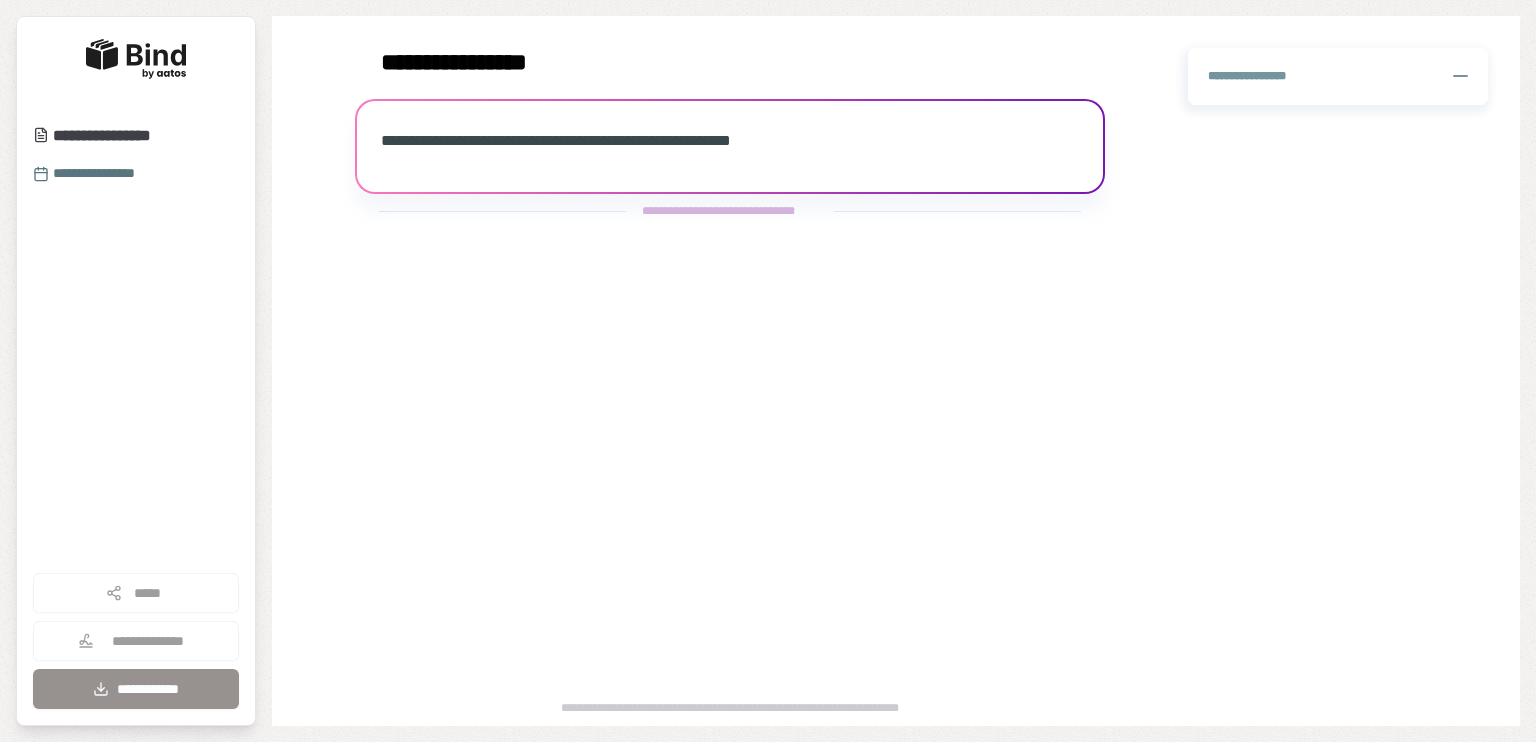 scroll, scrollTop: 0, scrollLeft: 0, axis: both 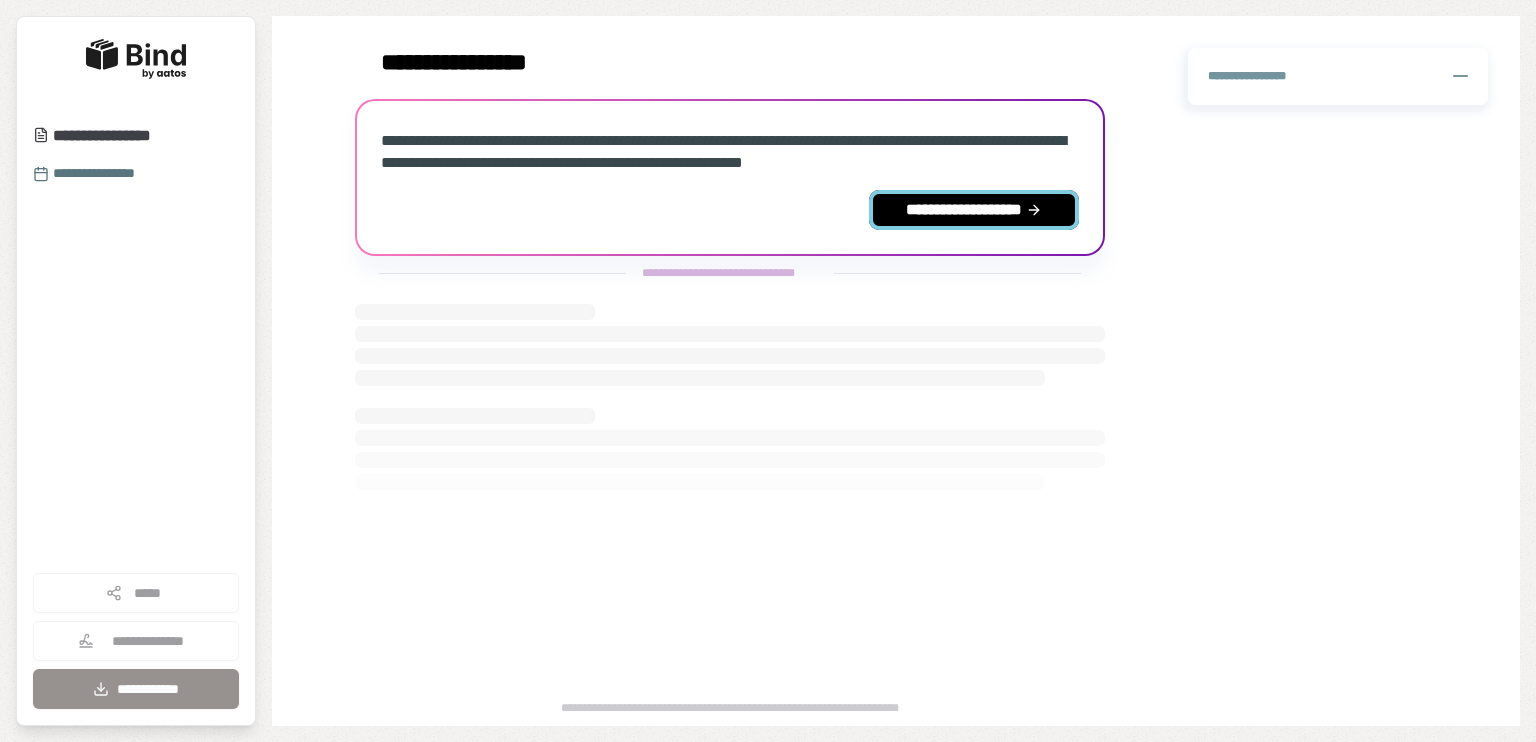 click on "**********" at bounding box center (974, 210) 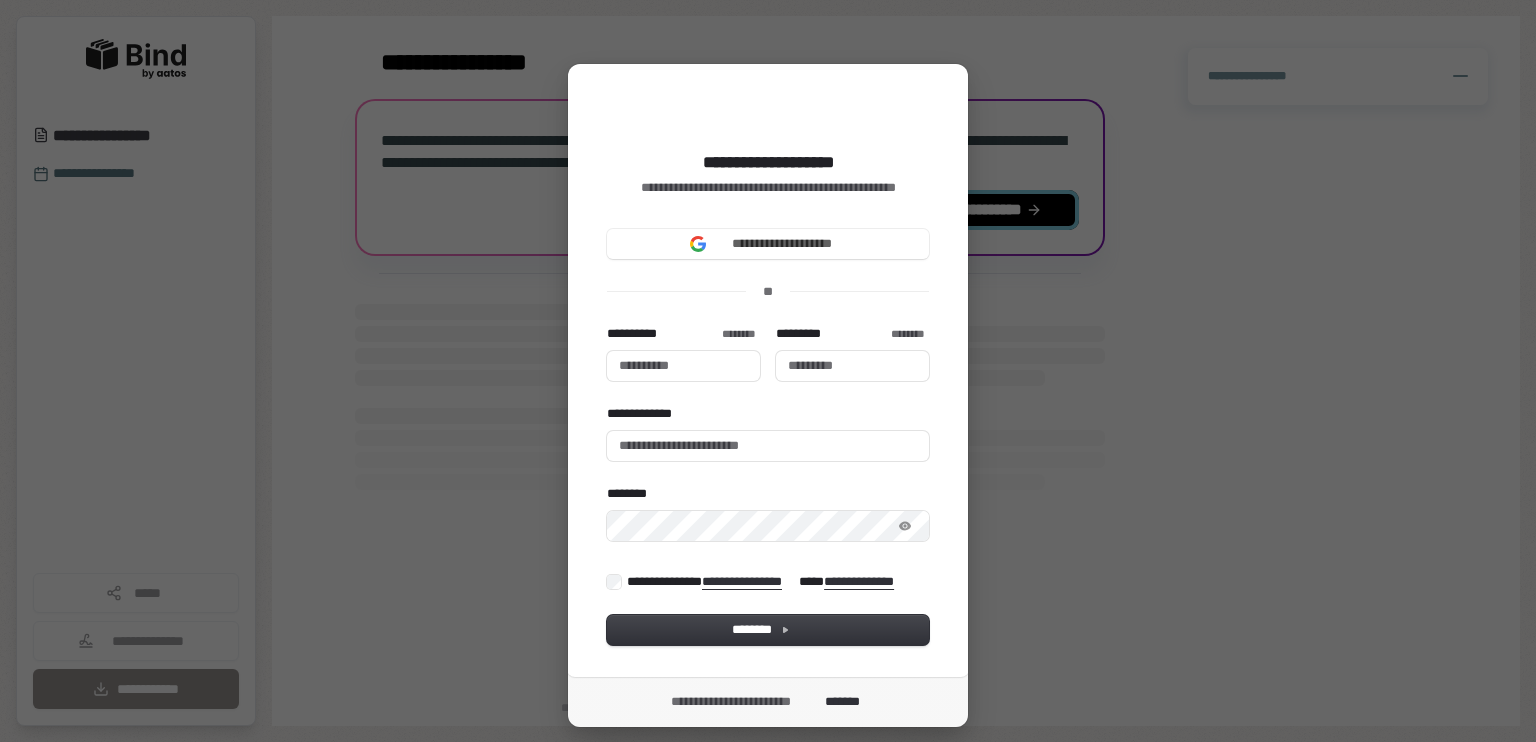 type 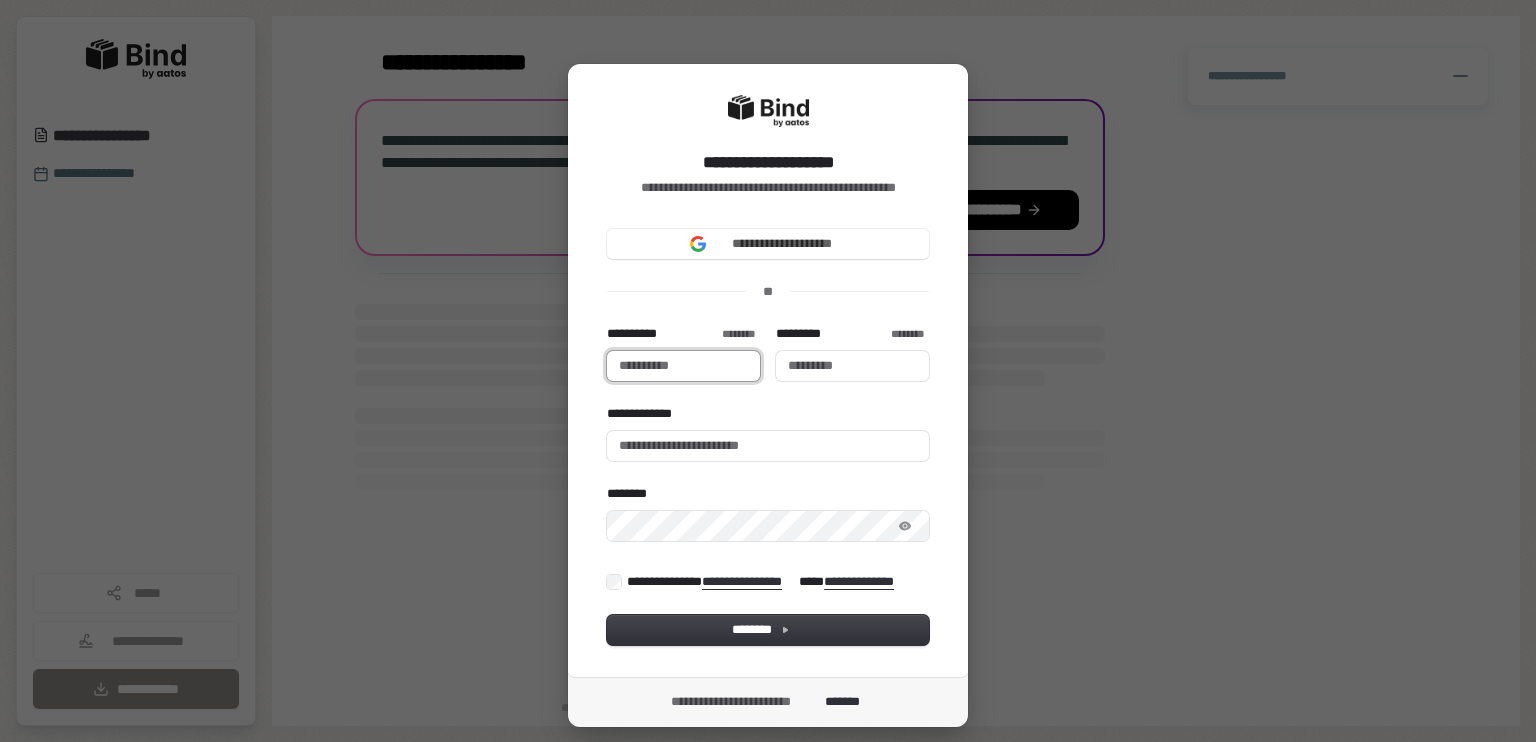type 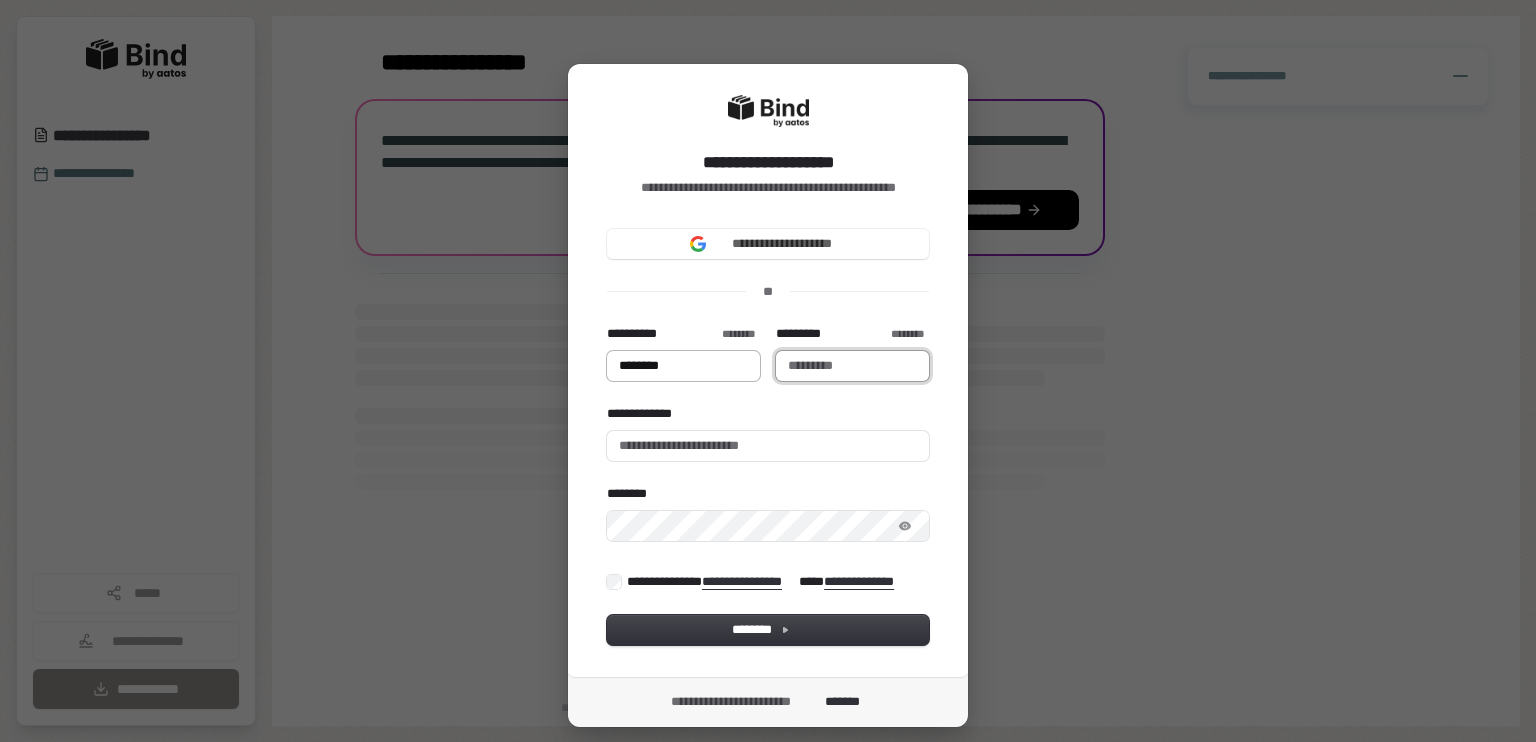 type on "*****" 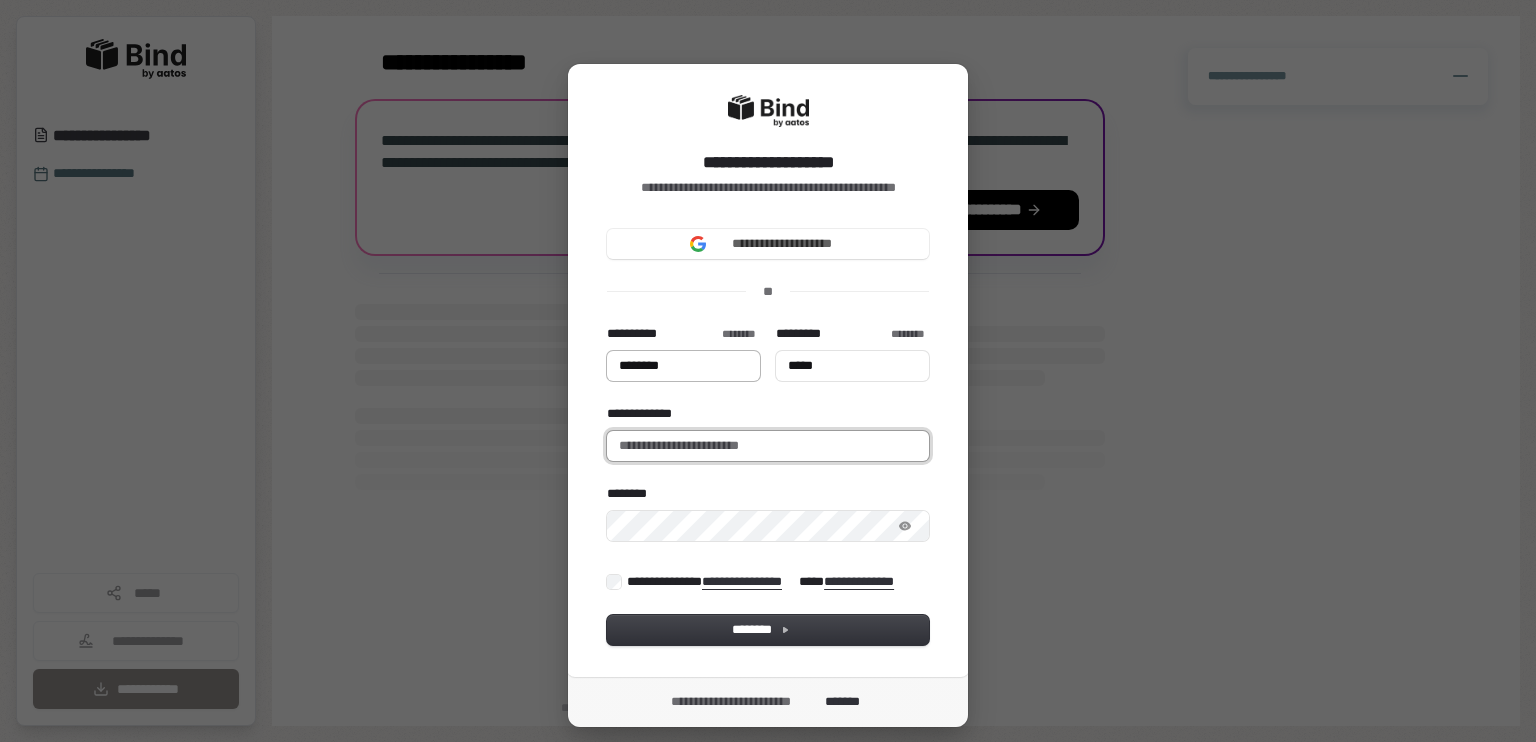 type on "**********" 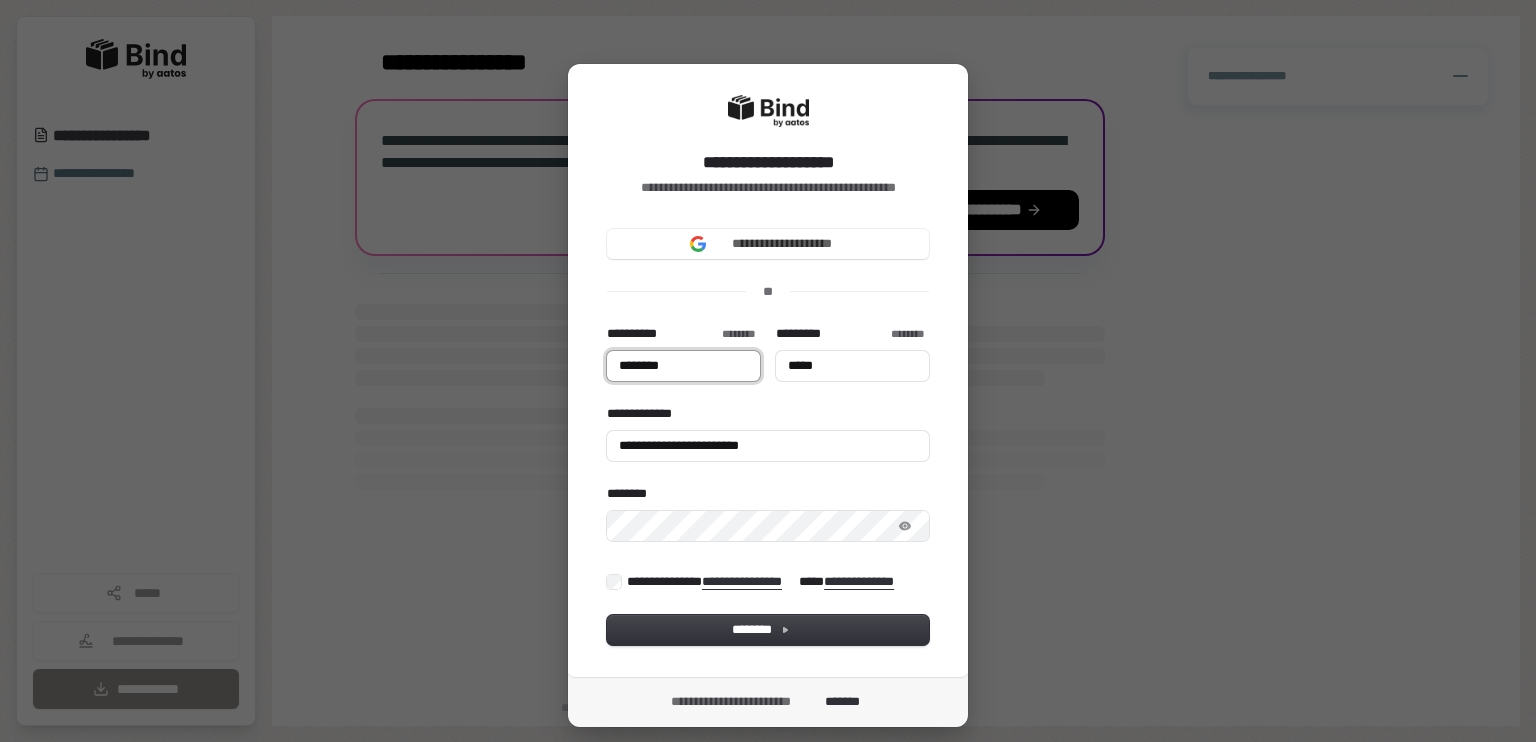 type on "********" 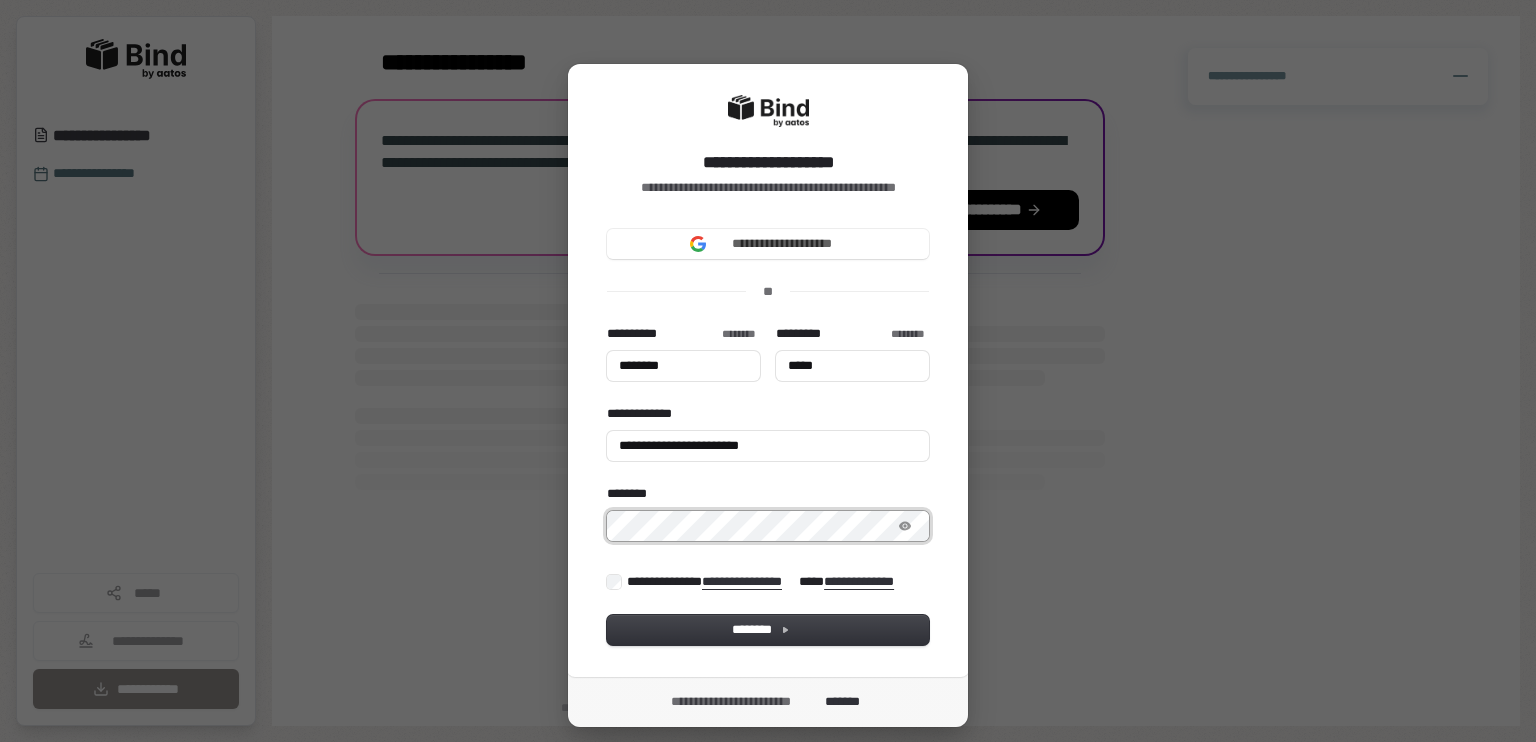 type on "********" 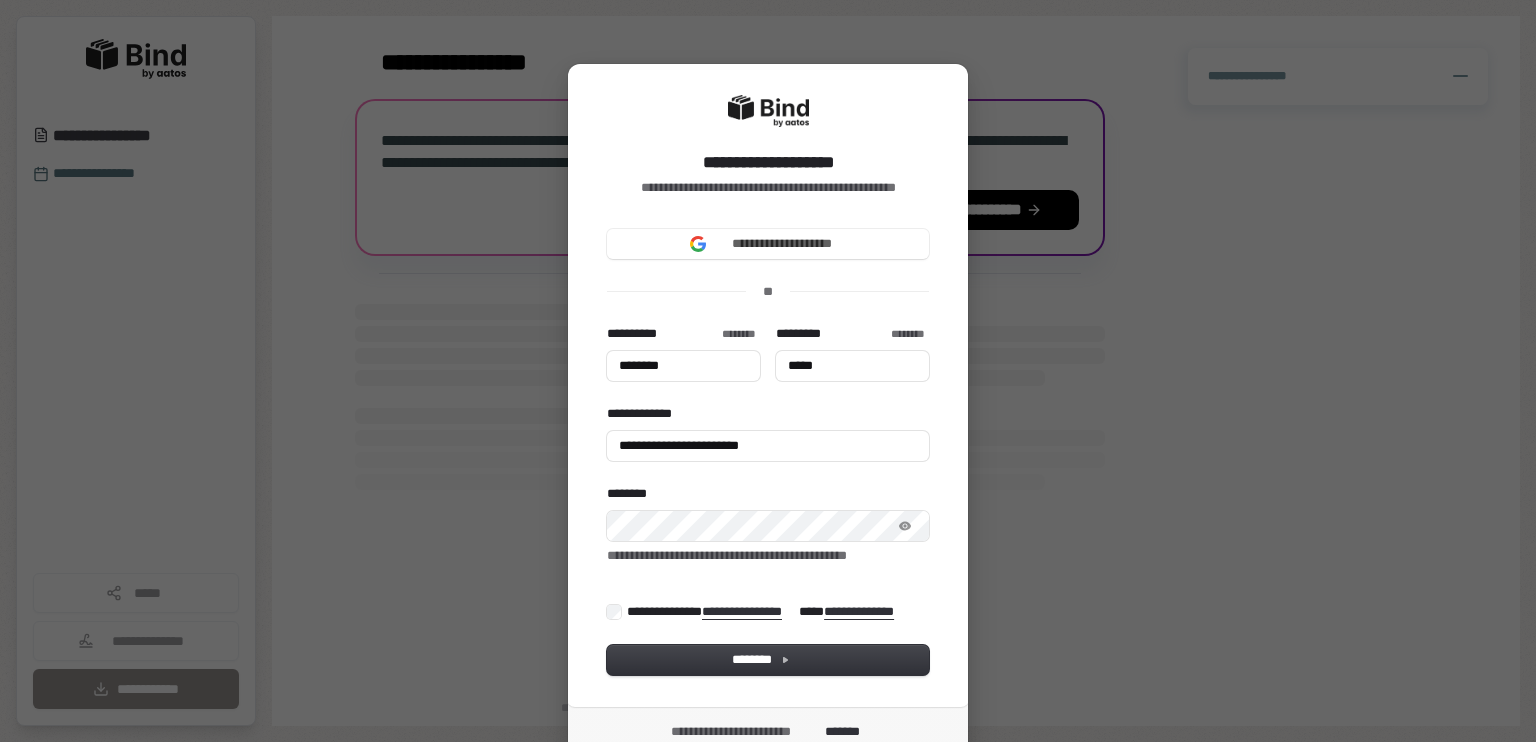 type on "********" 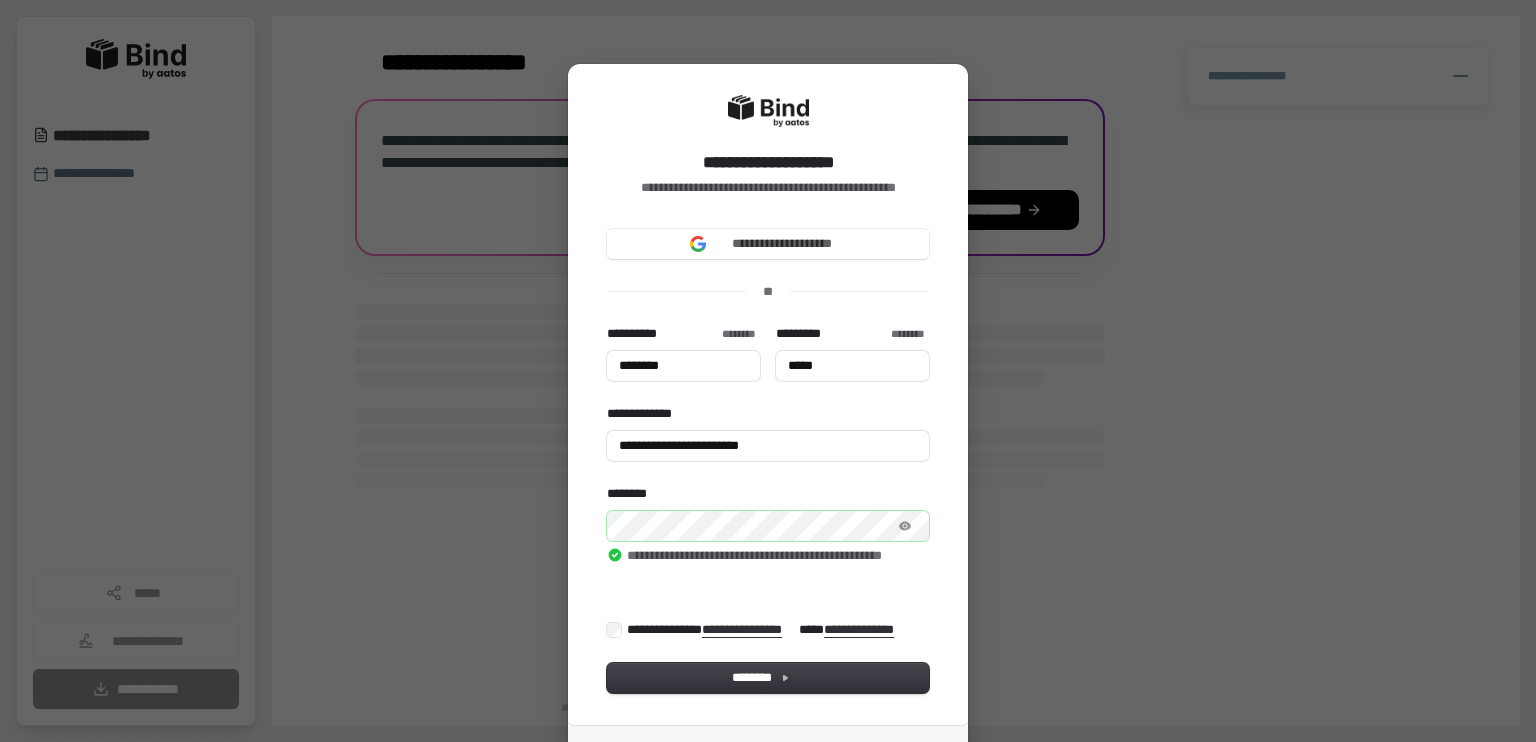 type on "********" 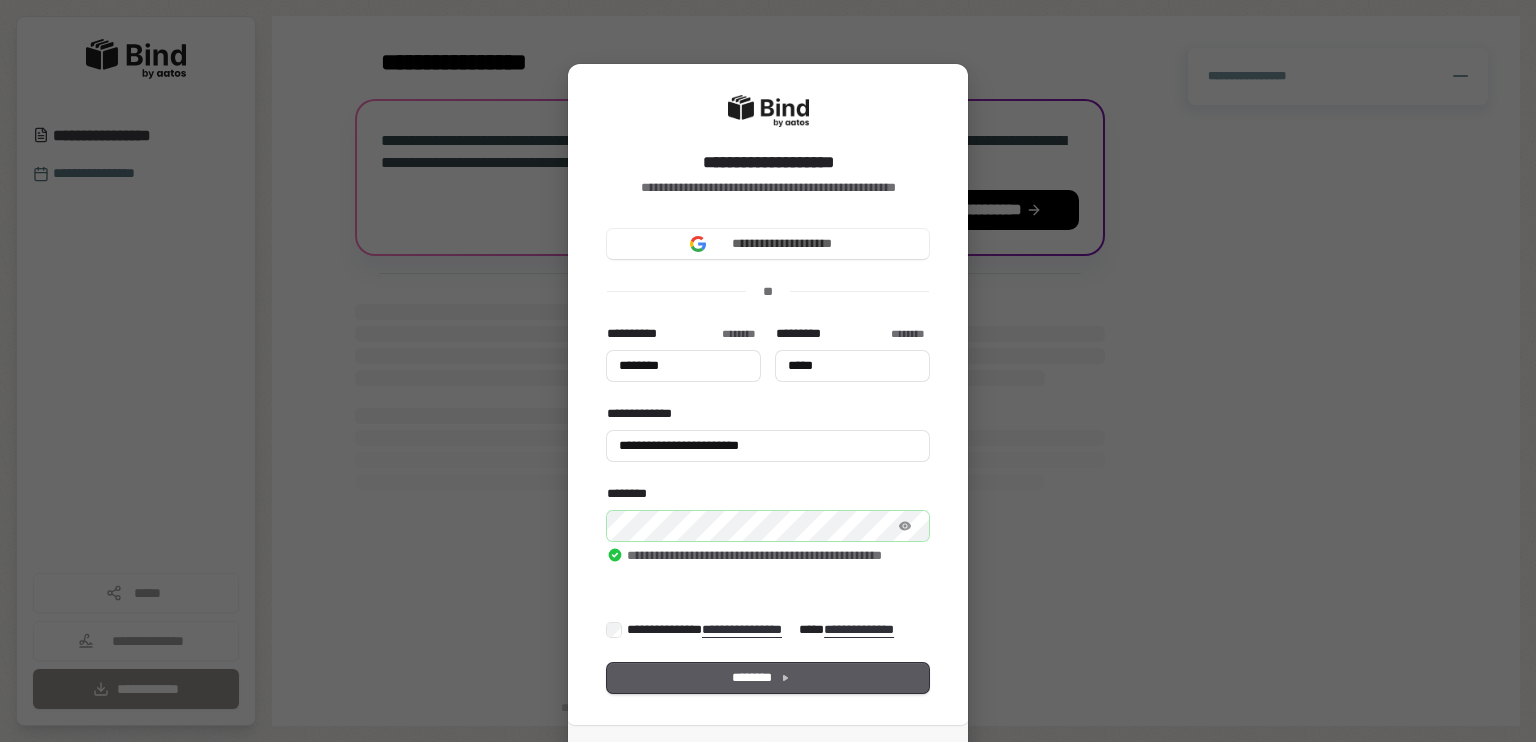 type on "********" 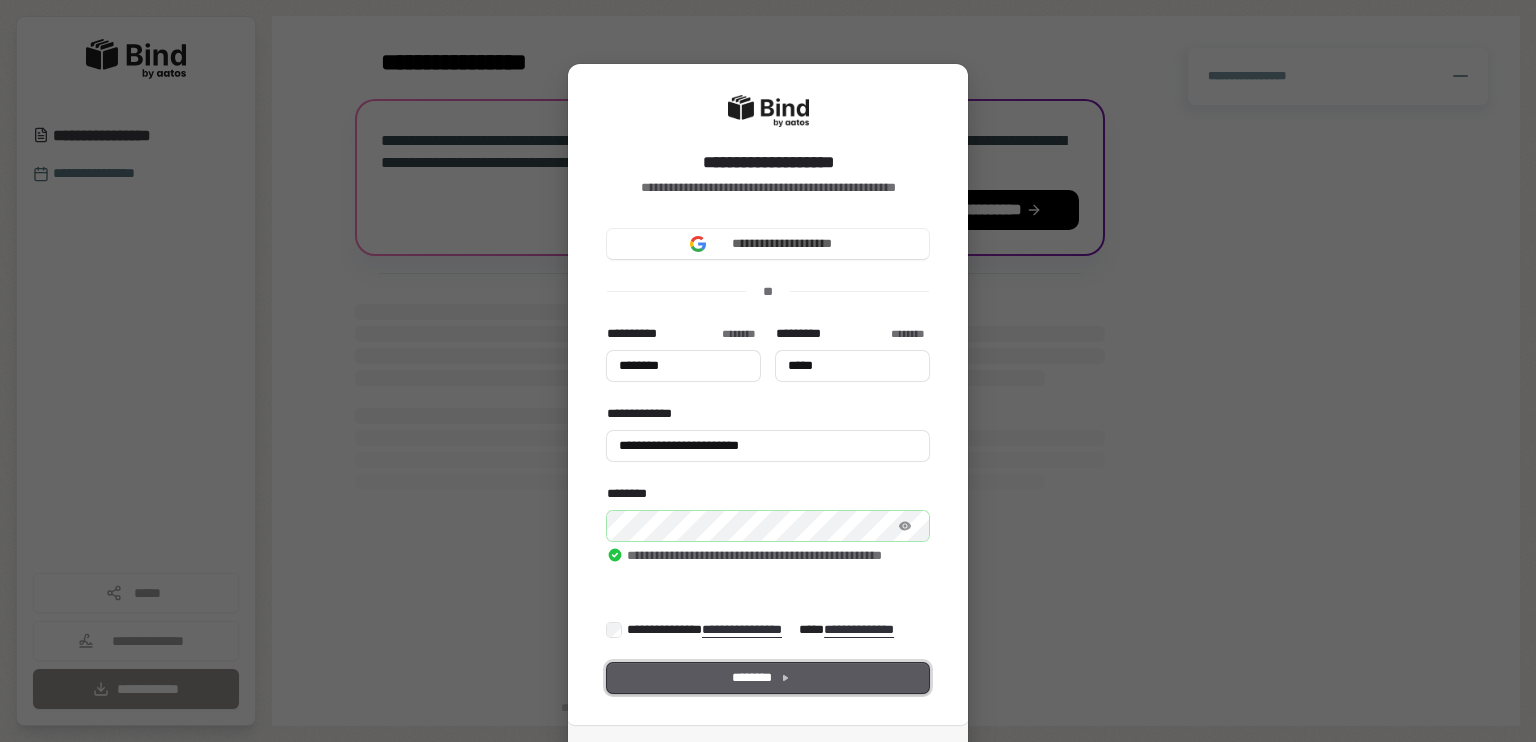 click 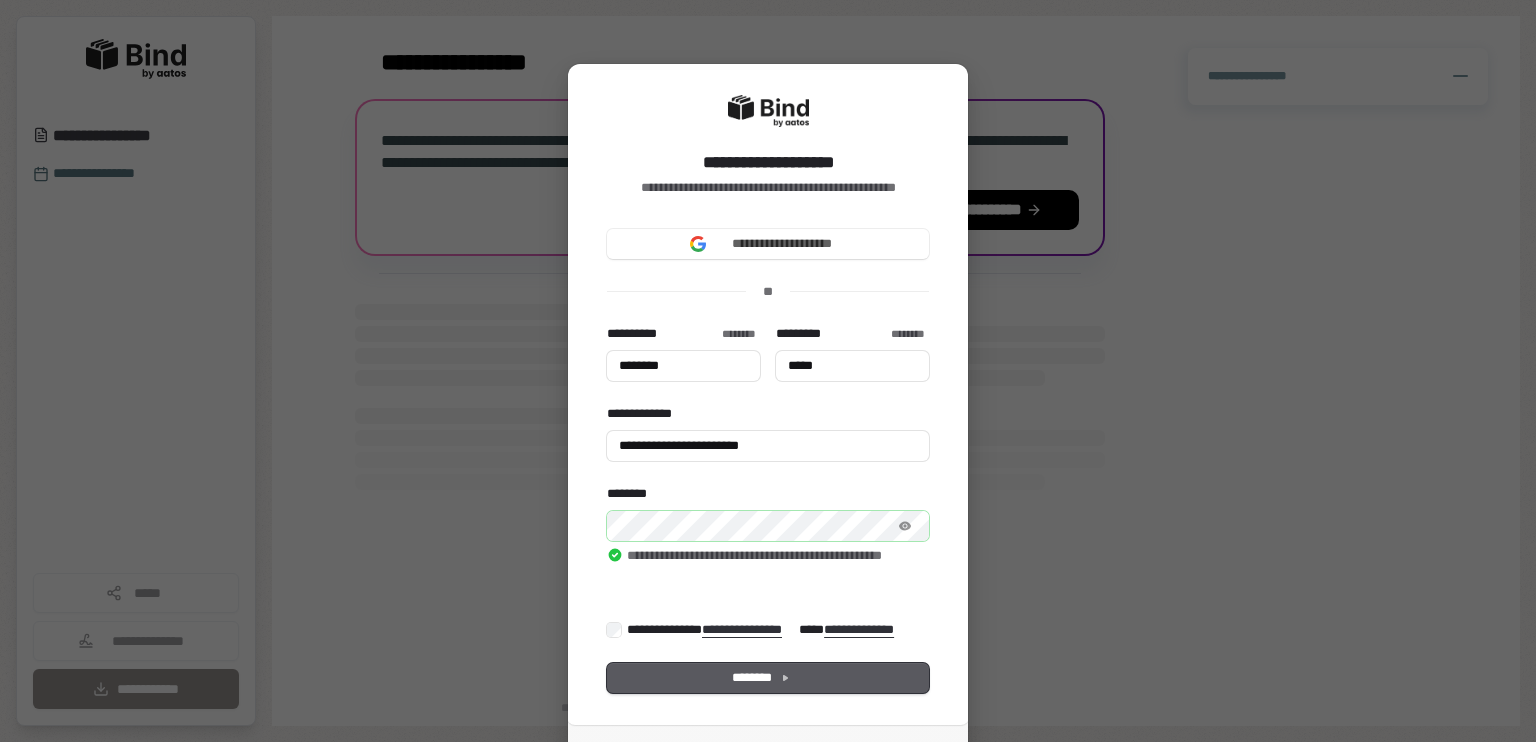 type on "********" 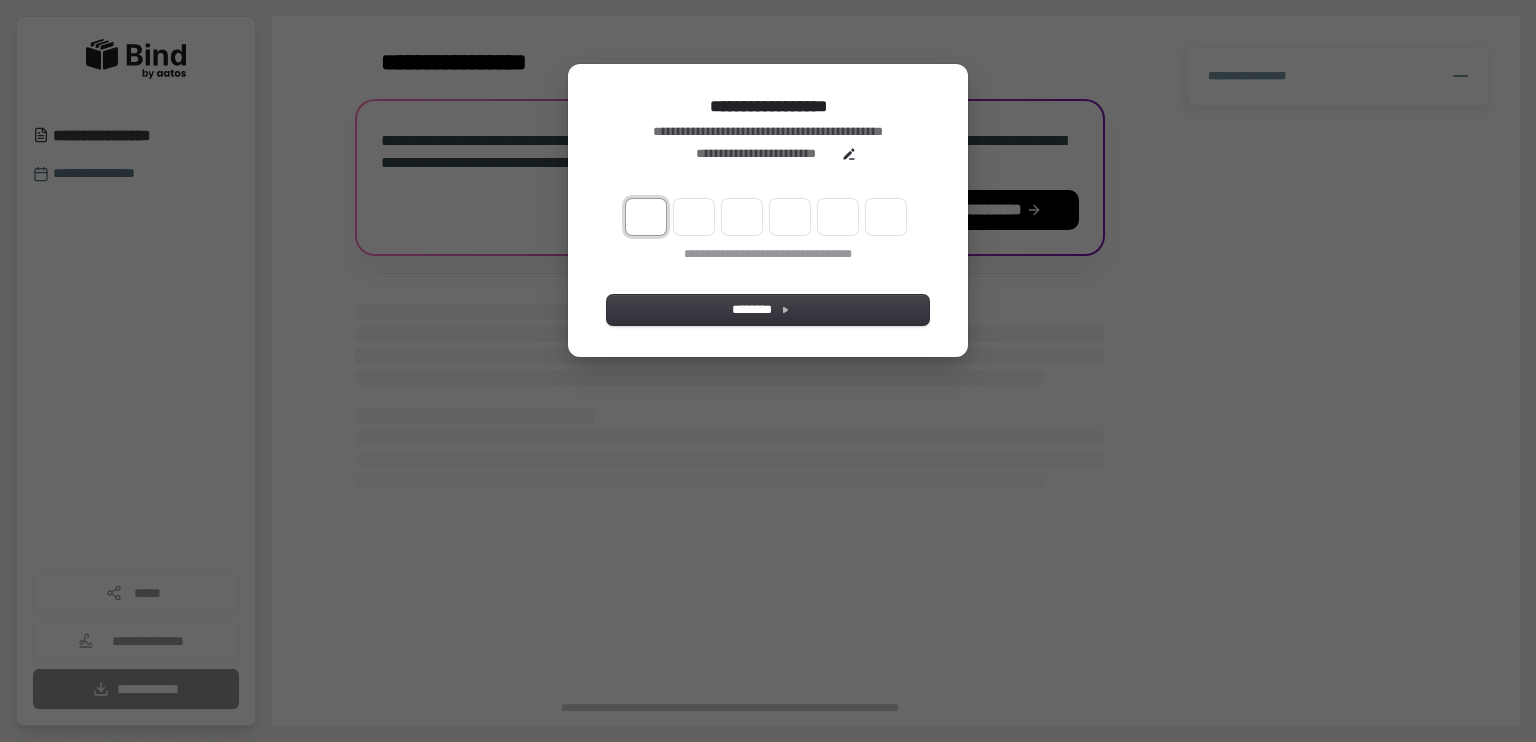 click at bounding box center [646, 217] 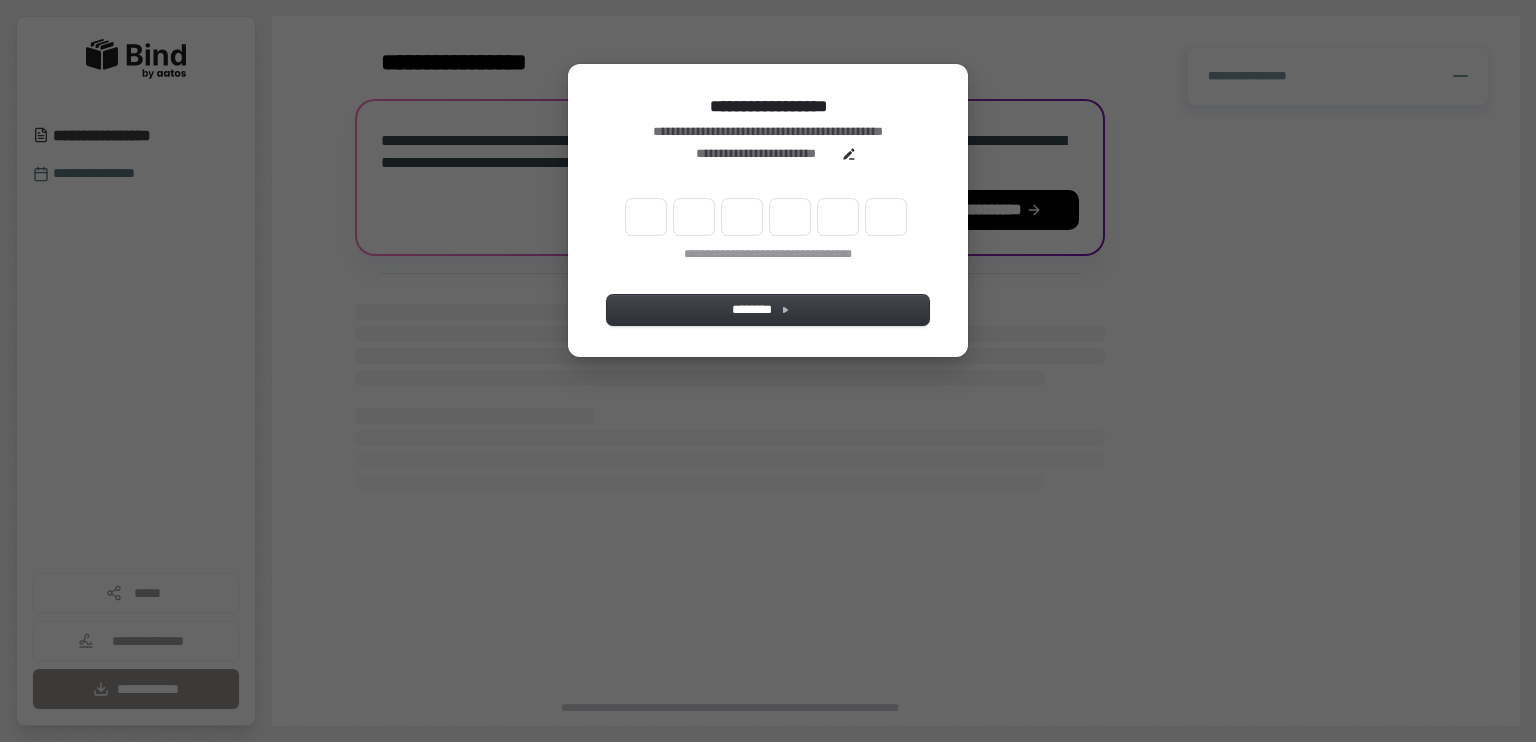 type on "******" 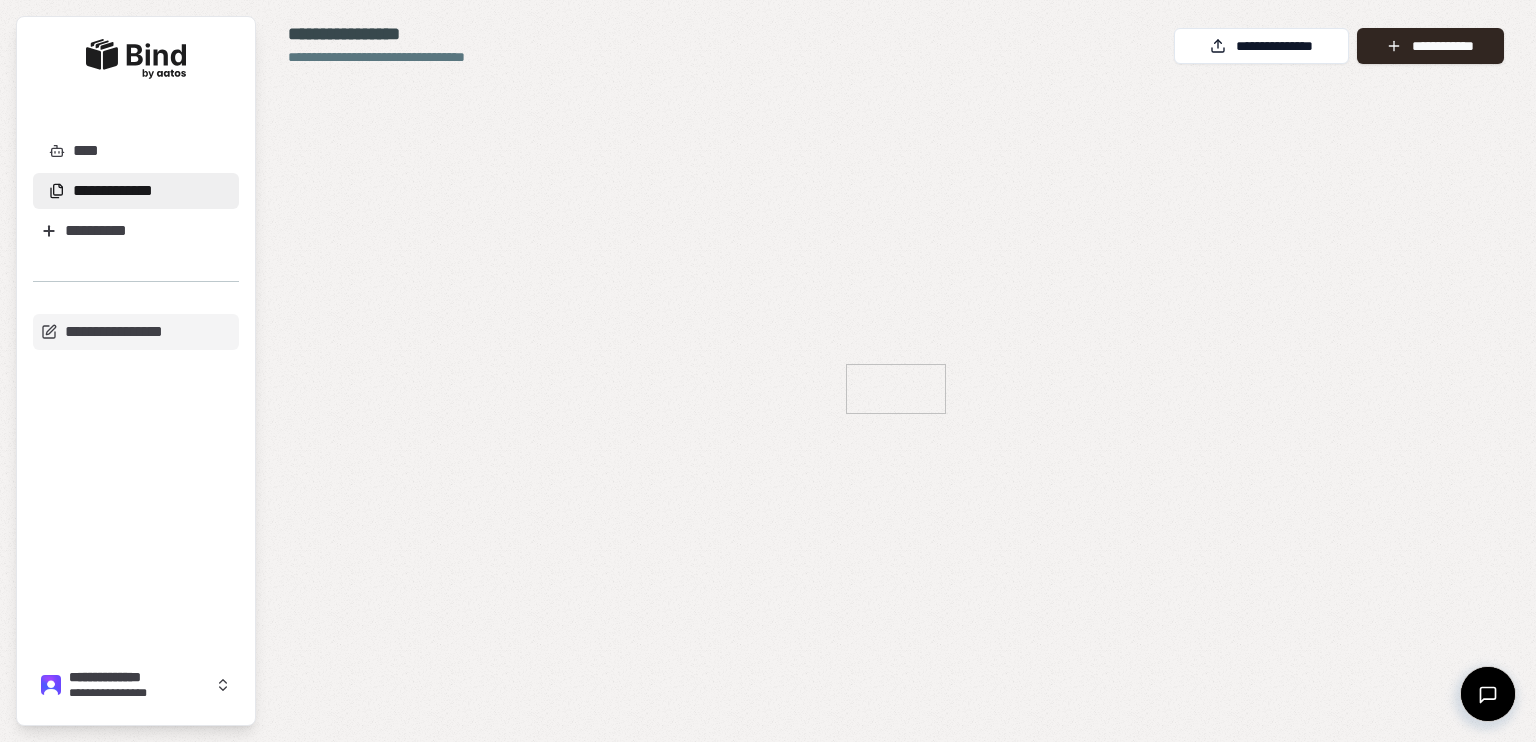 scroll, scrollTop: 0, scrollLeft: 0, axis: both 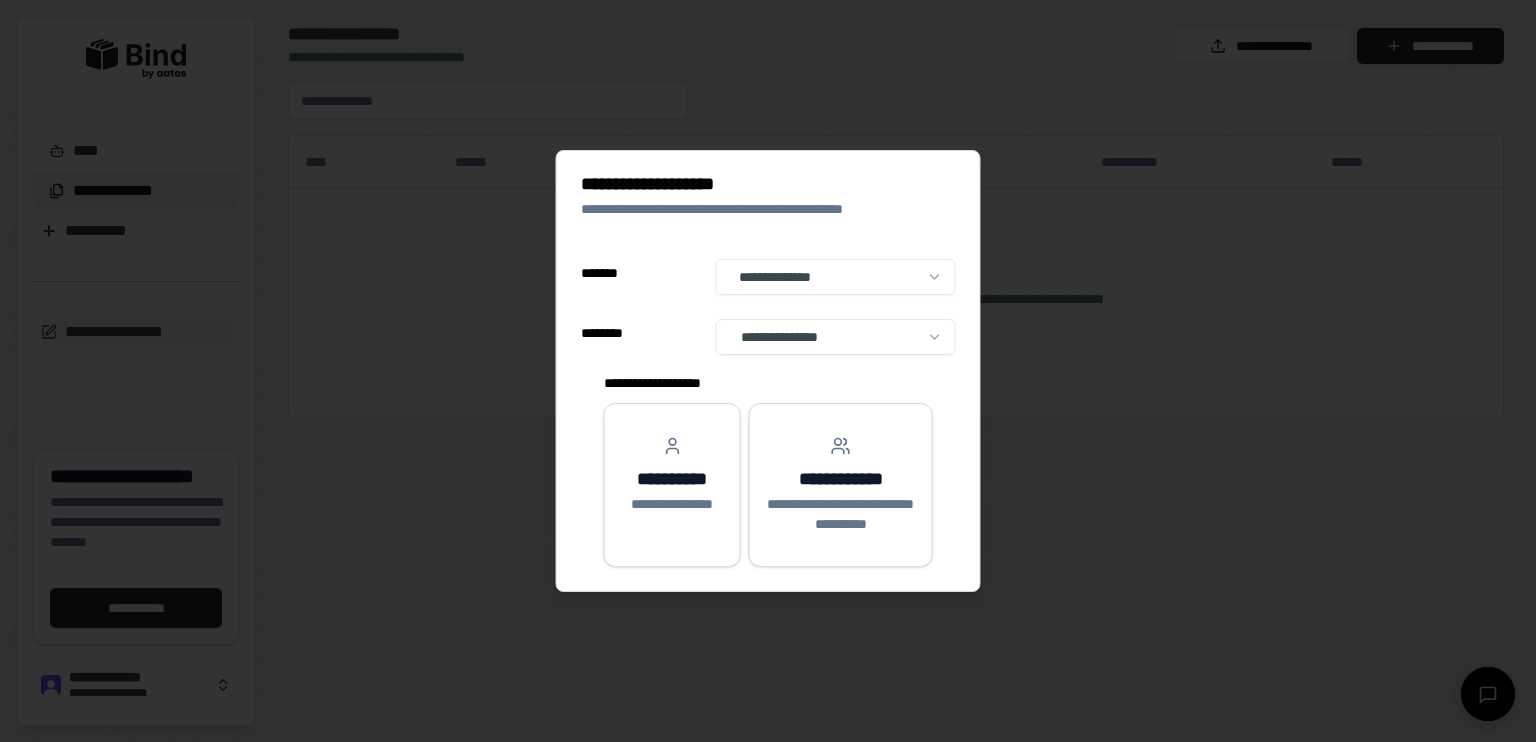 select on "**" 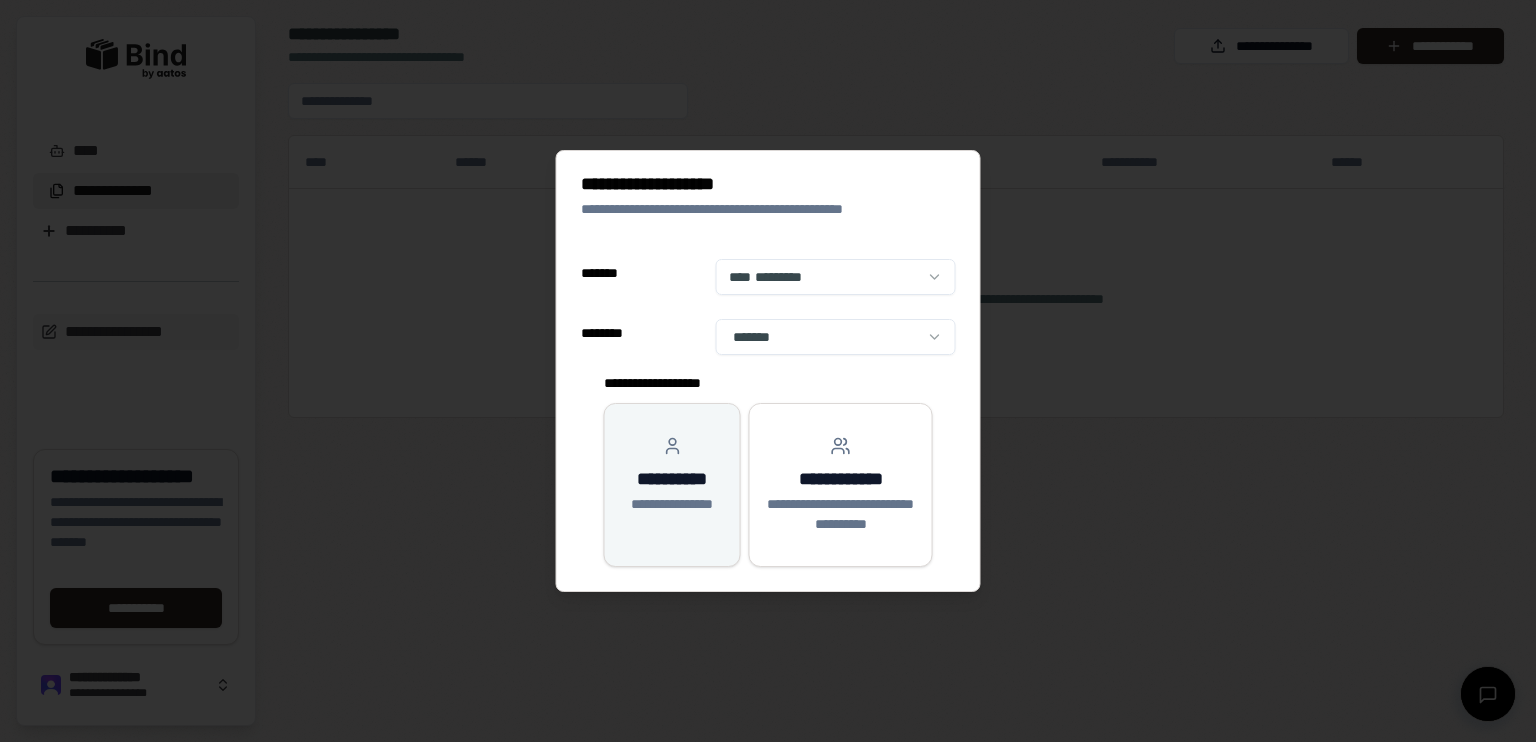 click on "**********" at bounding box center [672, 475] 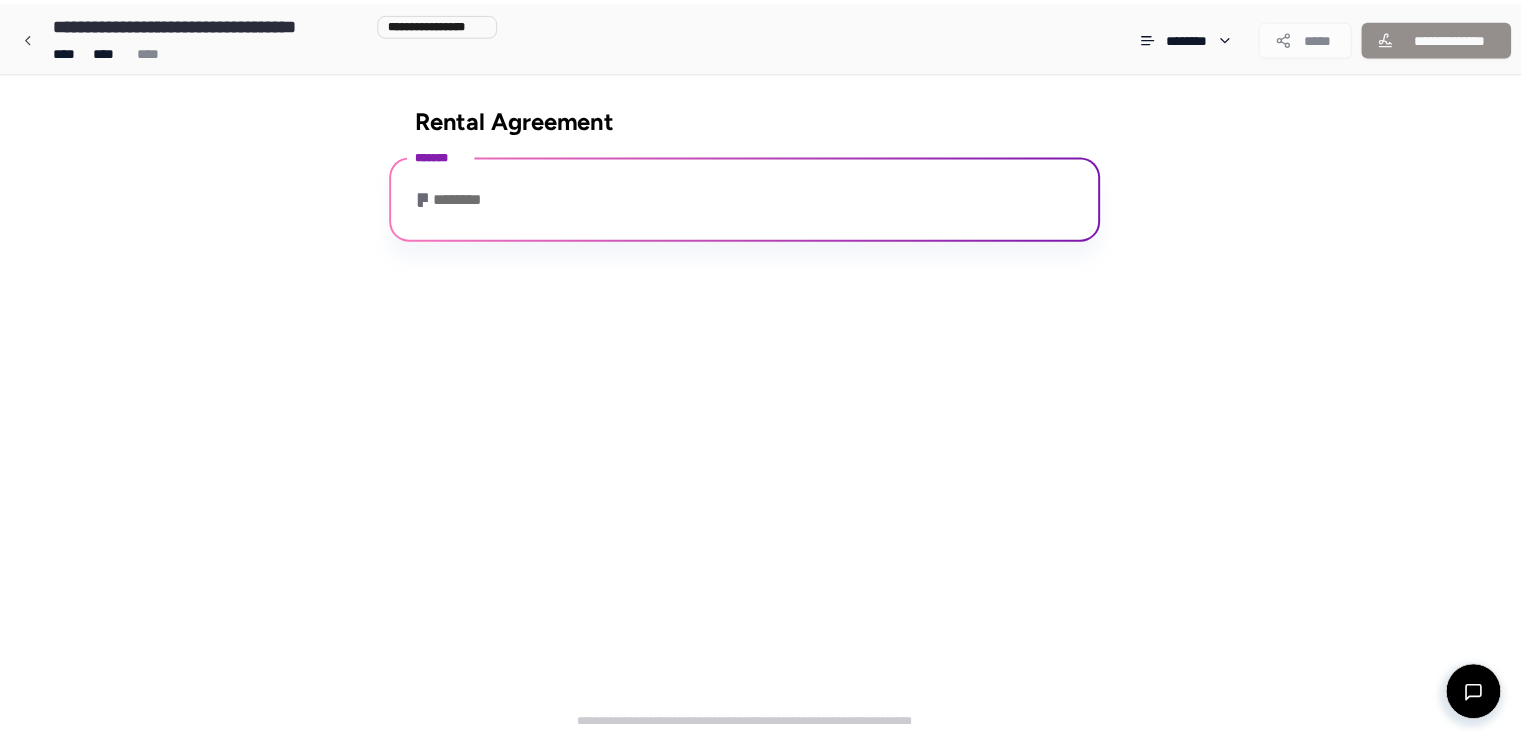 scroll, scrollTop: 24, scrollLeft: 0, axis: vertical 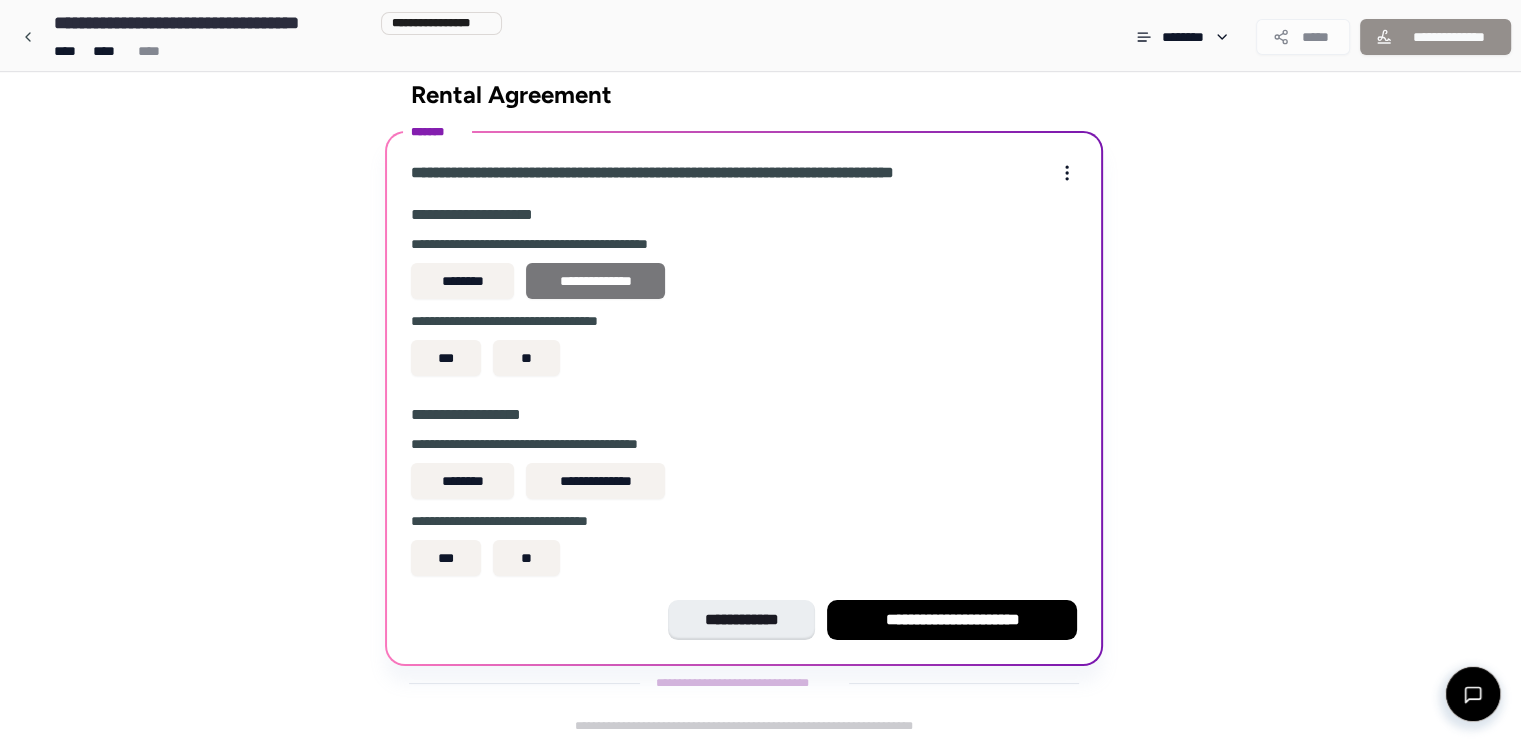 click on "**********" at bounding box center [595, 281] 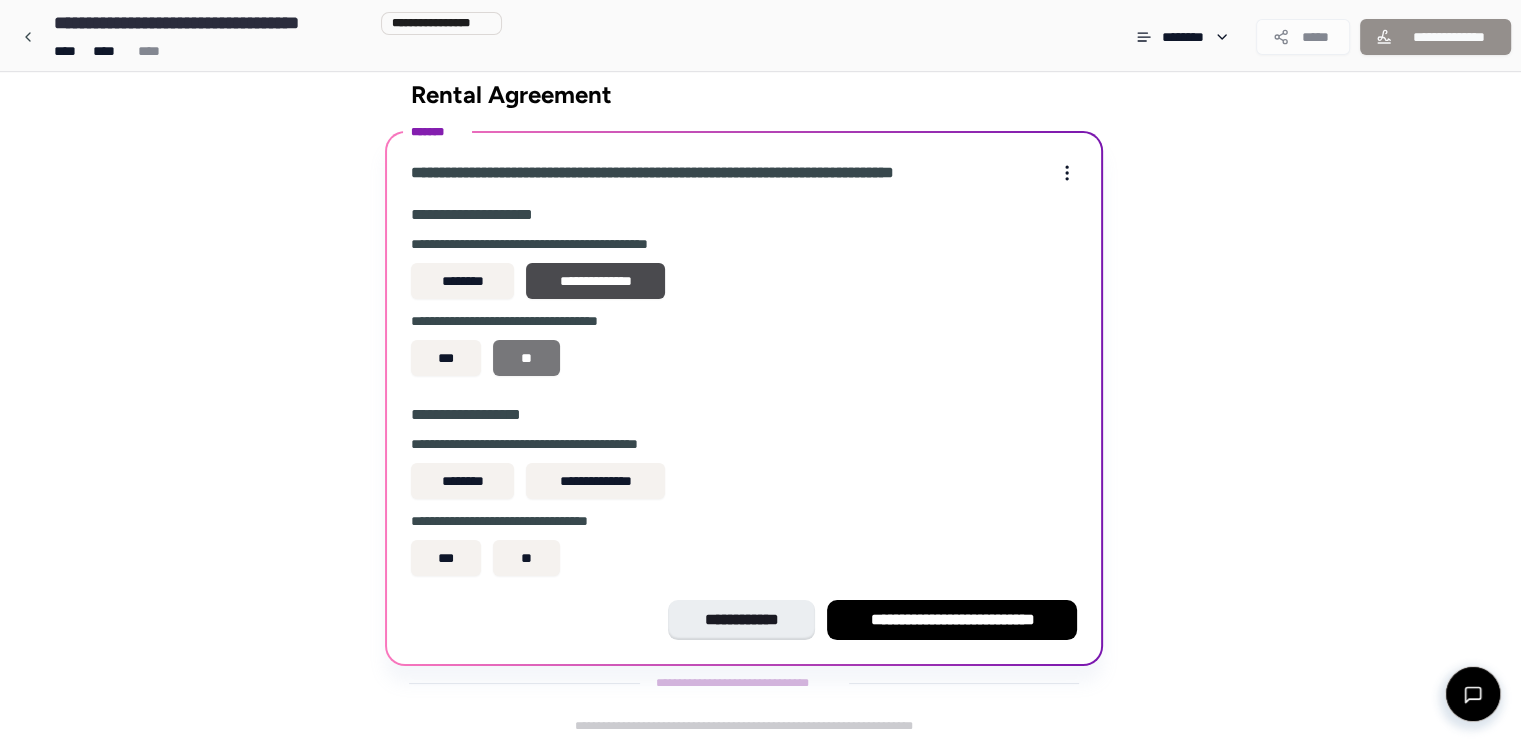 click on "**" at bounding box center [526, 358] 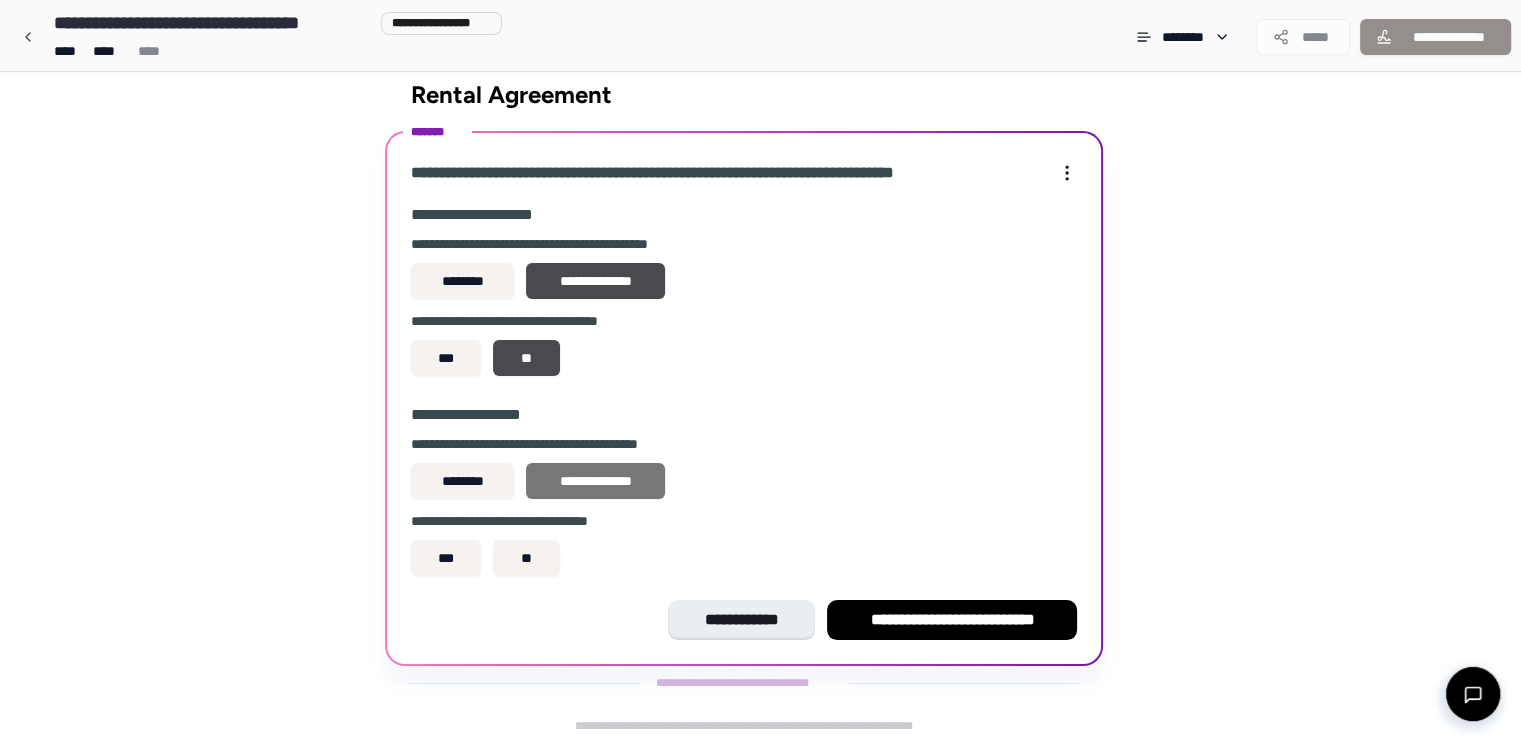 click on "**********" at bounding box center [595, 481] 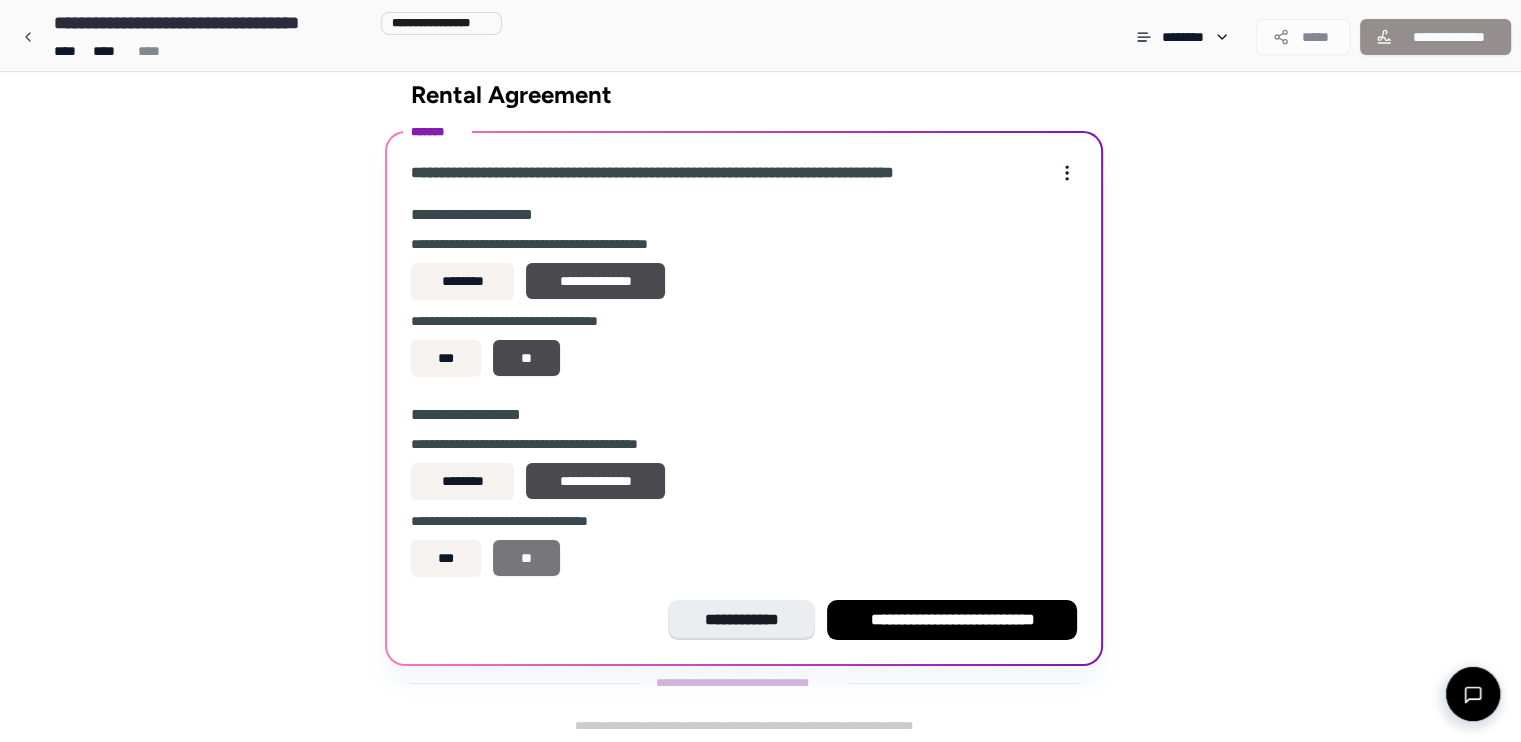 click on "**" at bounding box center (526, 558) 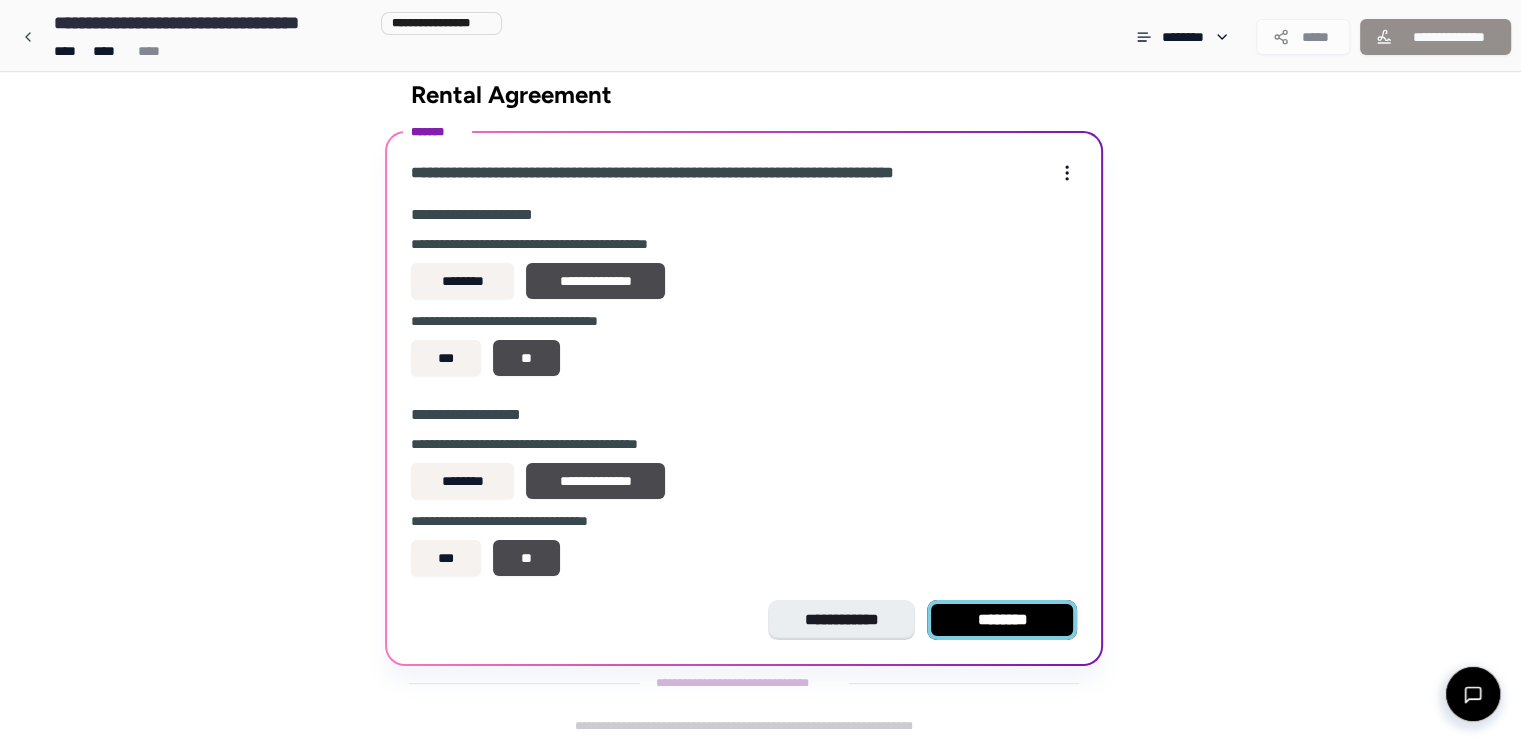 click on "********" at bounding box center (1002, 620) 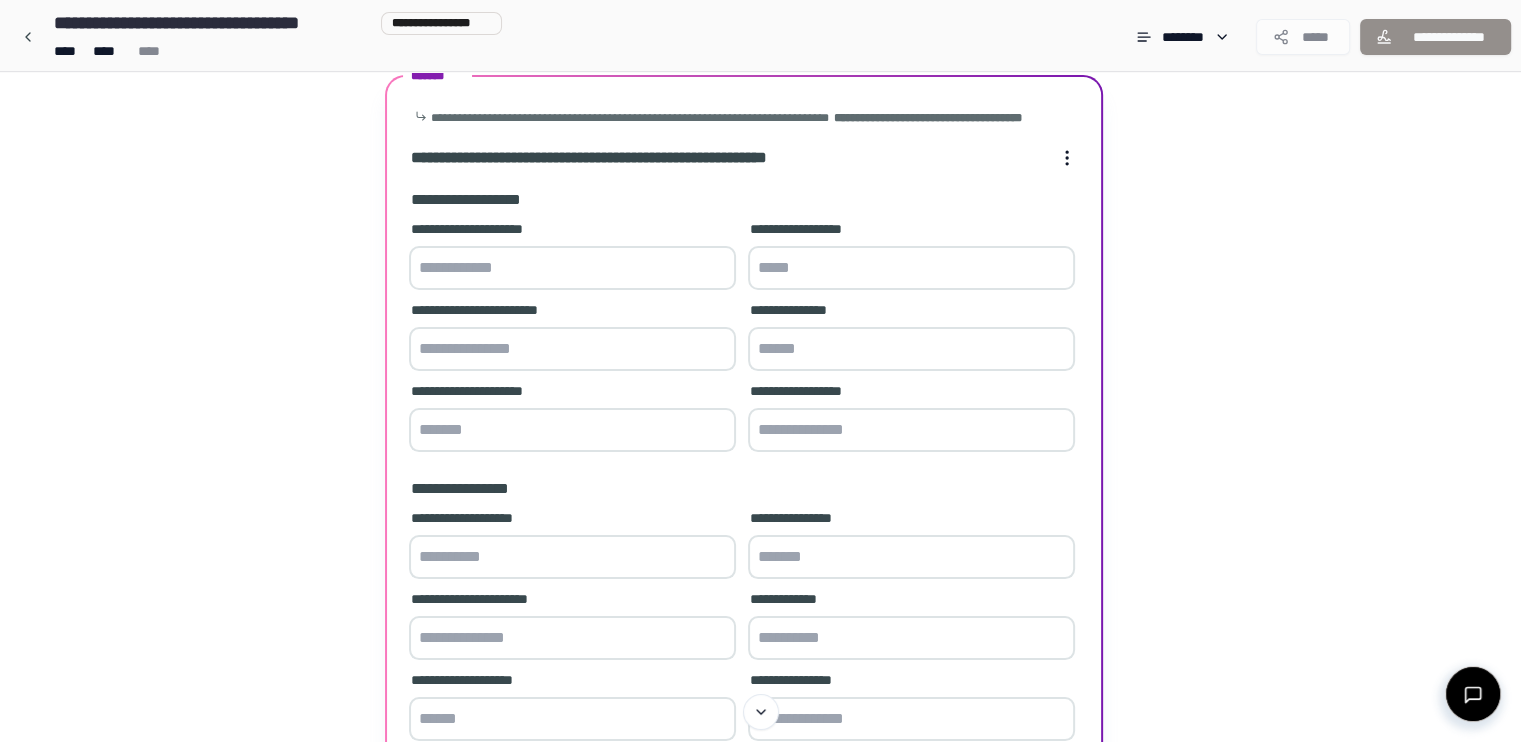 scroll, scrollTop: 0, scrollLeft: 0, axis: both 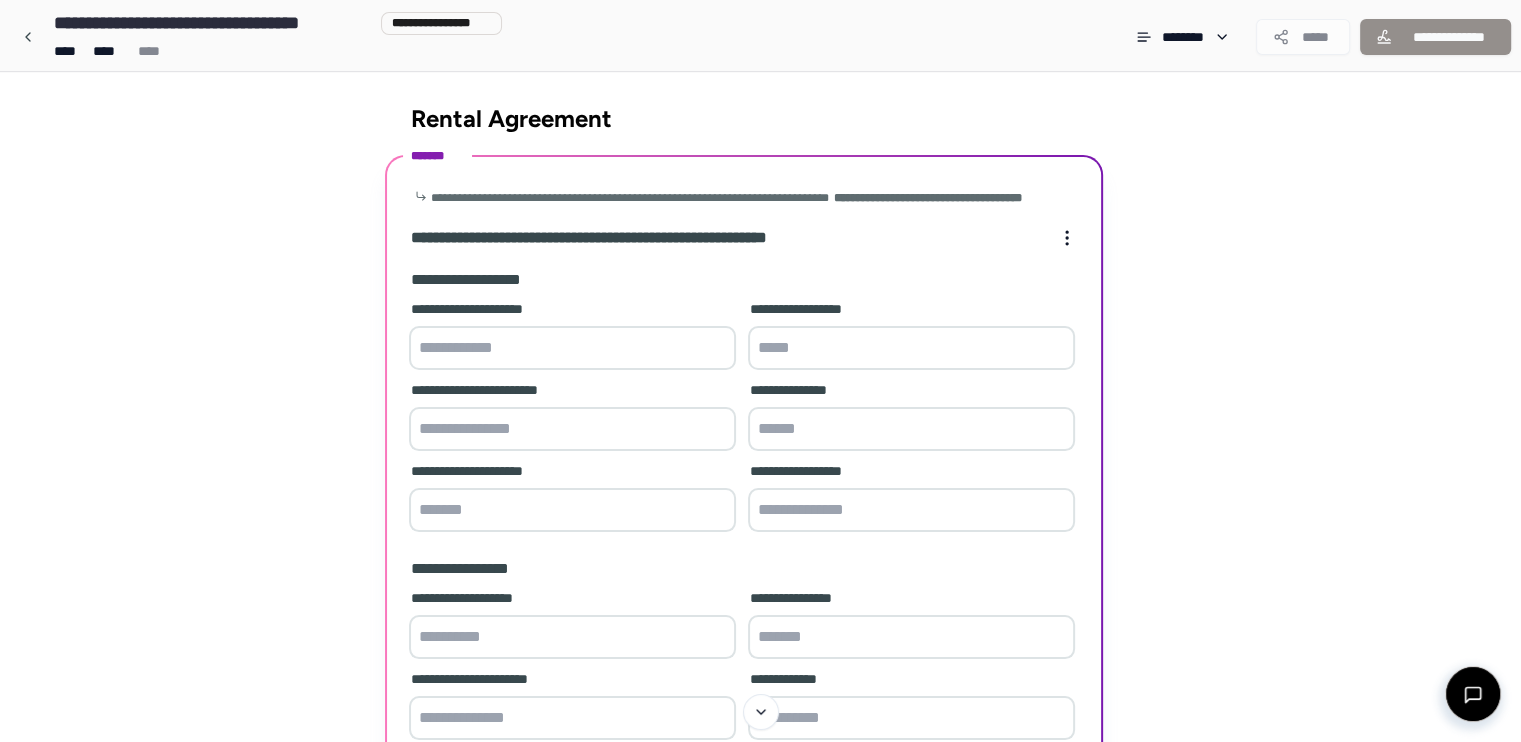 click at bounding box center (572, 348) 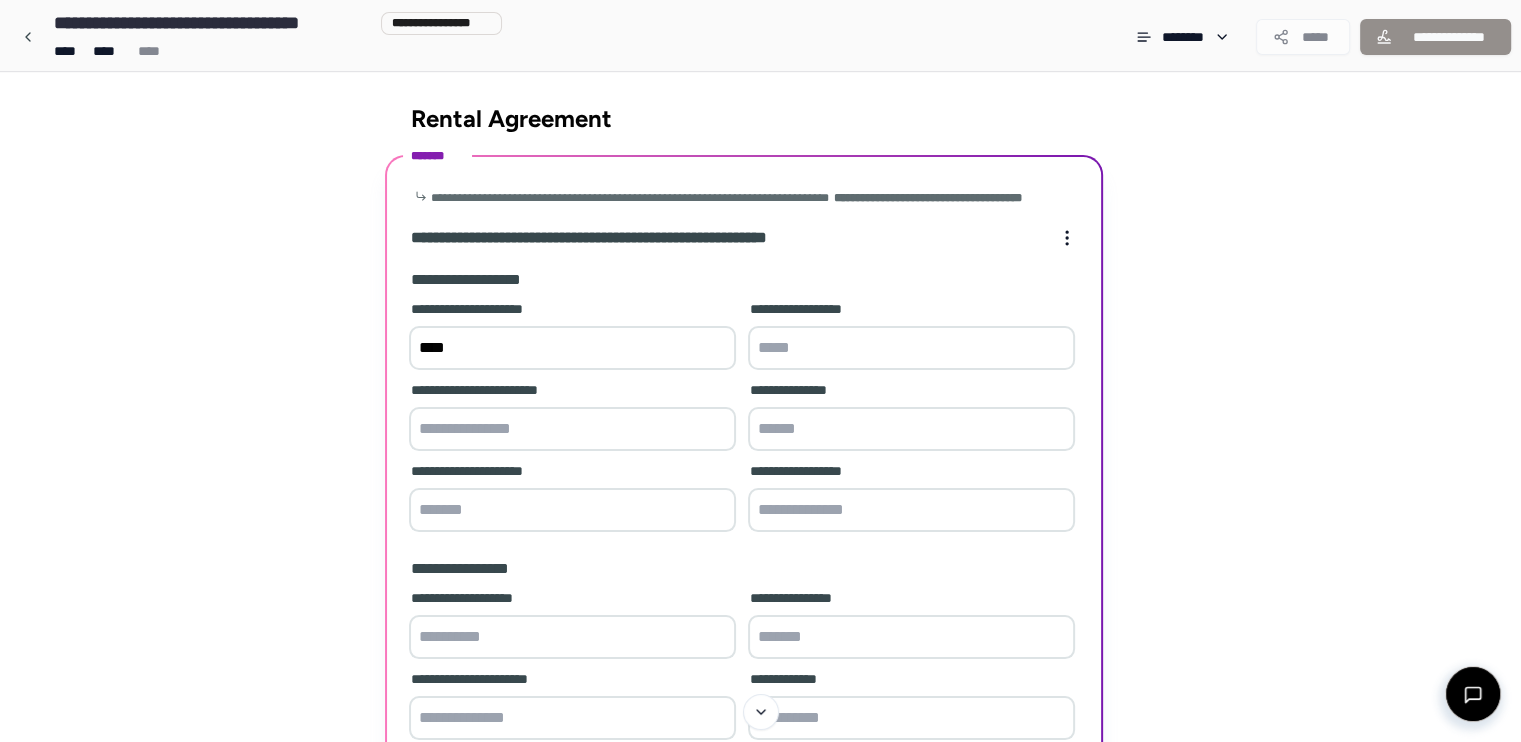 type on "****" 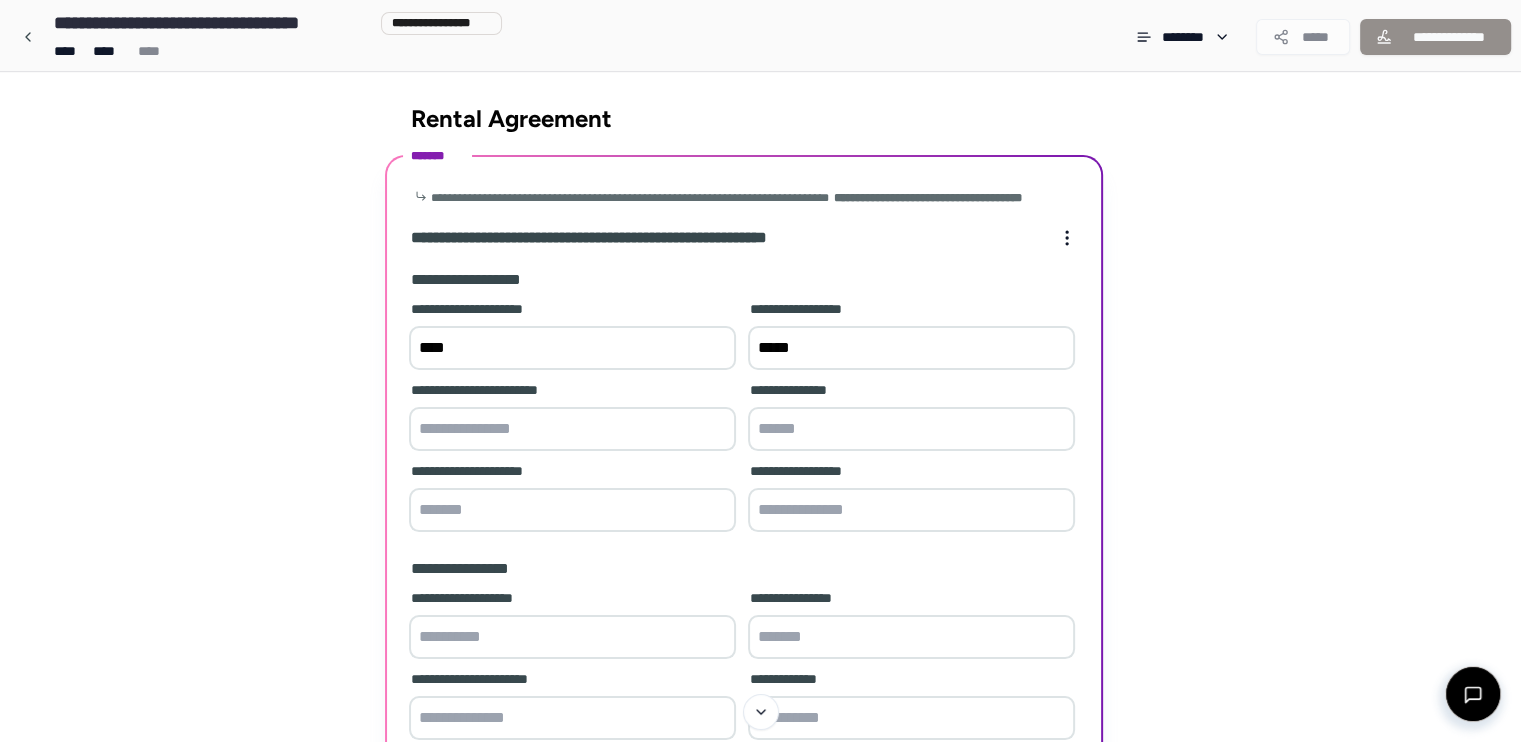 type on "*****" 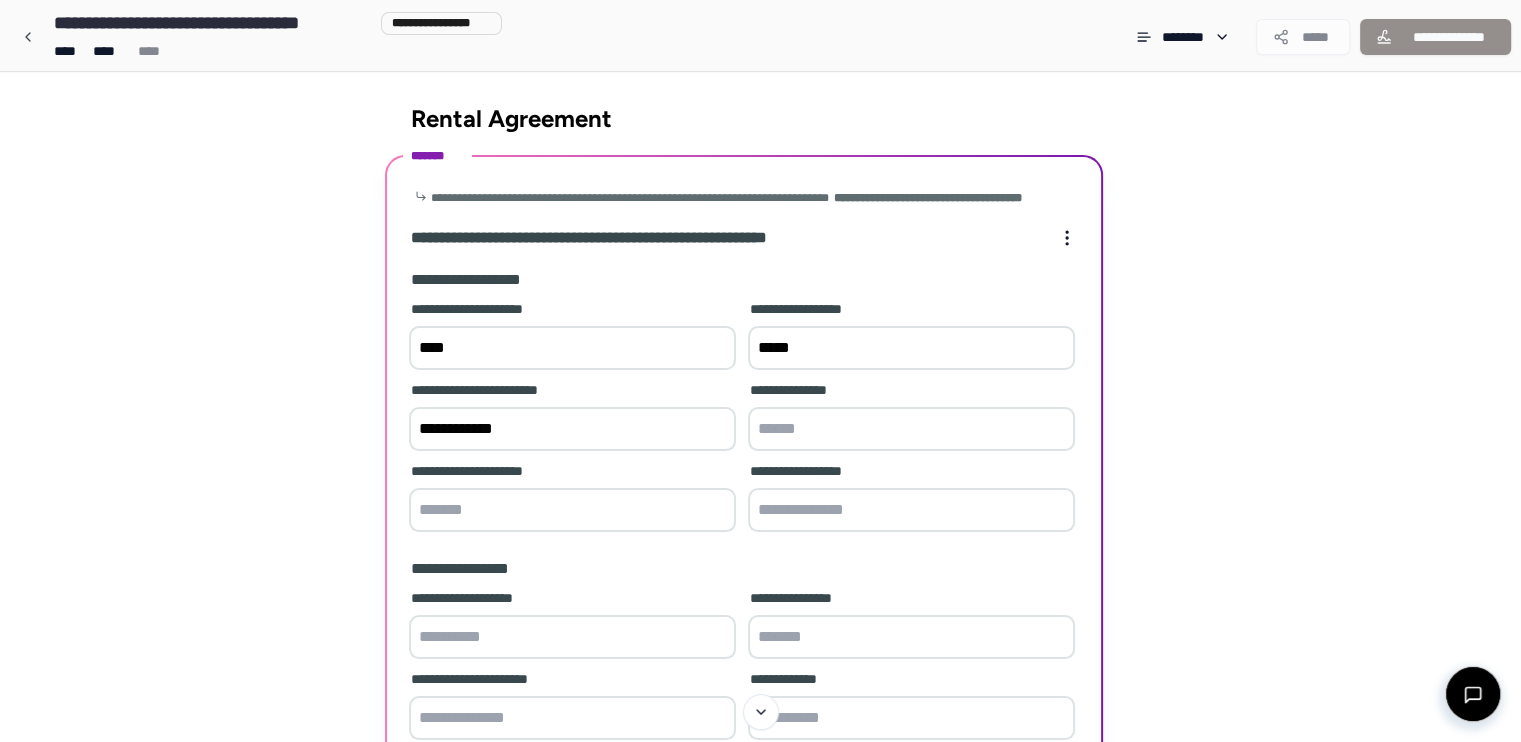type on "**********" 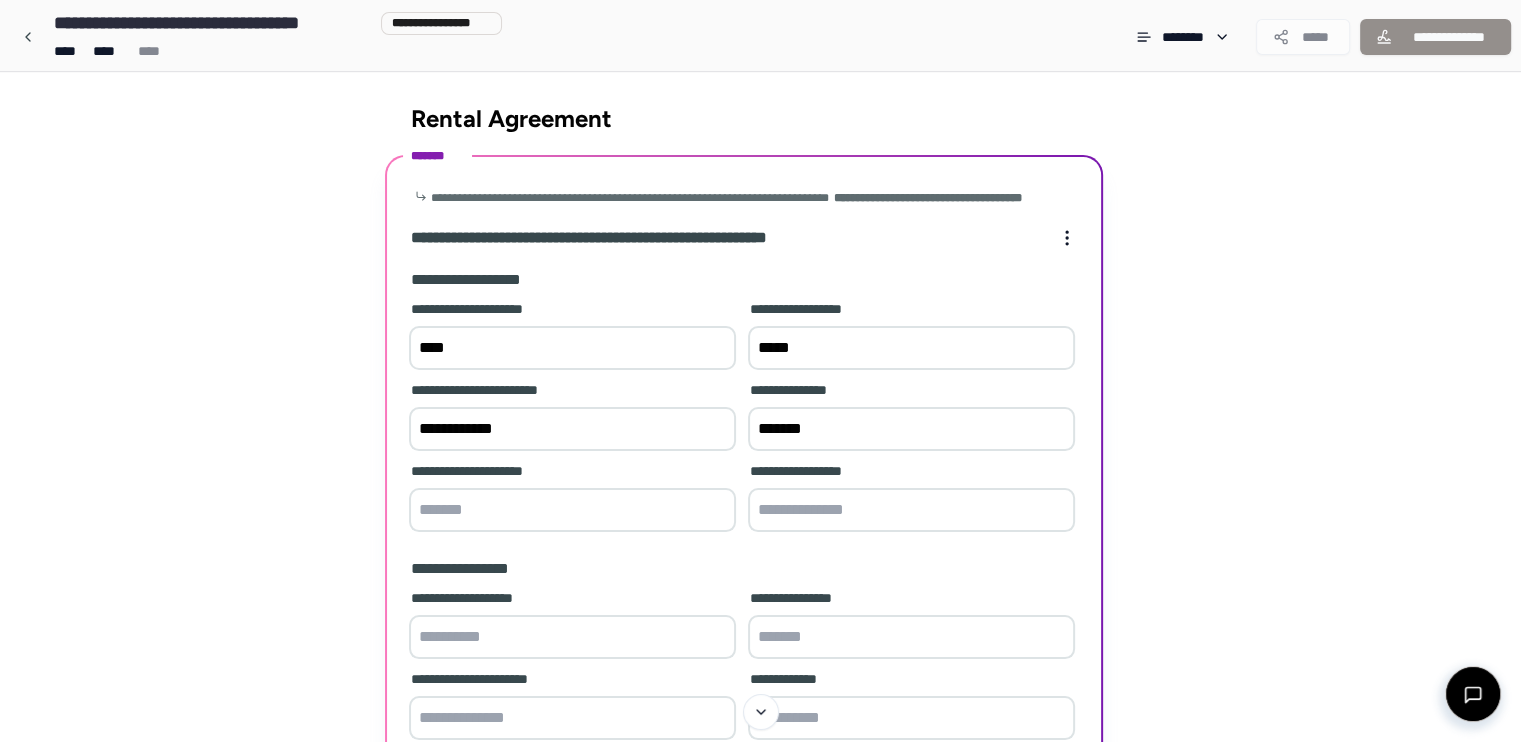 type on "*******" 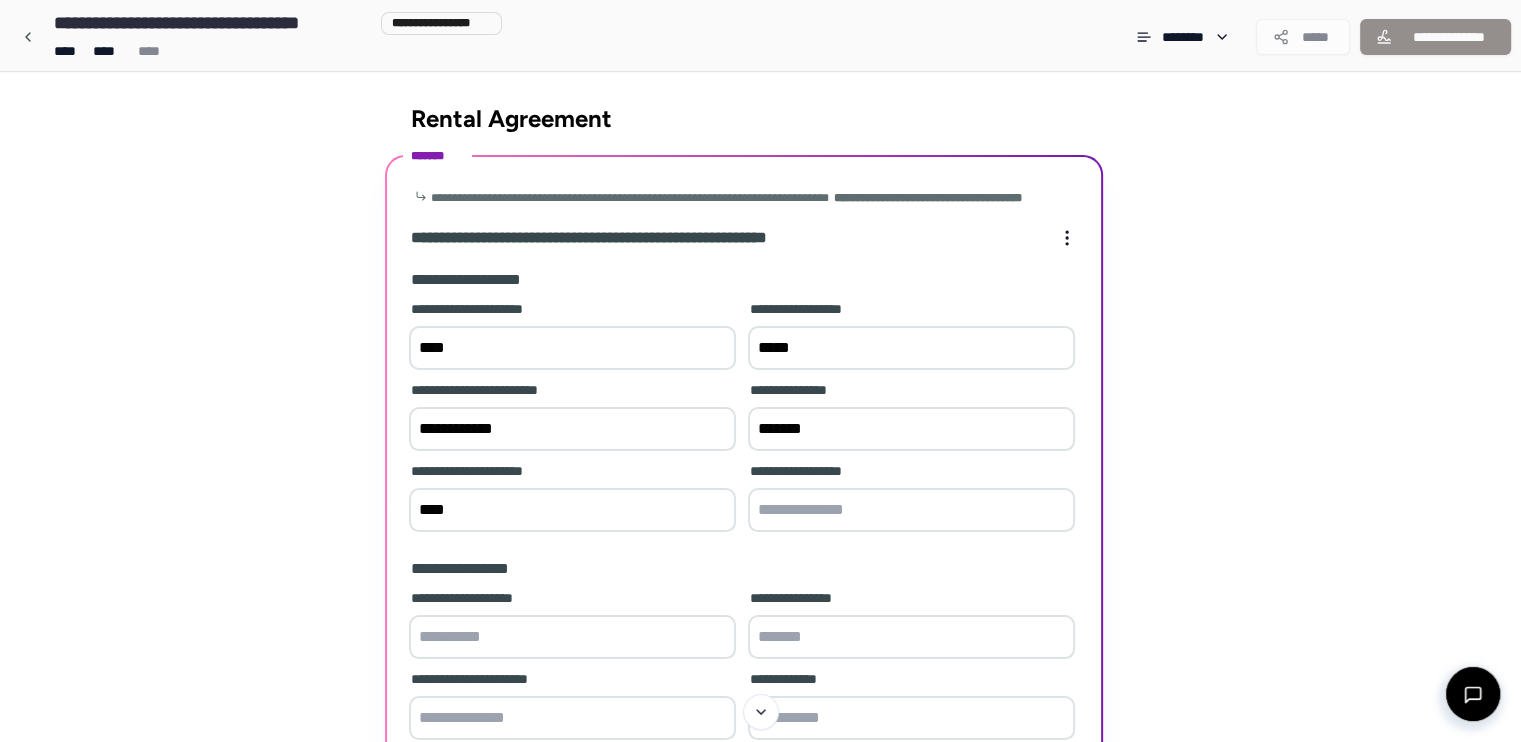type on "****" 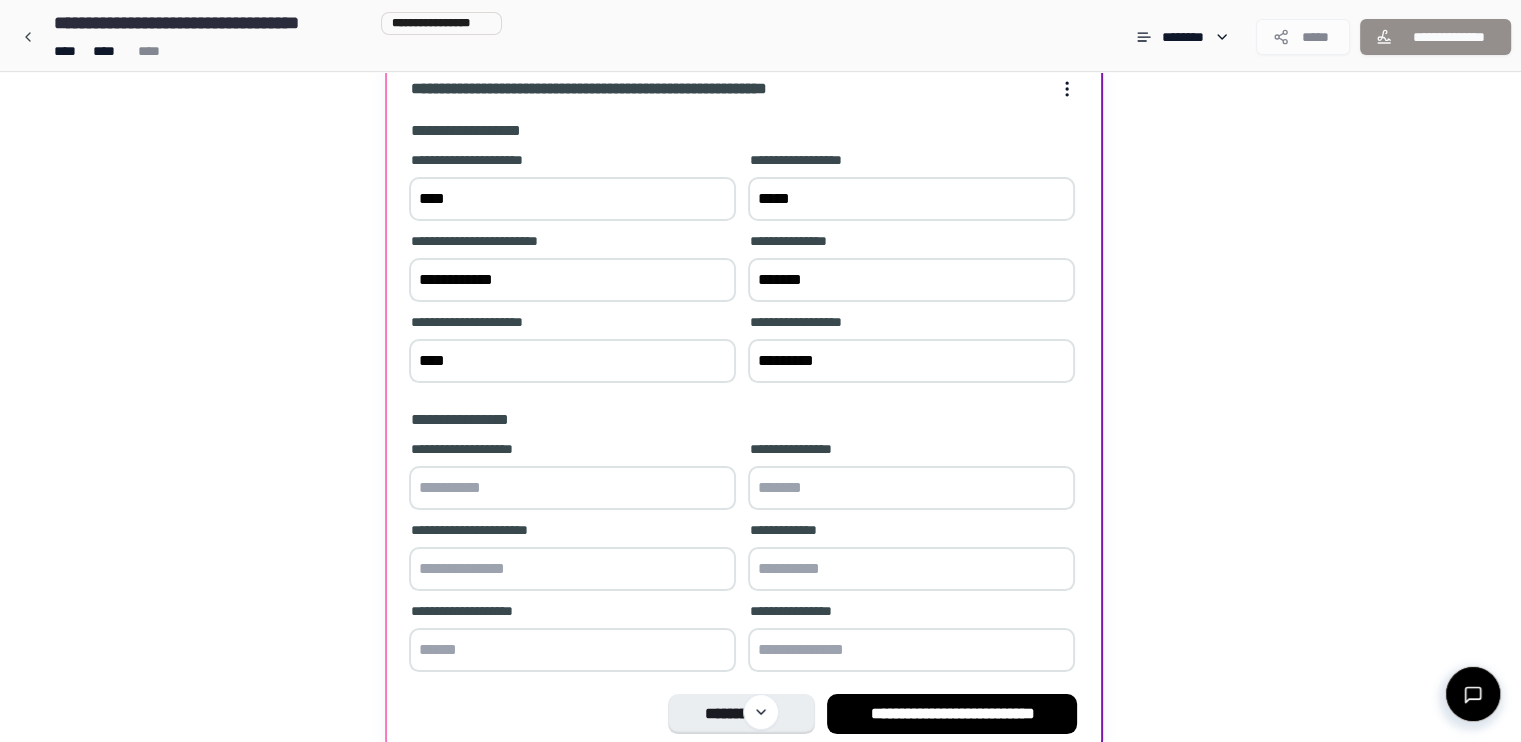 scroll, scrollTop: 200, scrollLeft: 0, axis: vertical 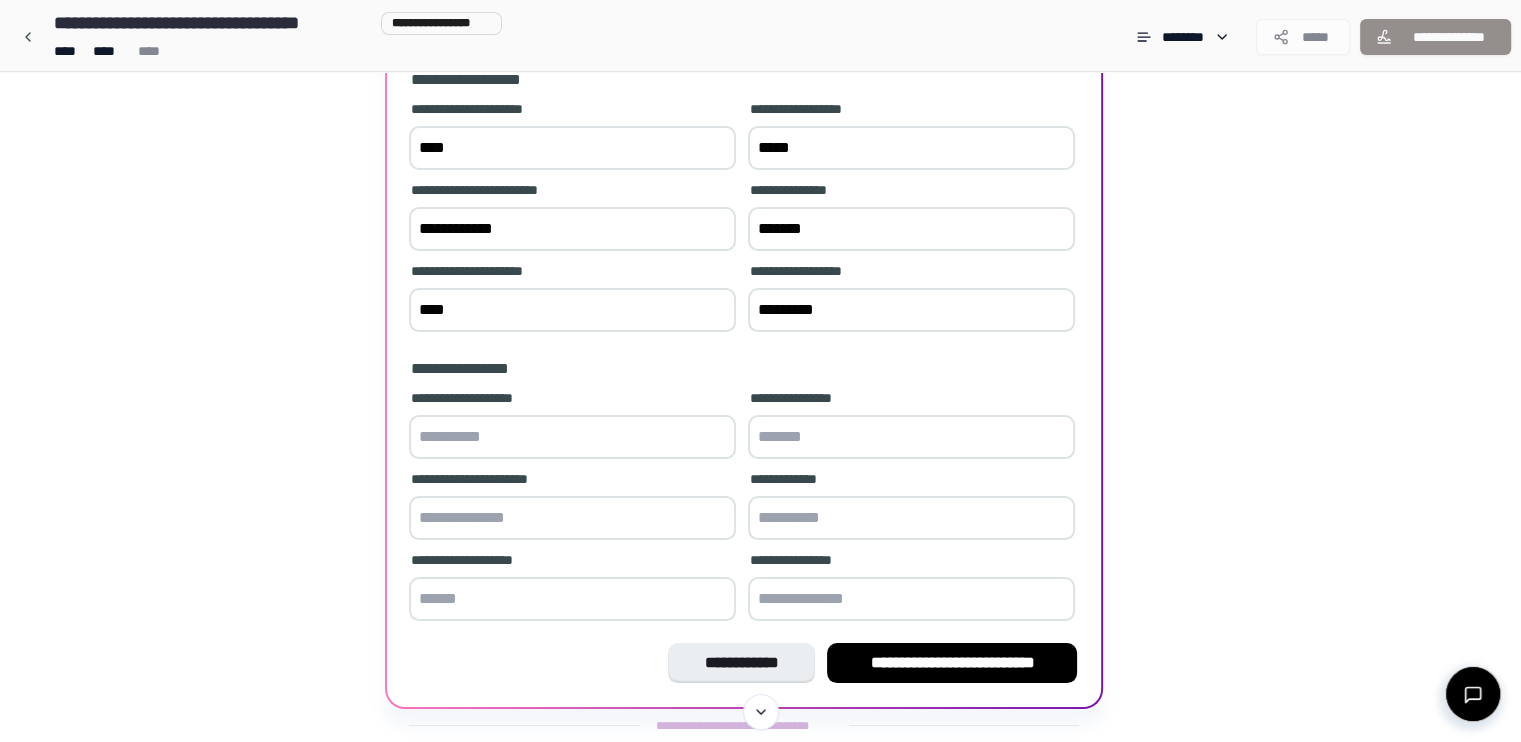 type on "*********" 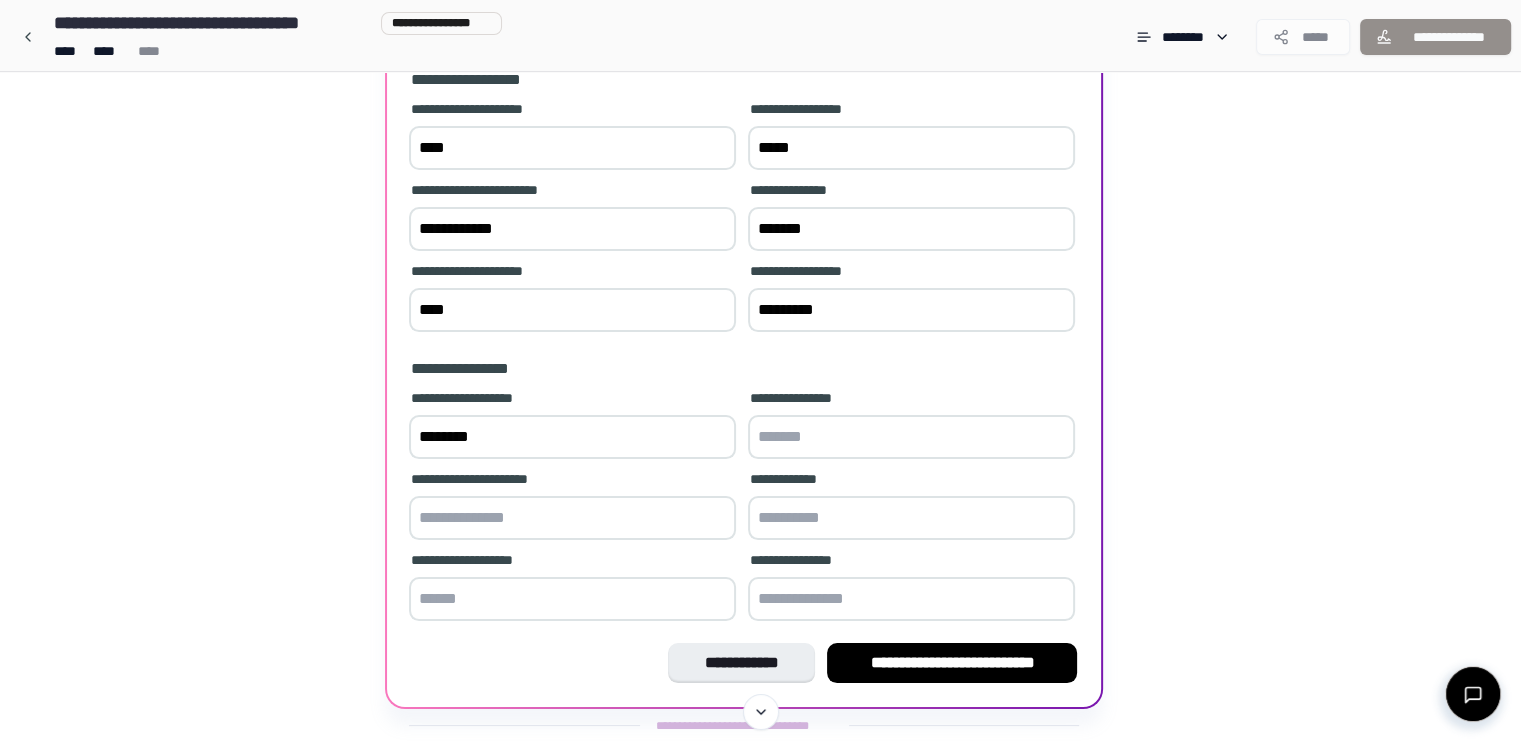 type on "********" 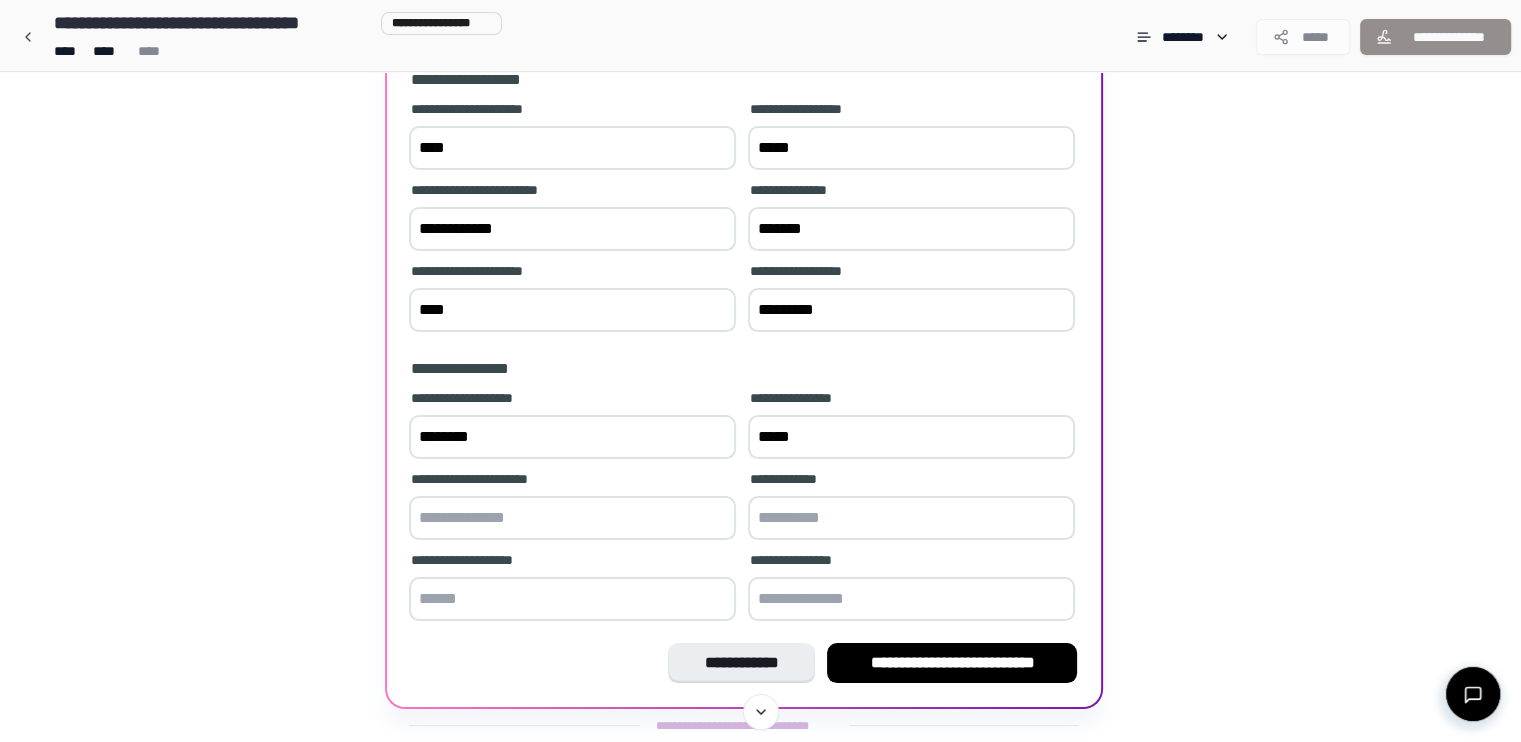 type on "*****" 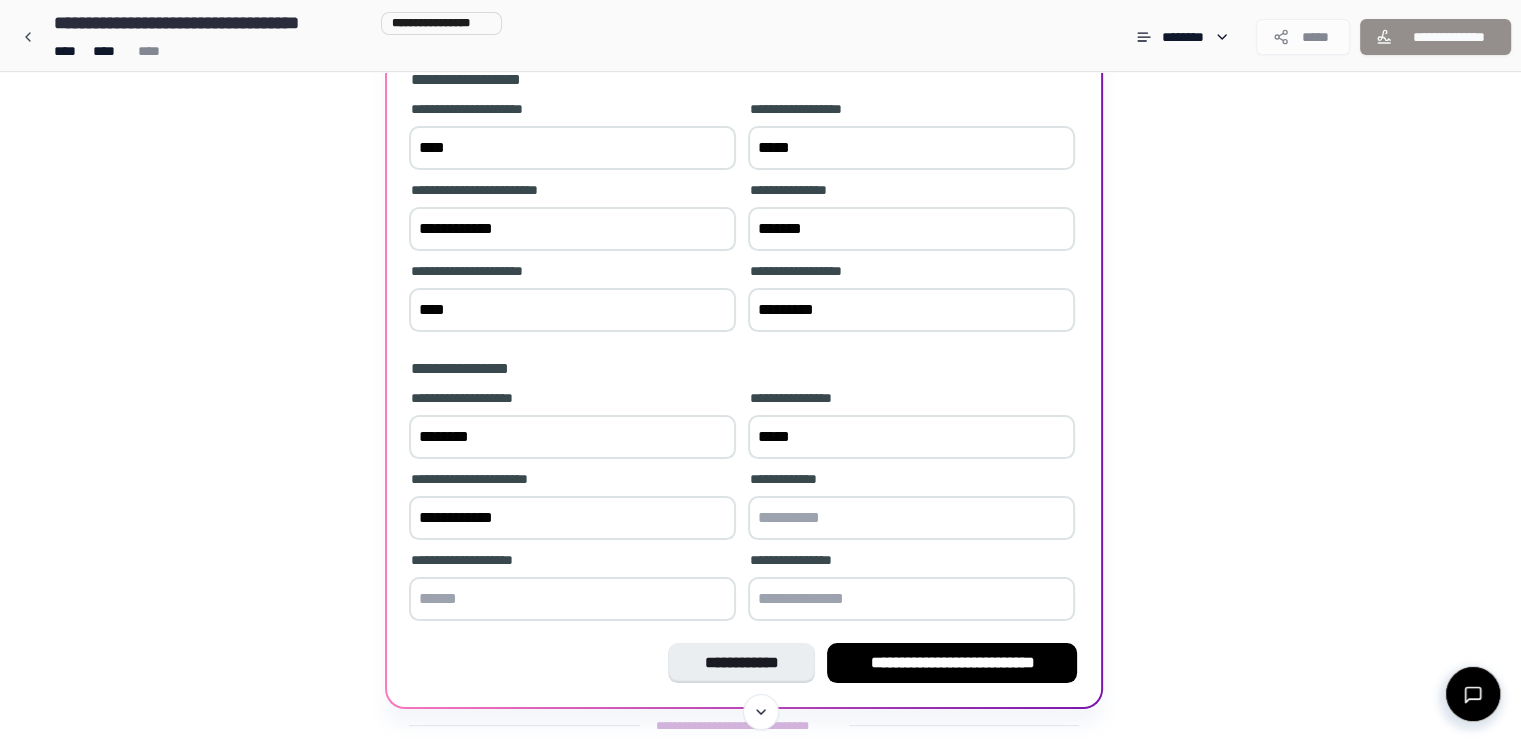 type on "**********" 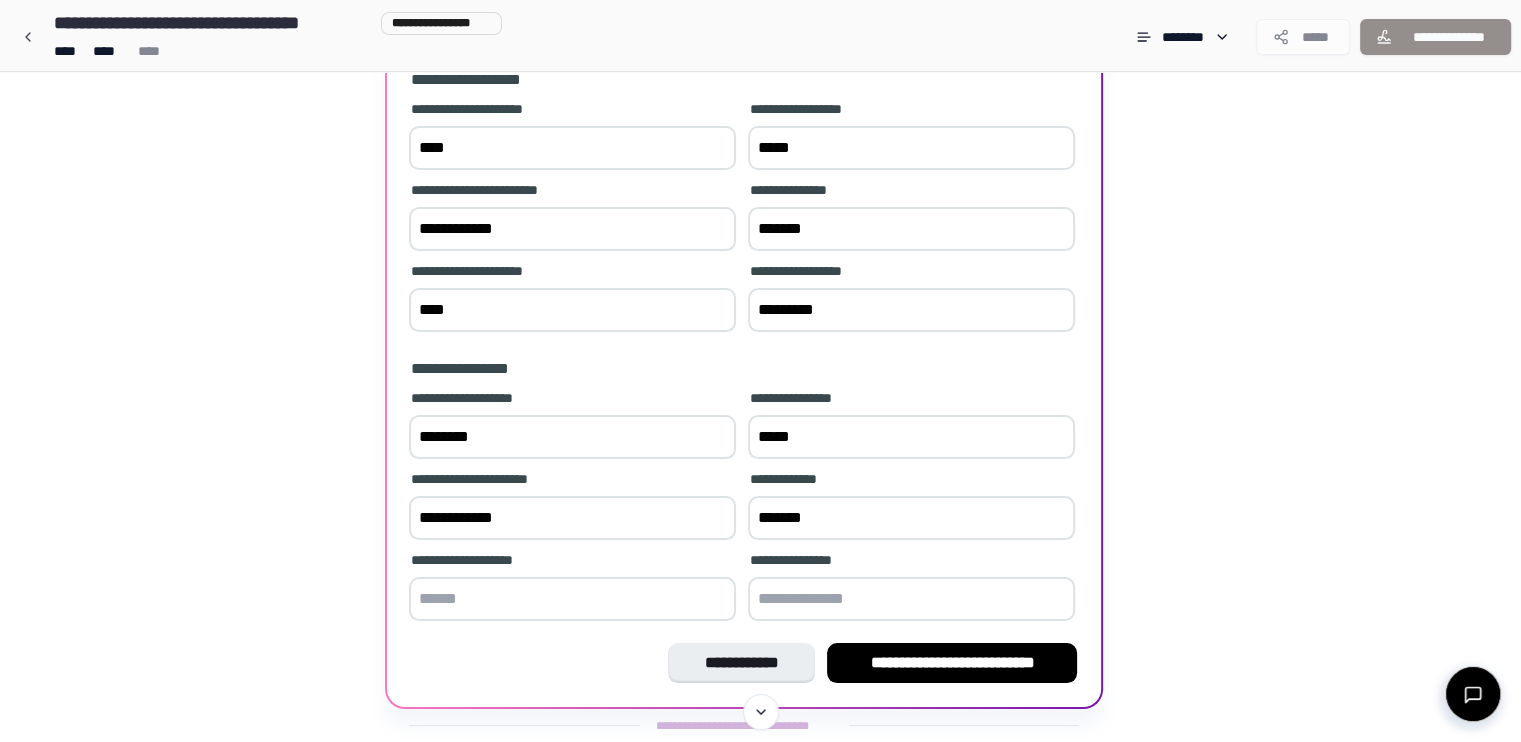 type on "*******" 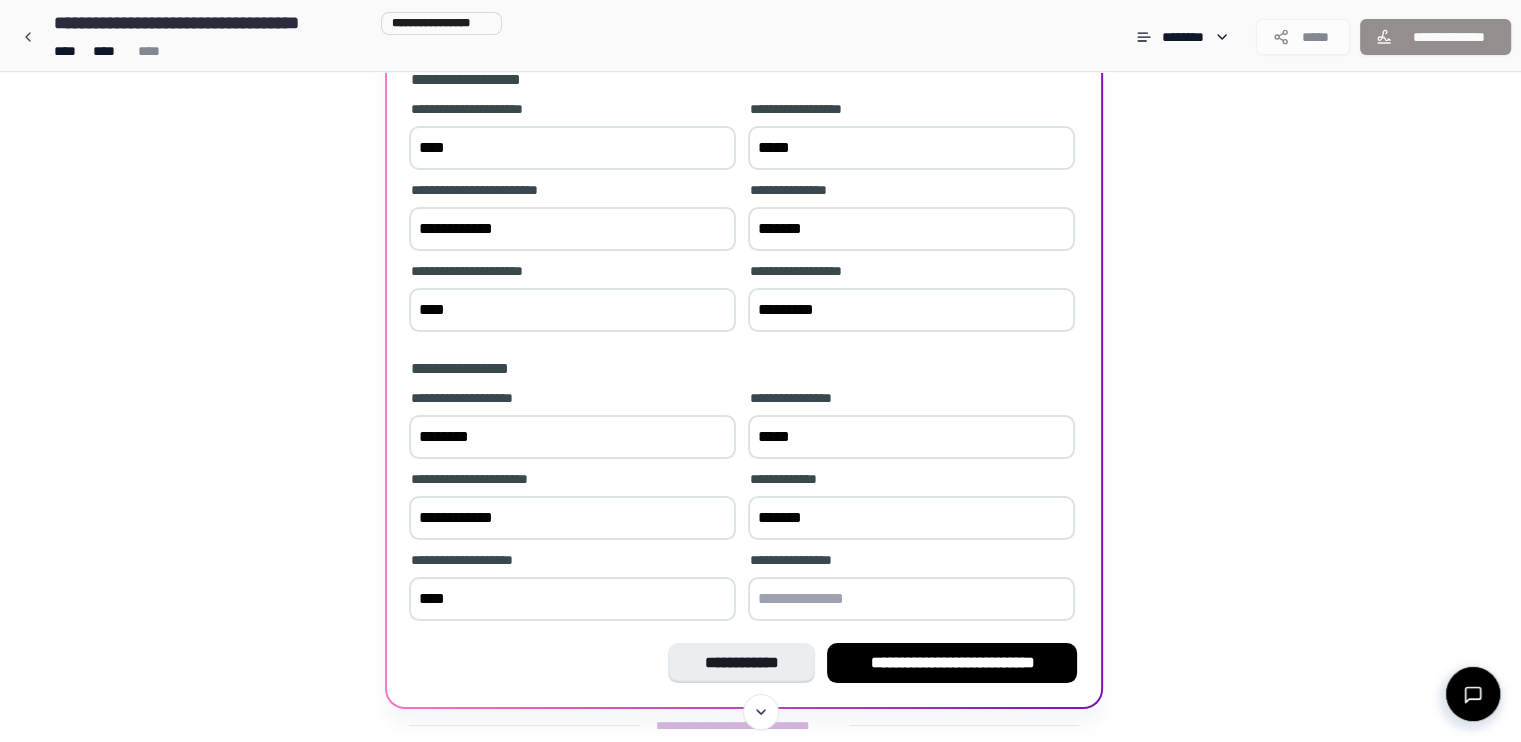 type on "****" 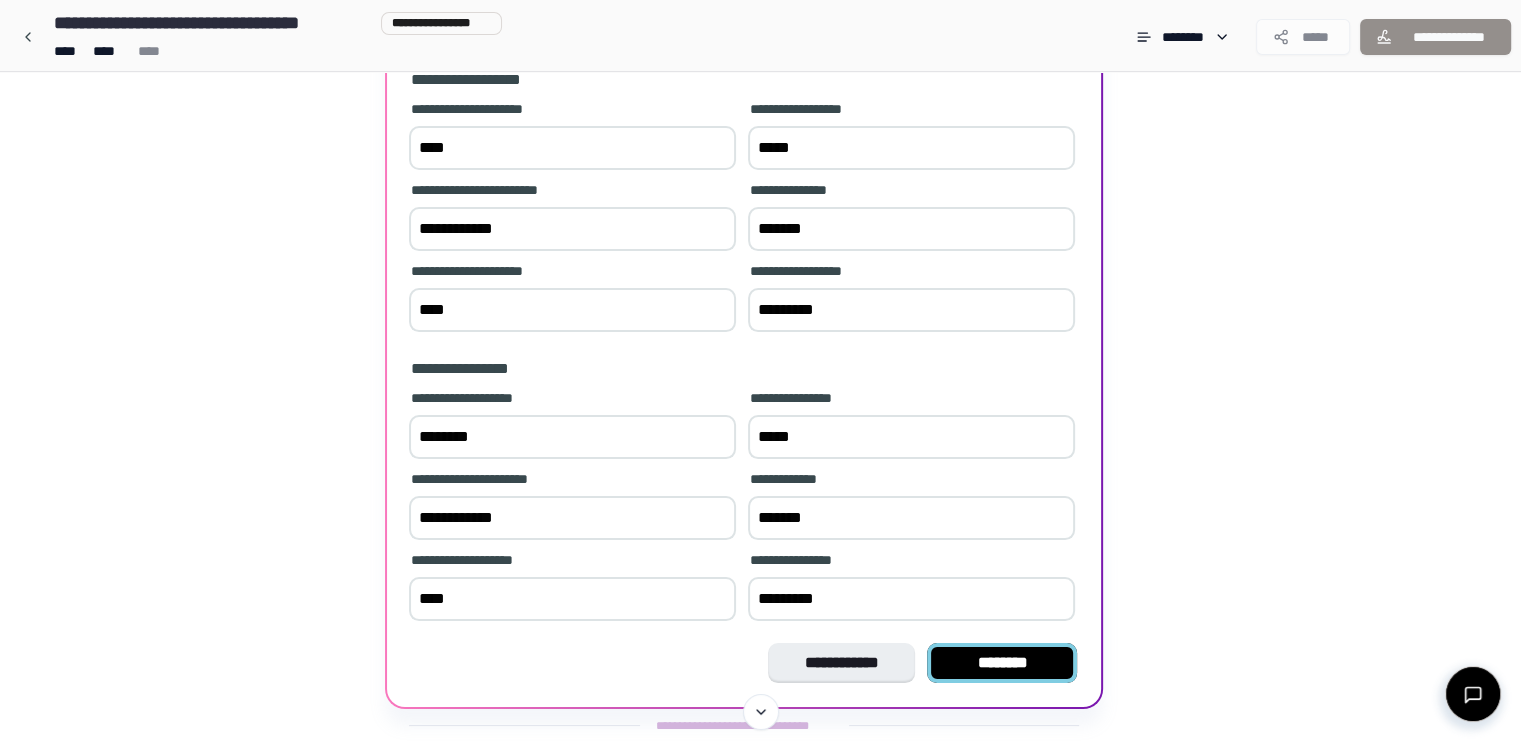 type on "*********" 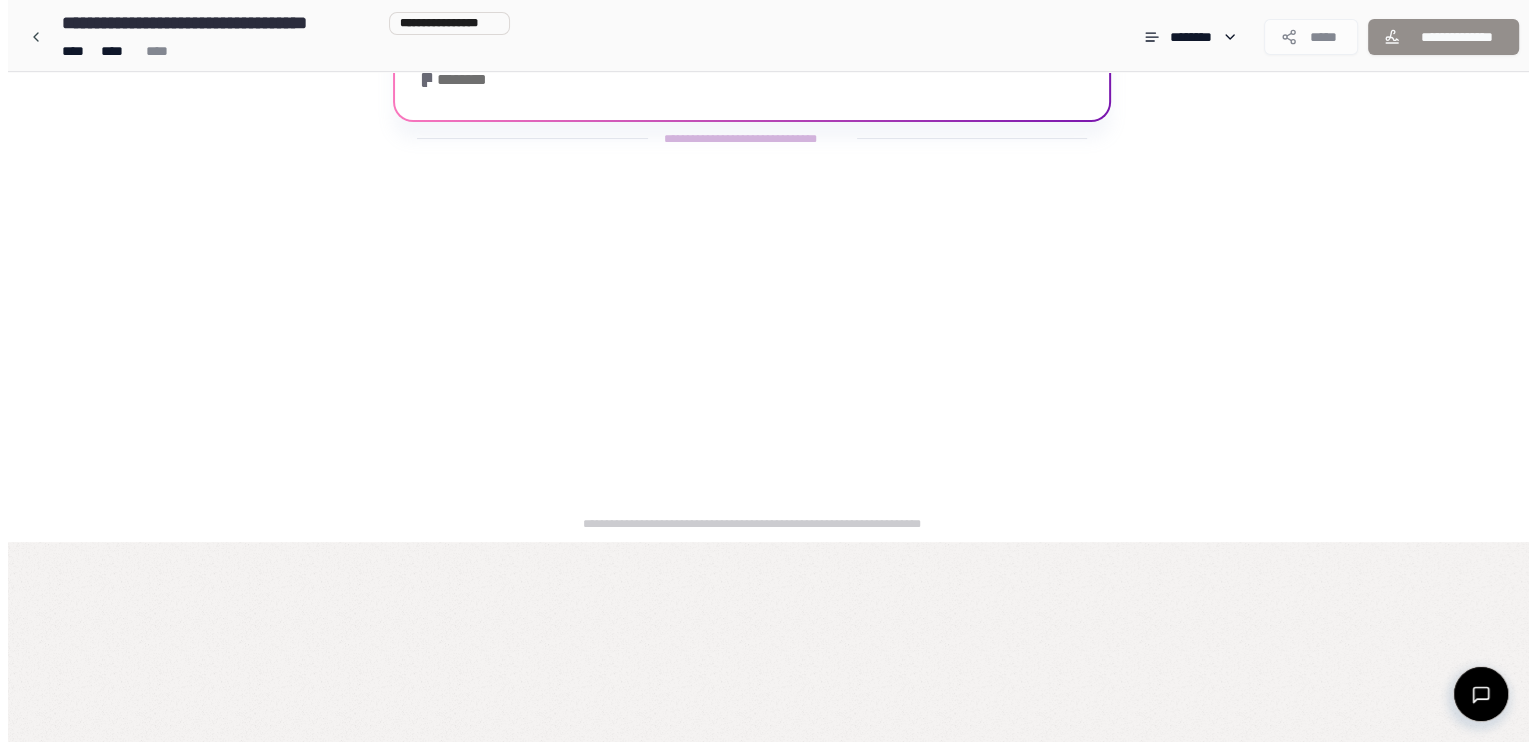 scroll, scrollTop: 0, scrollLeft: 0, axis: both 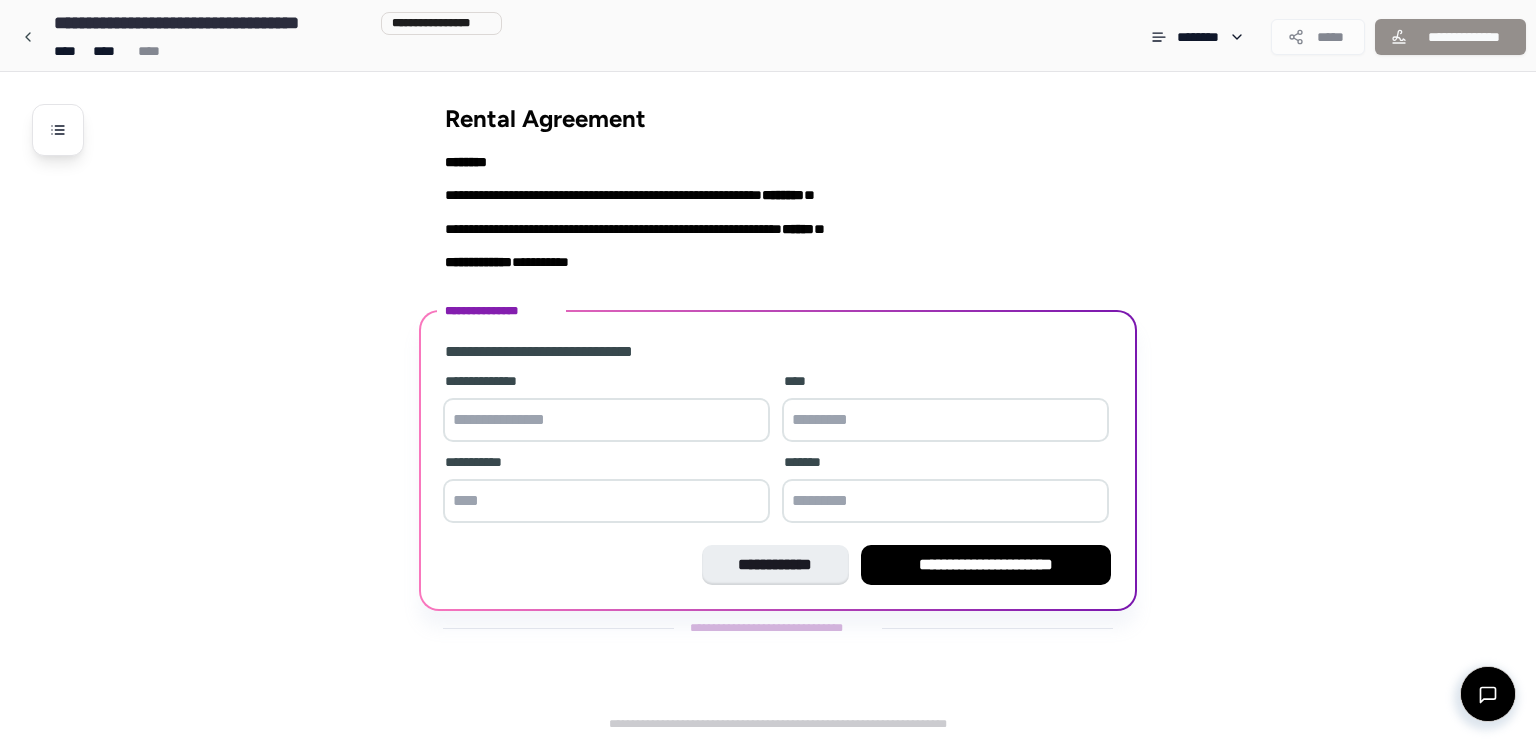 click at bounding box center (606, 420) 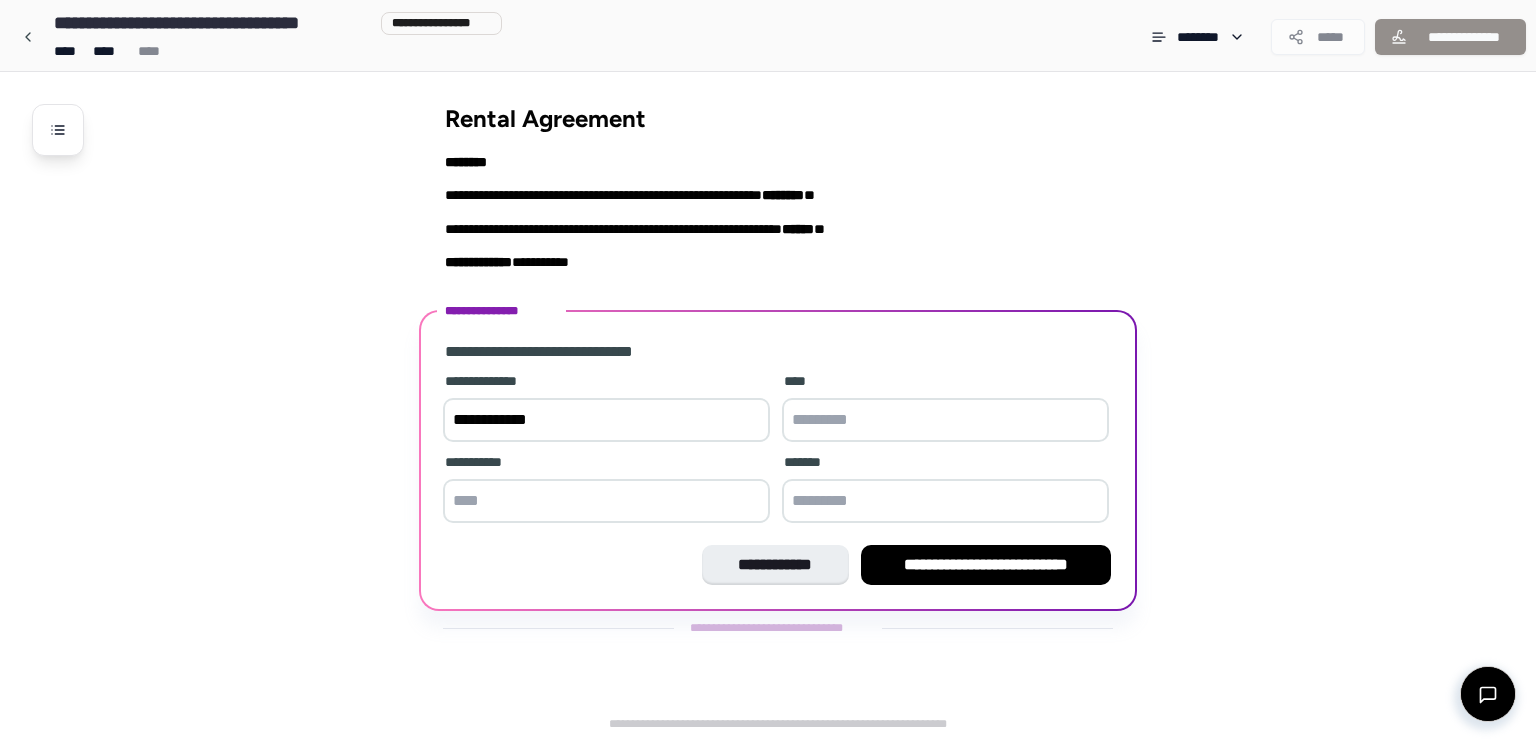 type on "**********" 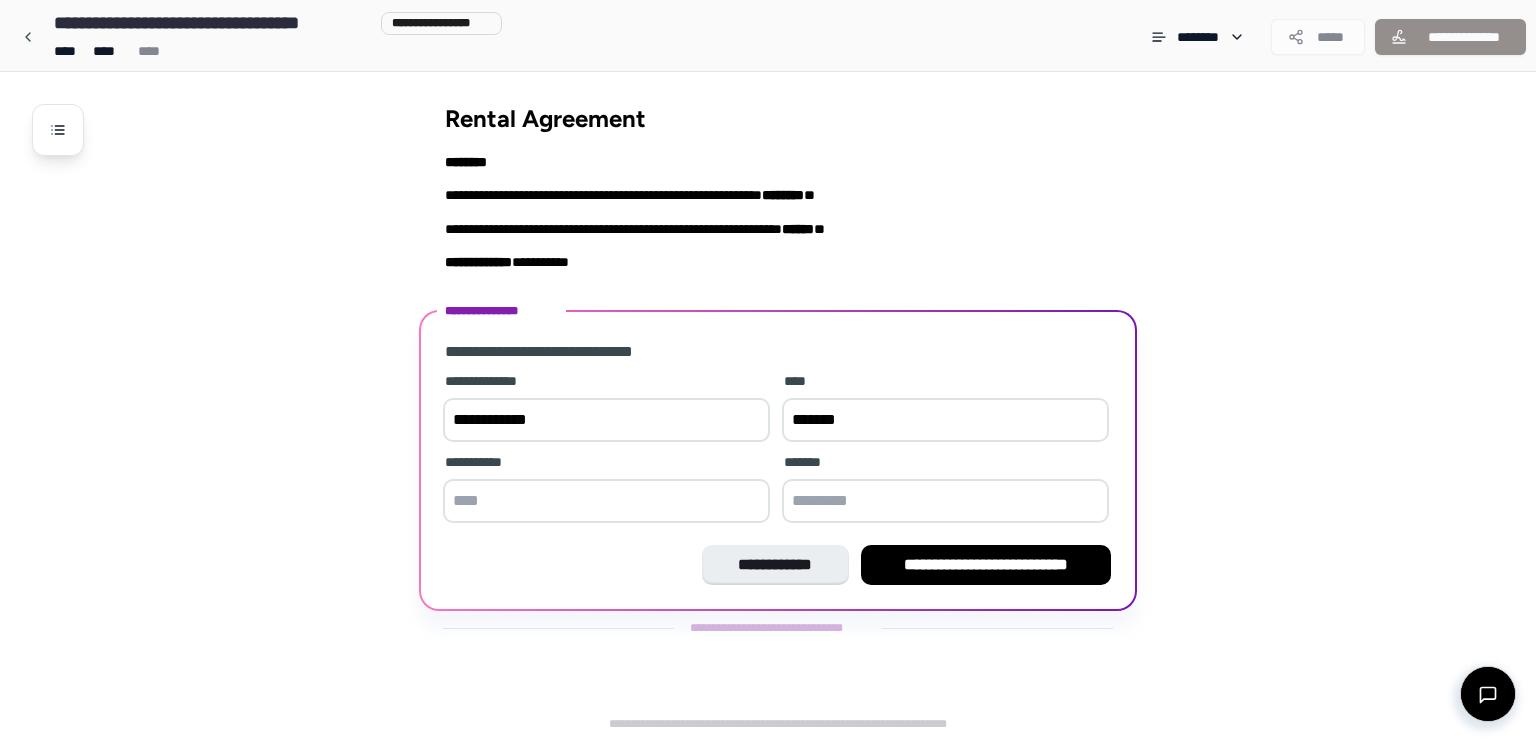 type on "*******" 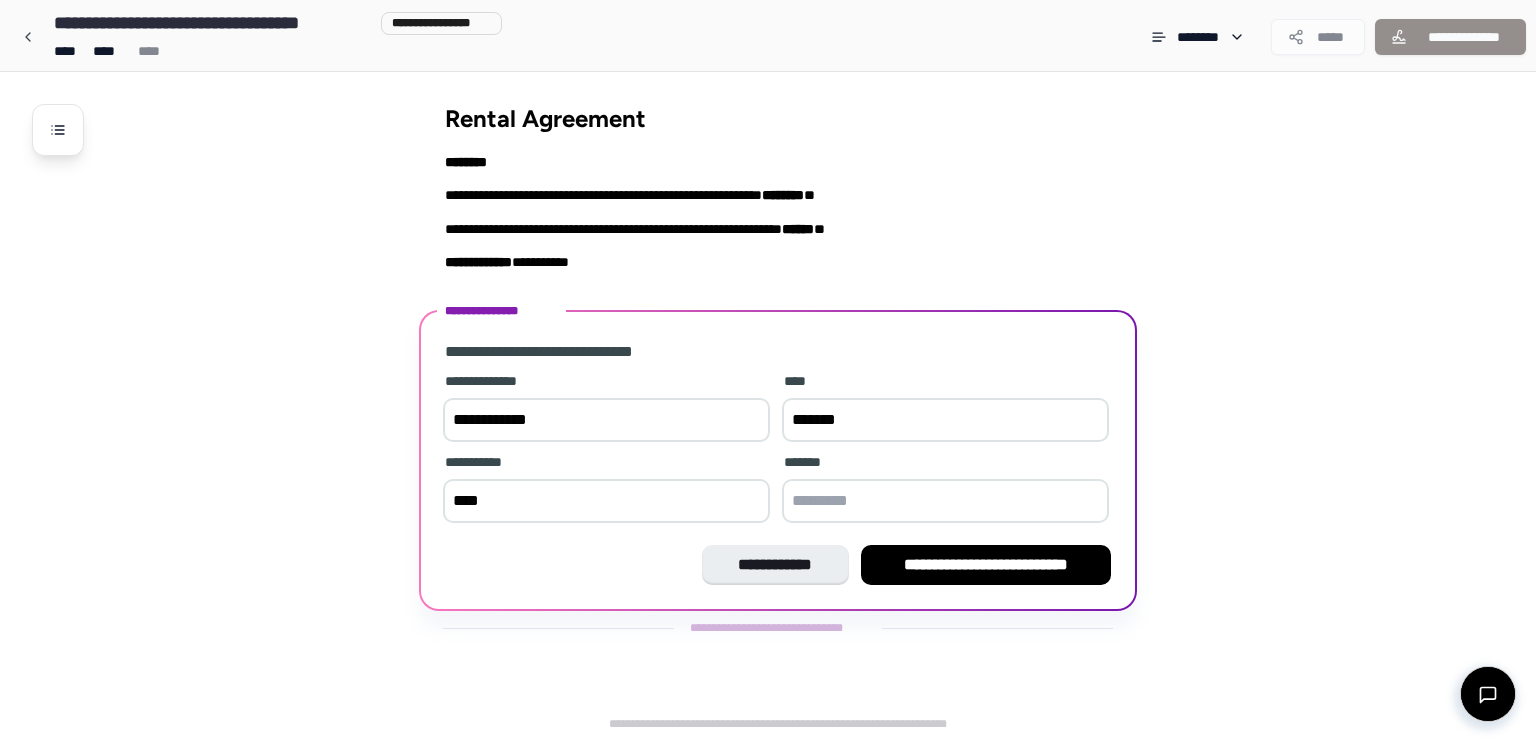 type on "****" 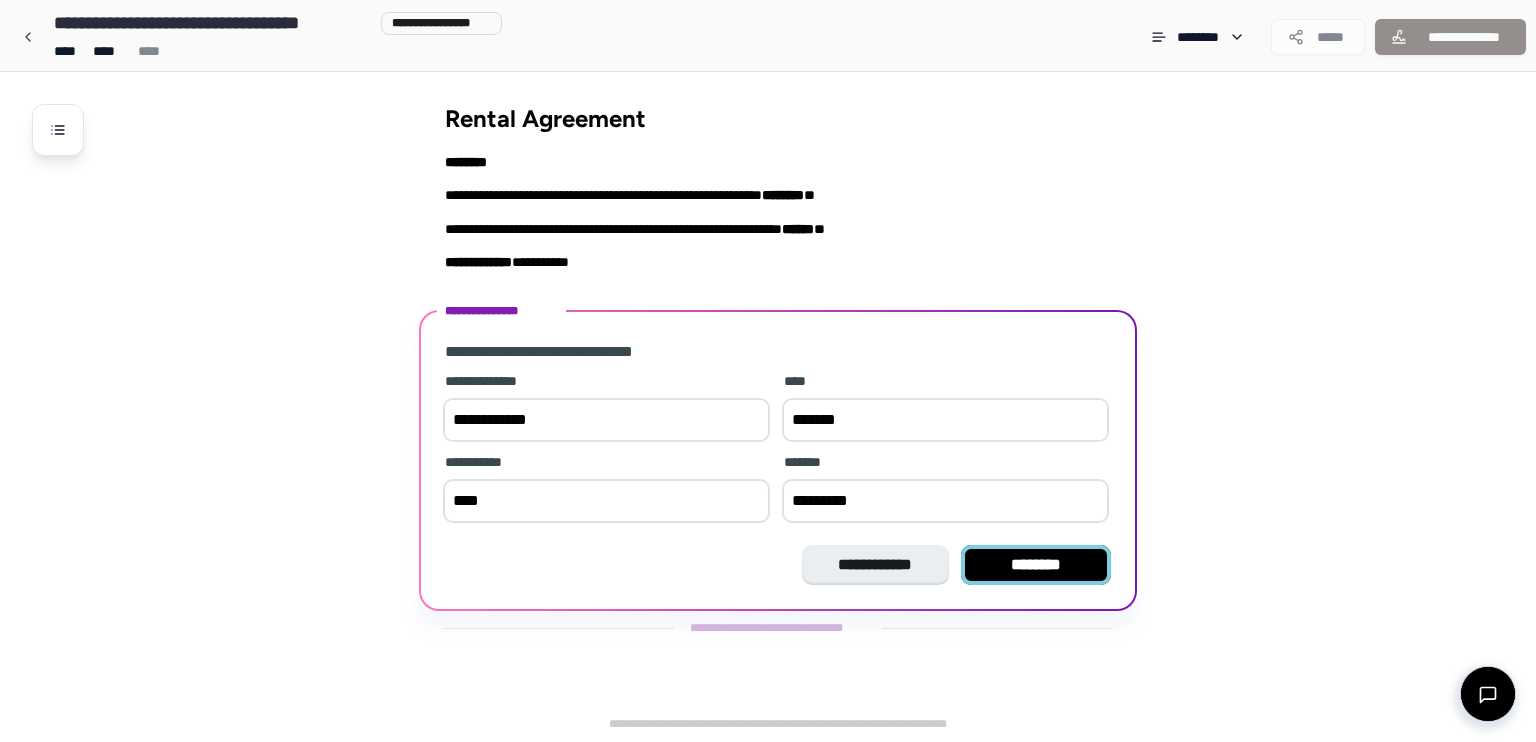 type on "*********" 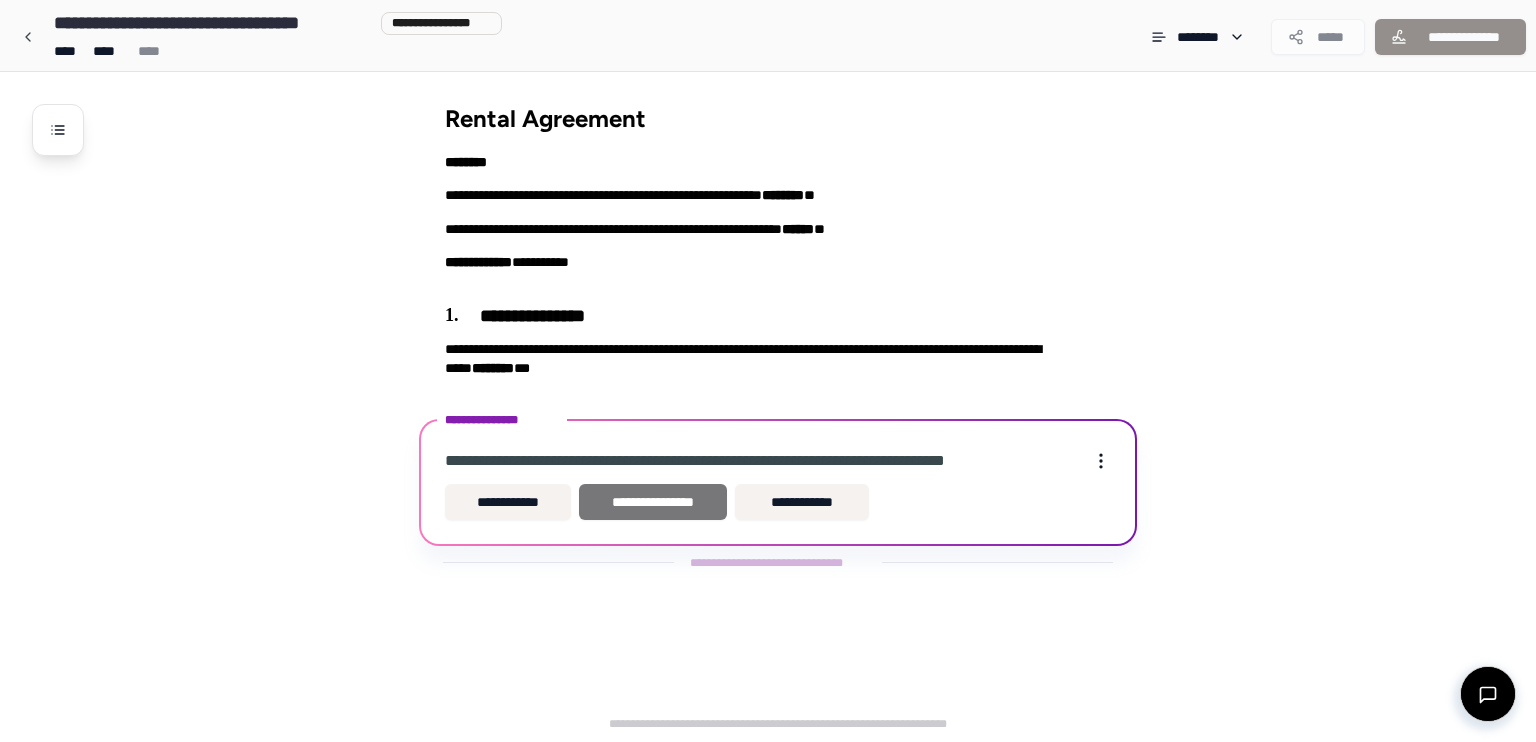 click on "**********" at bounding box center [653, 502] 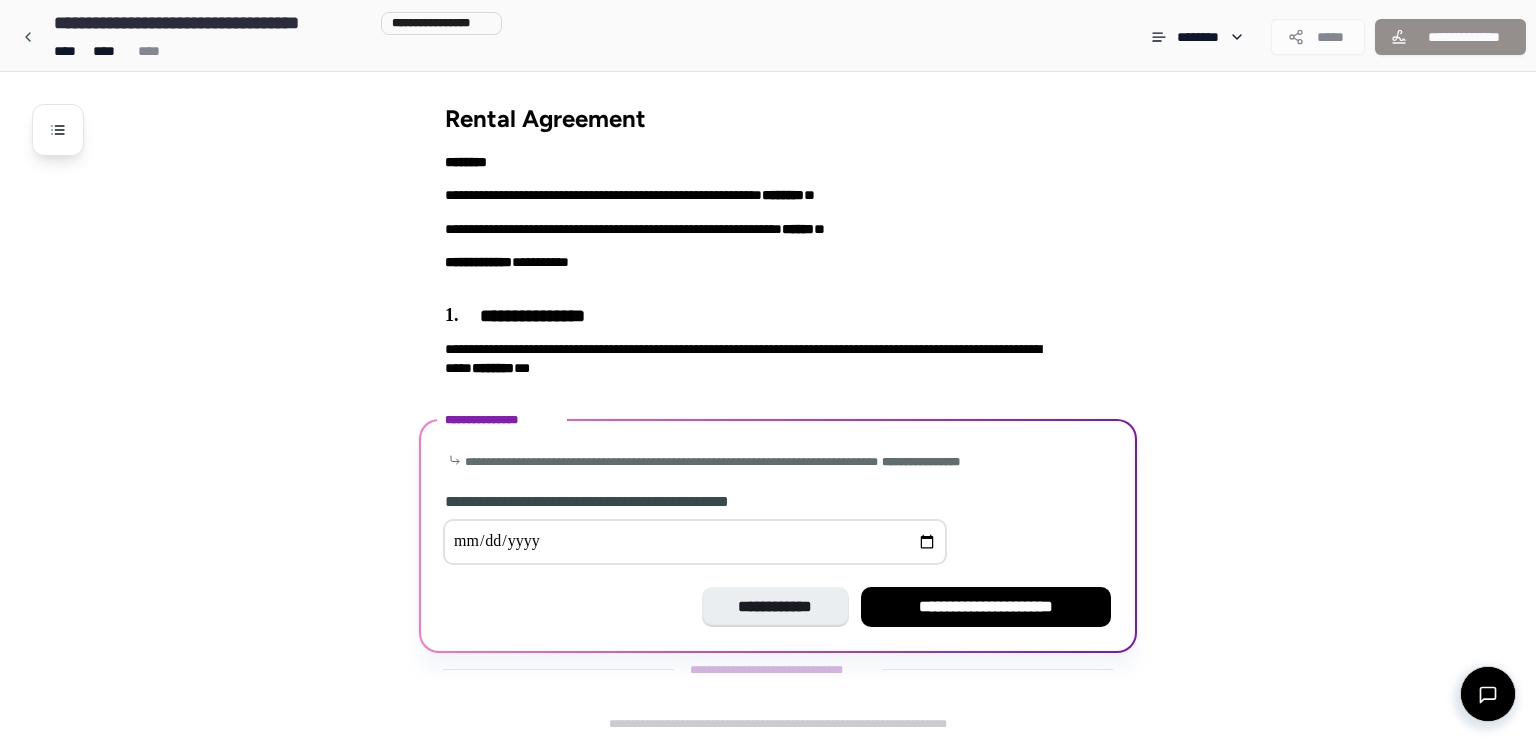 click at bounding box center (695, 542) 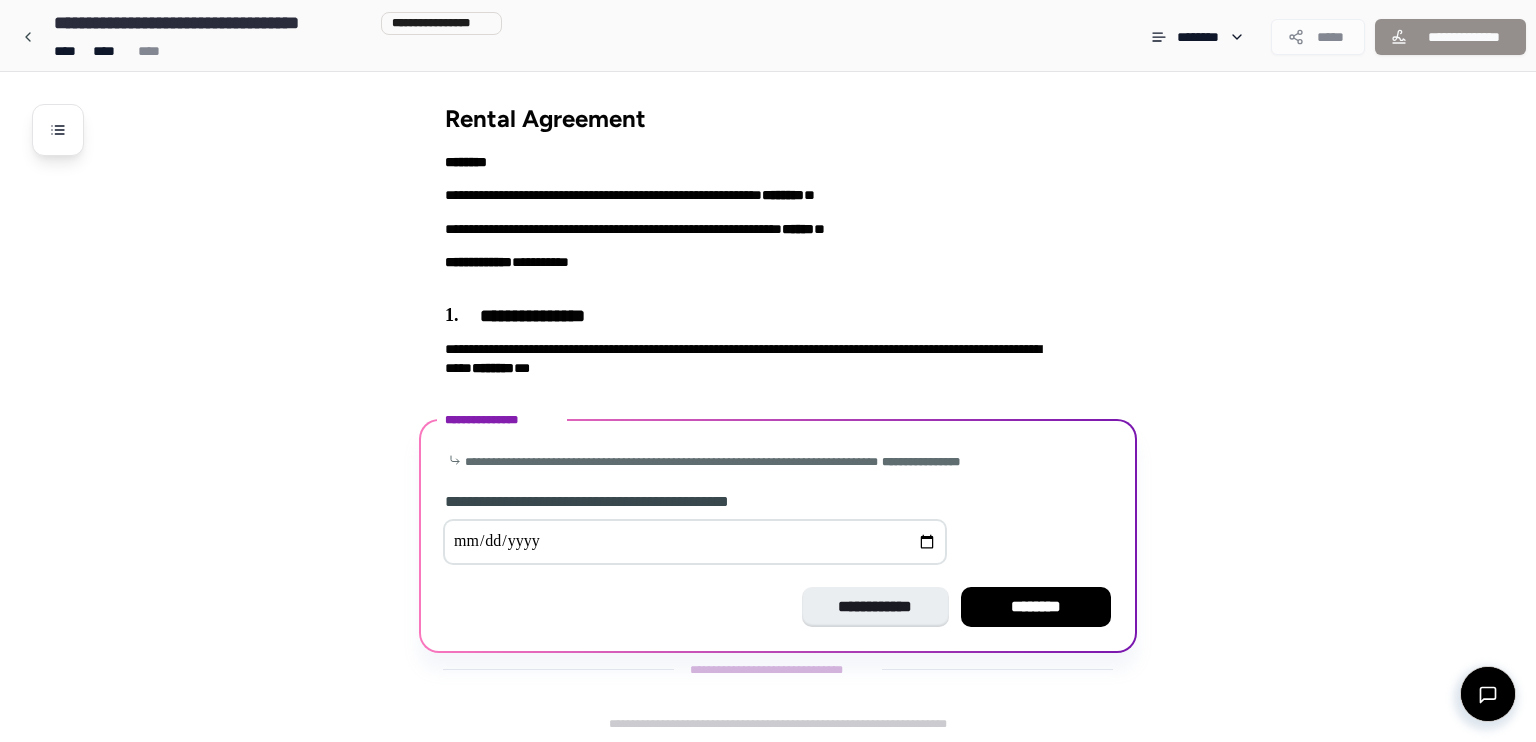 type on "**********" 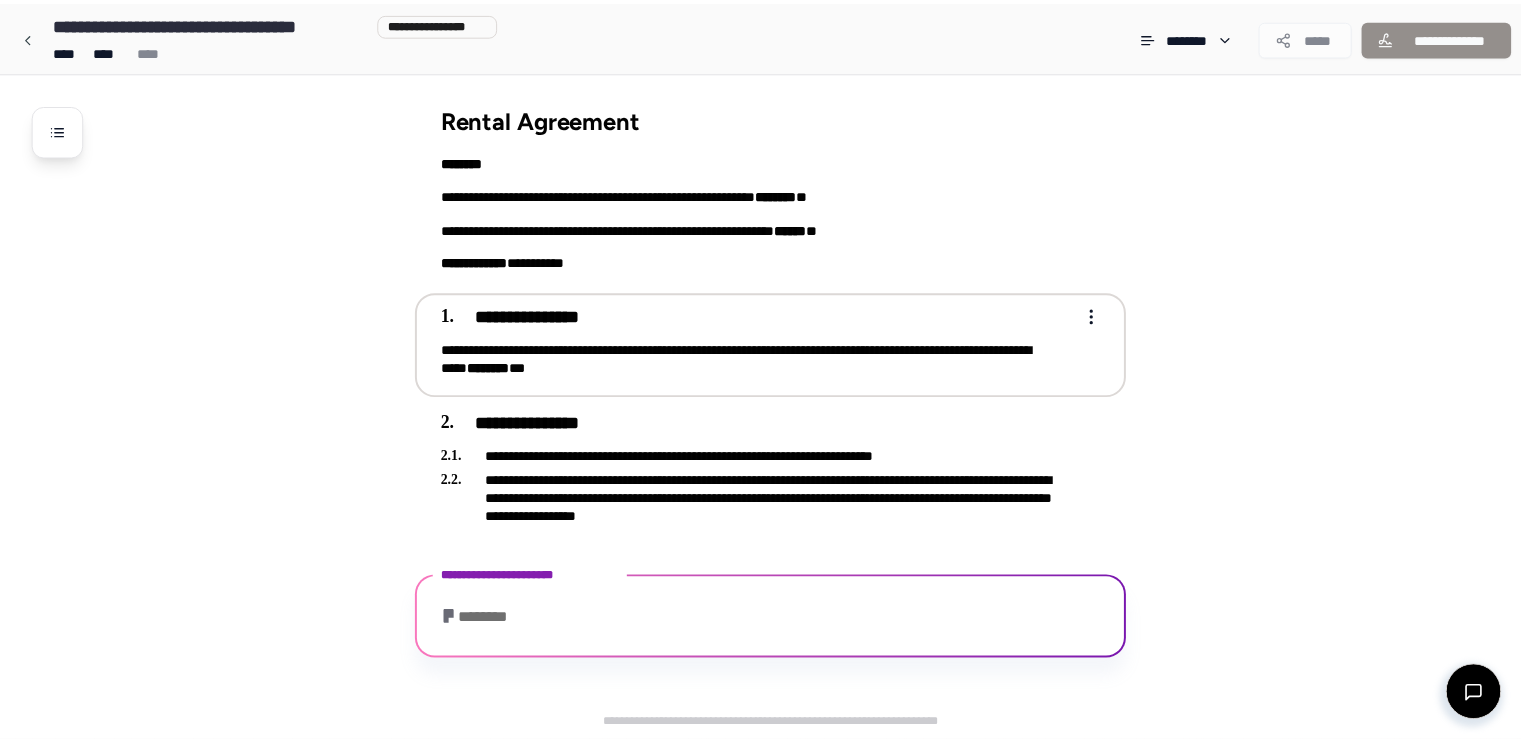scroll, scrollTop: 528, scrollLeft: 0, axis: vertical 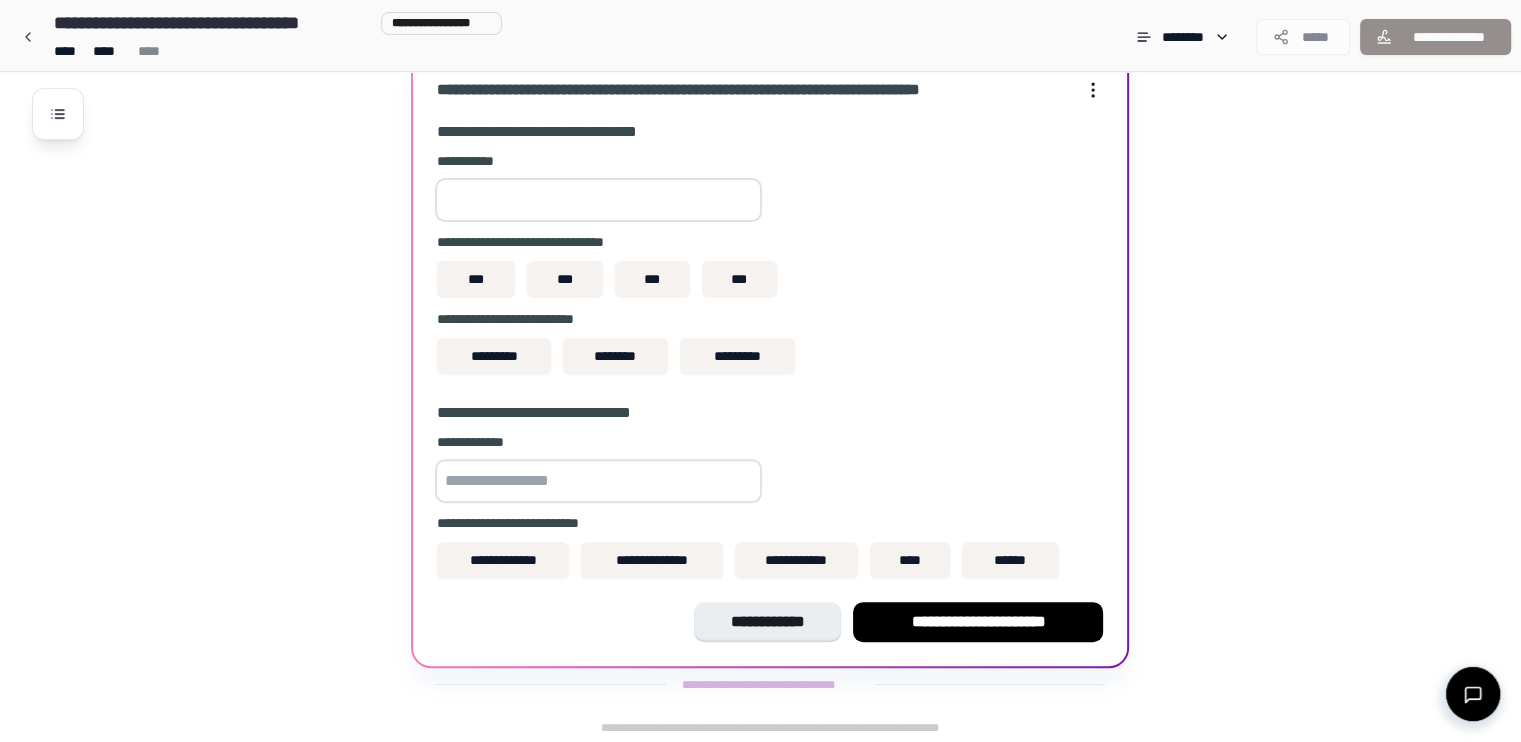 click at bounding box center (598, 200) 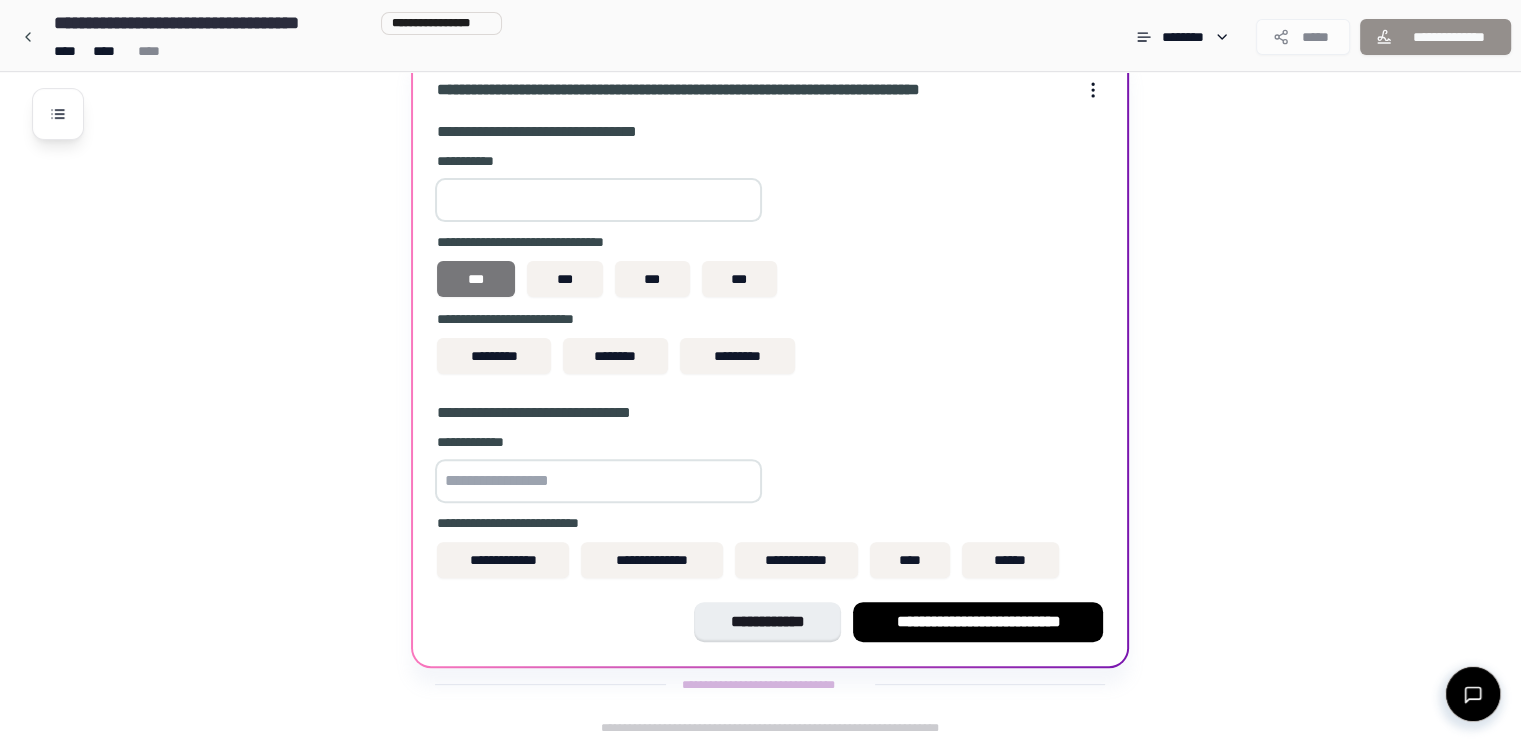 type on "***" 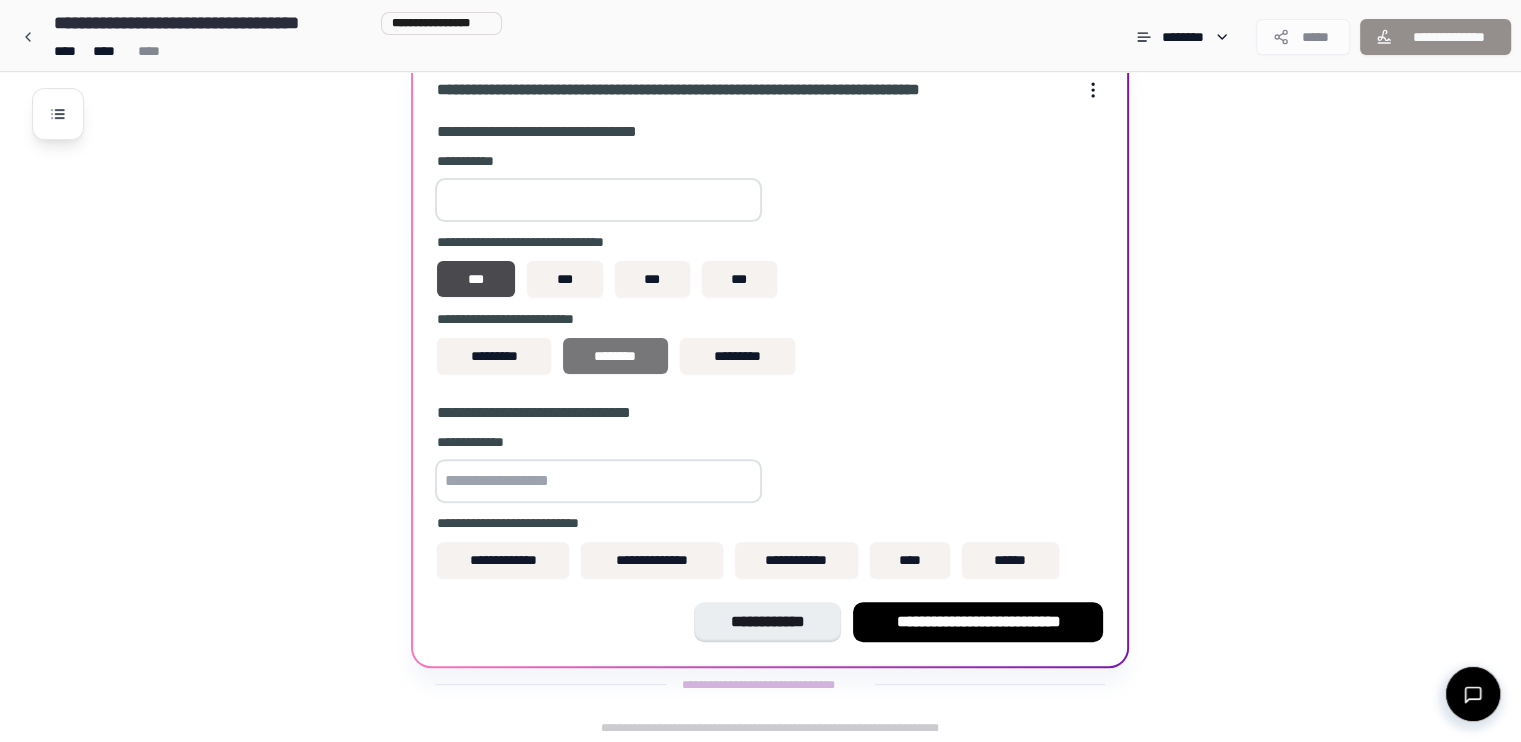 click on "********" at bounding box center [615, 356] 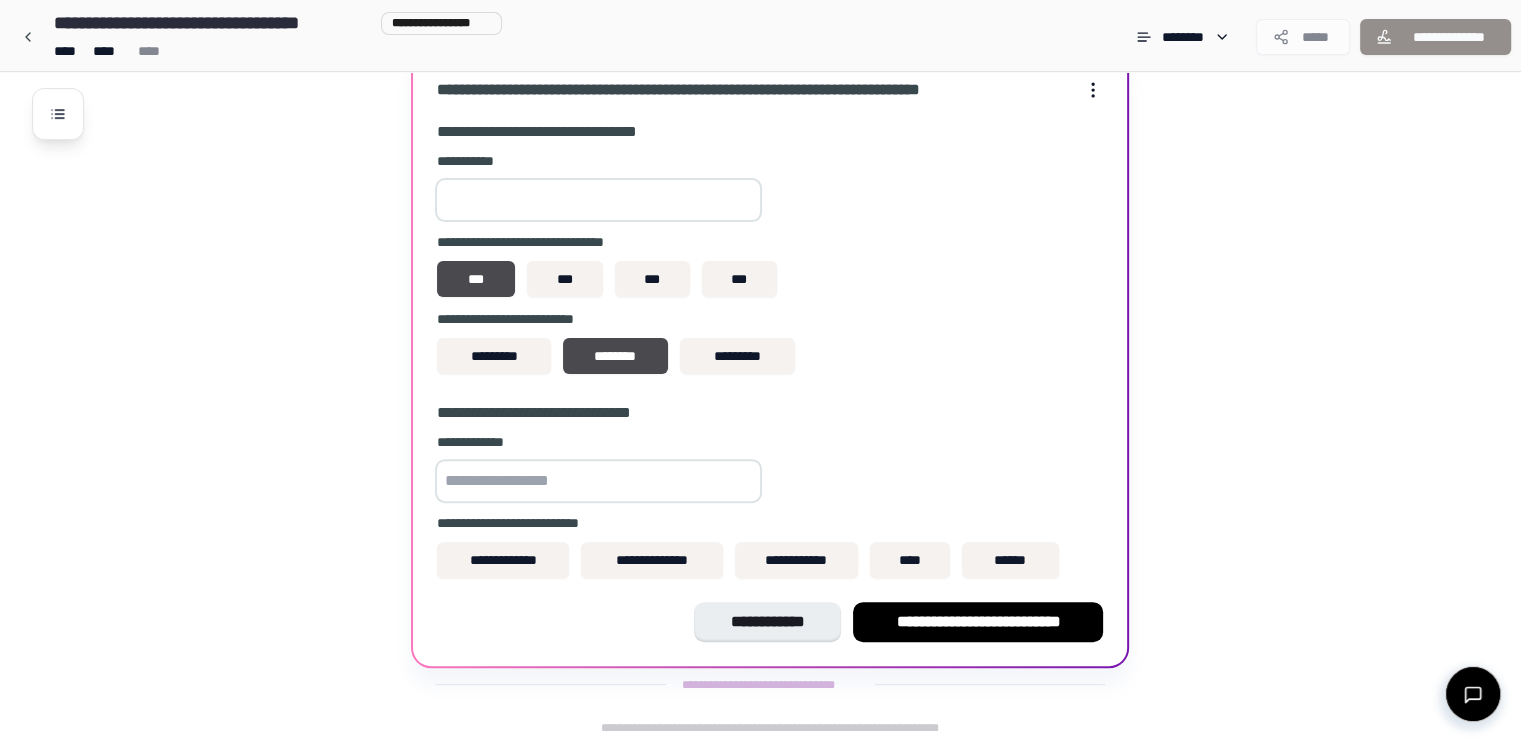 click at bounding box center [598, 481] 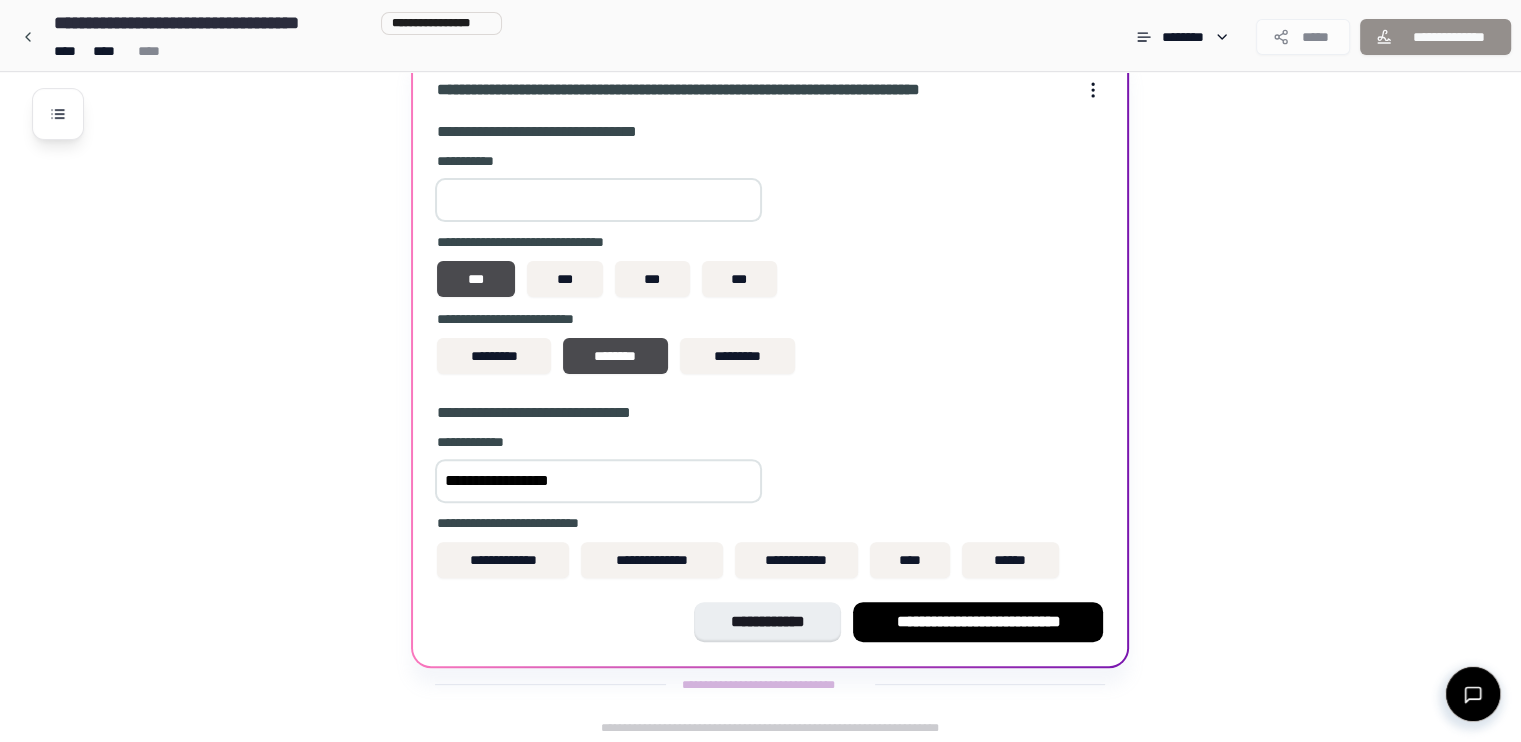 click on "**********" at bounding box center [598, 481] 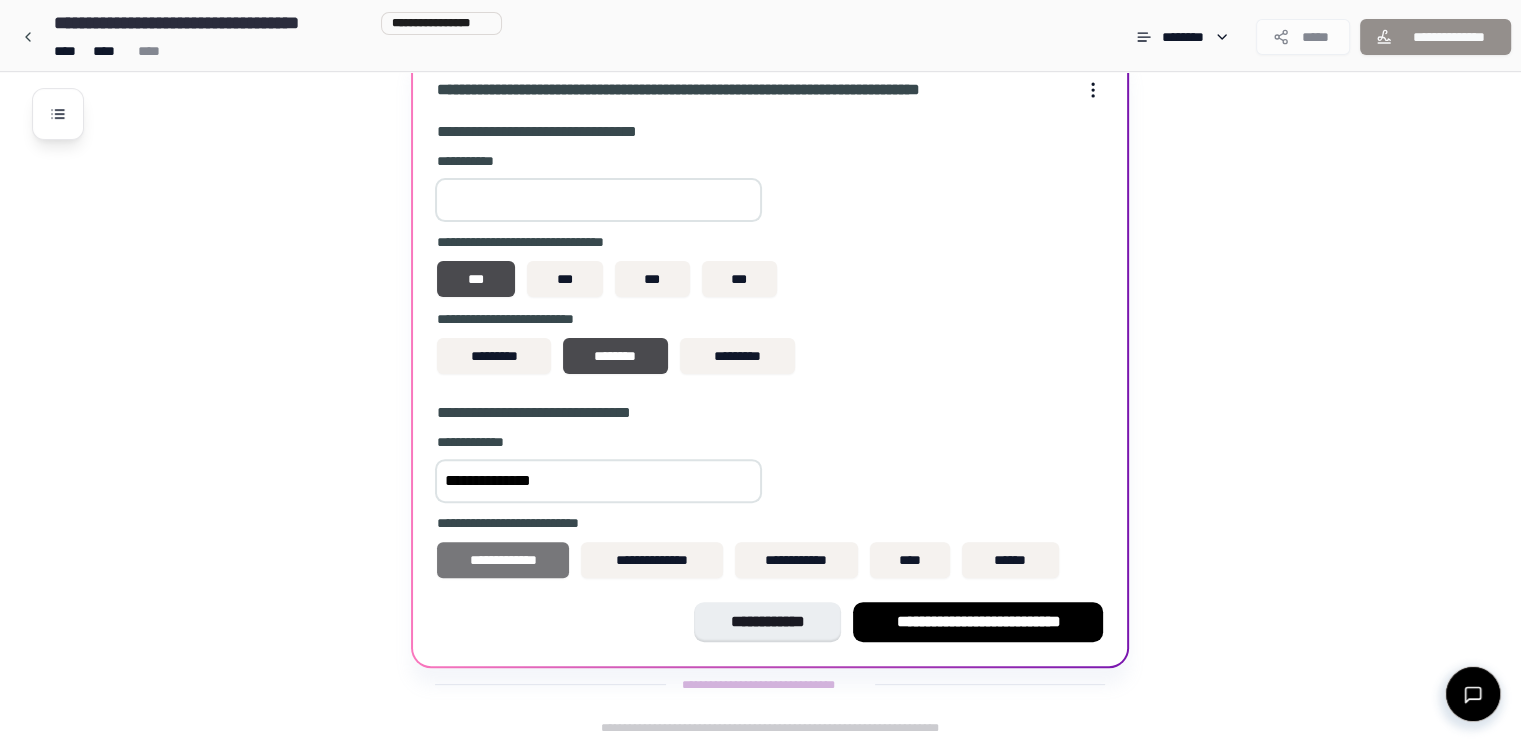 type on "**********" 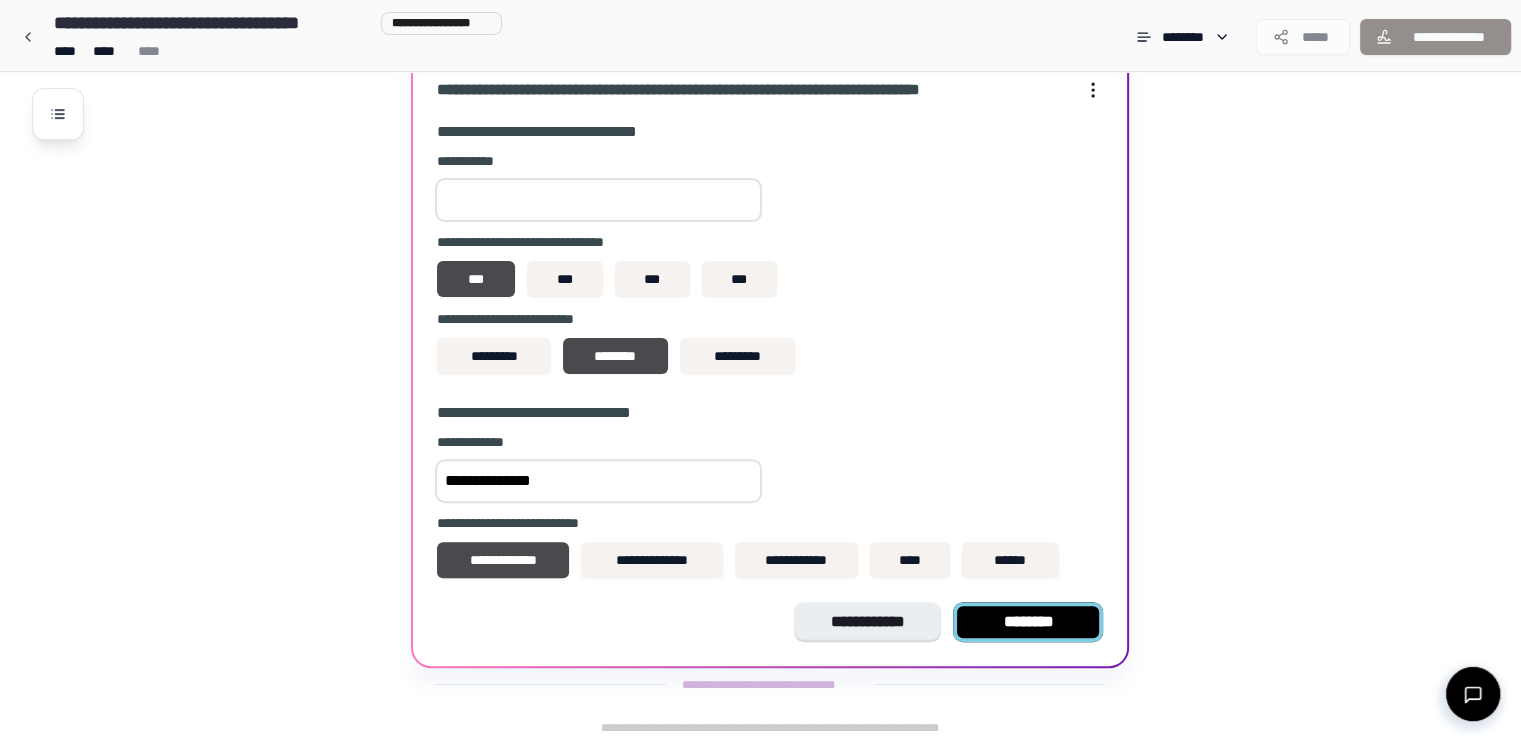 click on "********" at bounding box center (1028, 622) 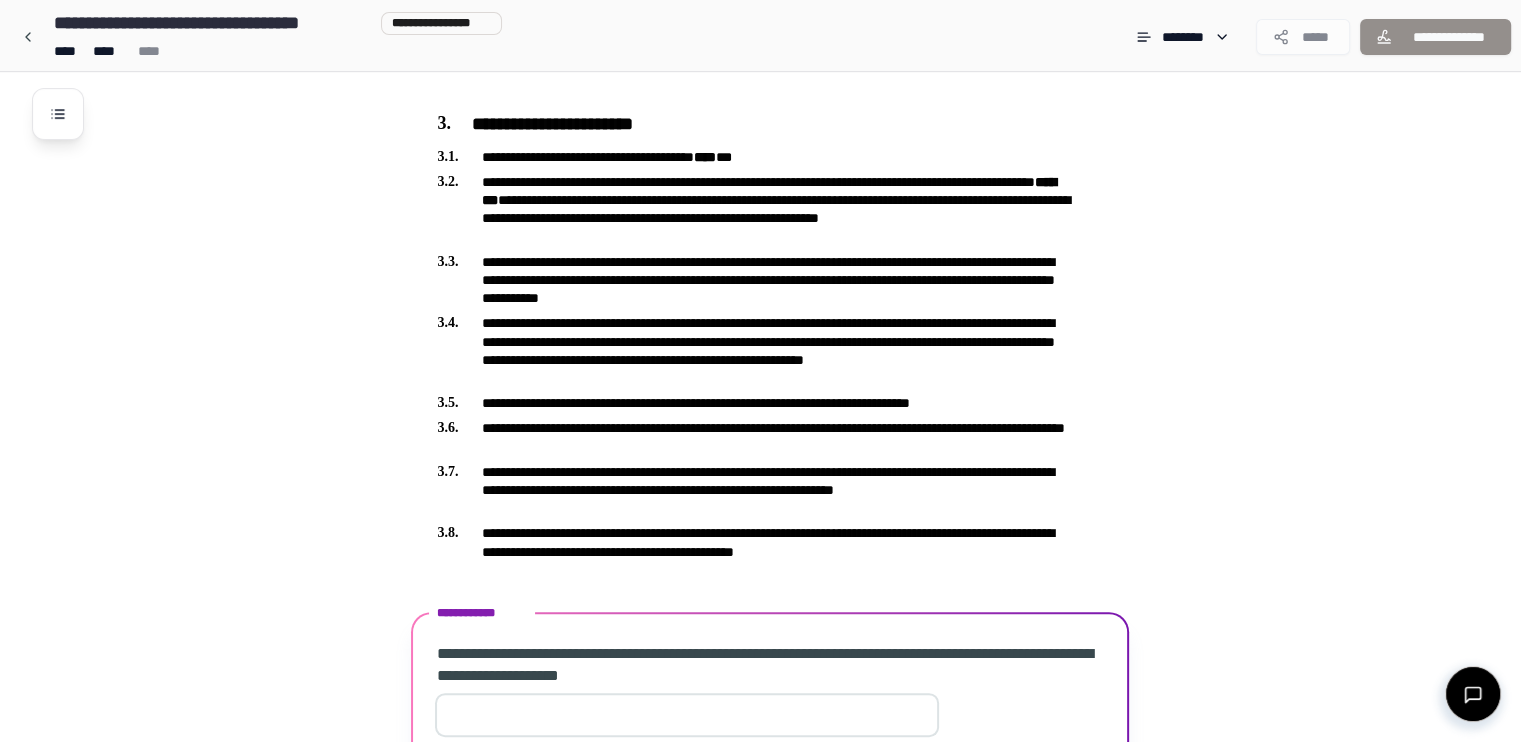 scroll, scrollTop: 610, scrollLeft: 0, axis: vertical 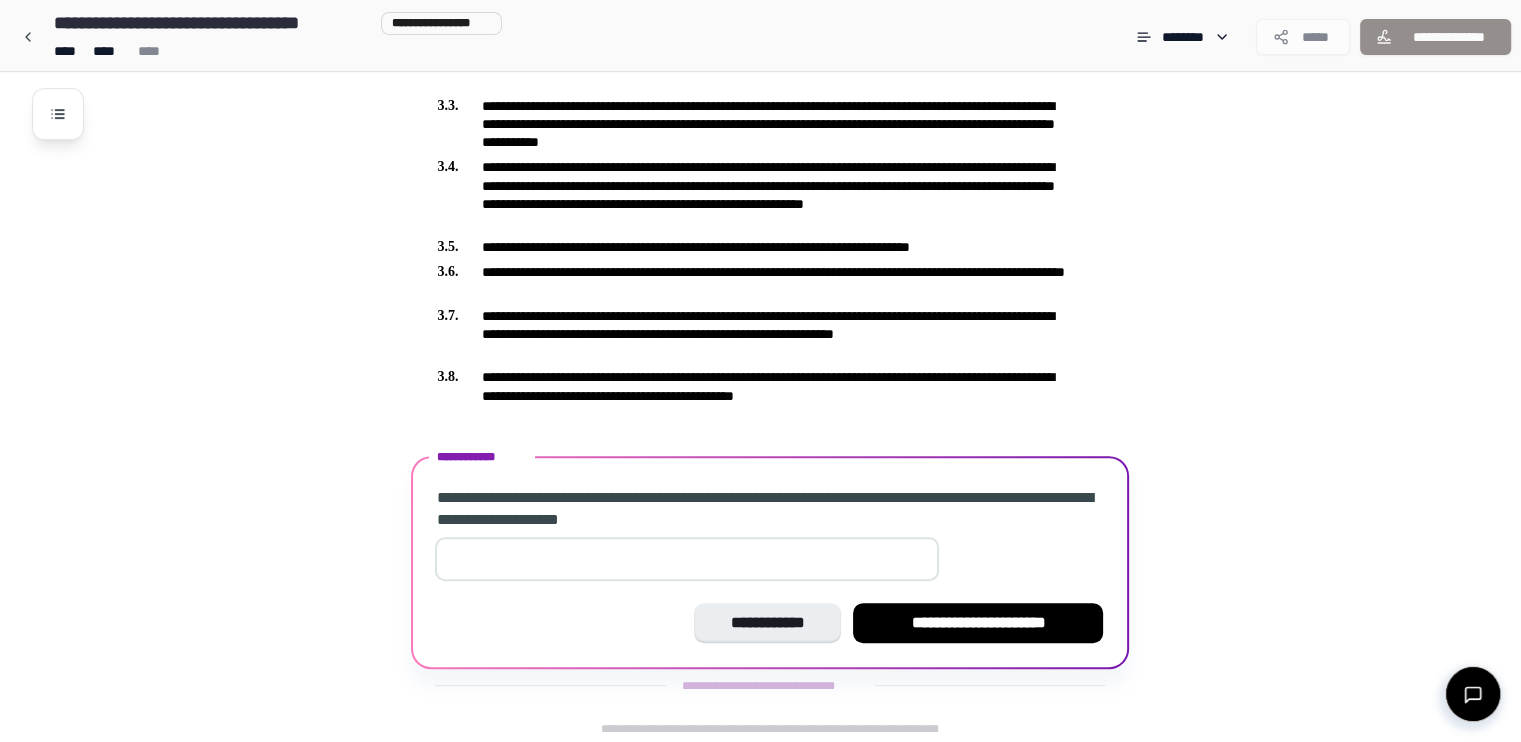 click at bounding box center (687, 559) 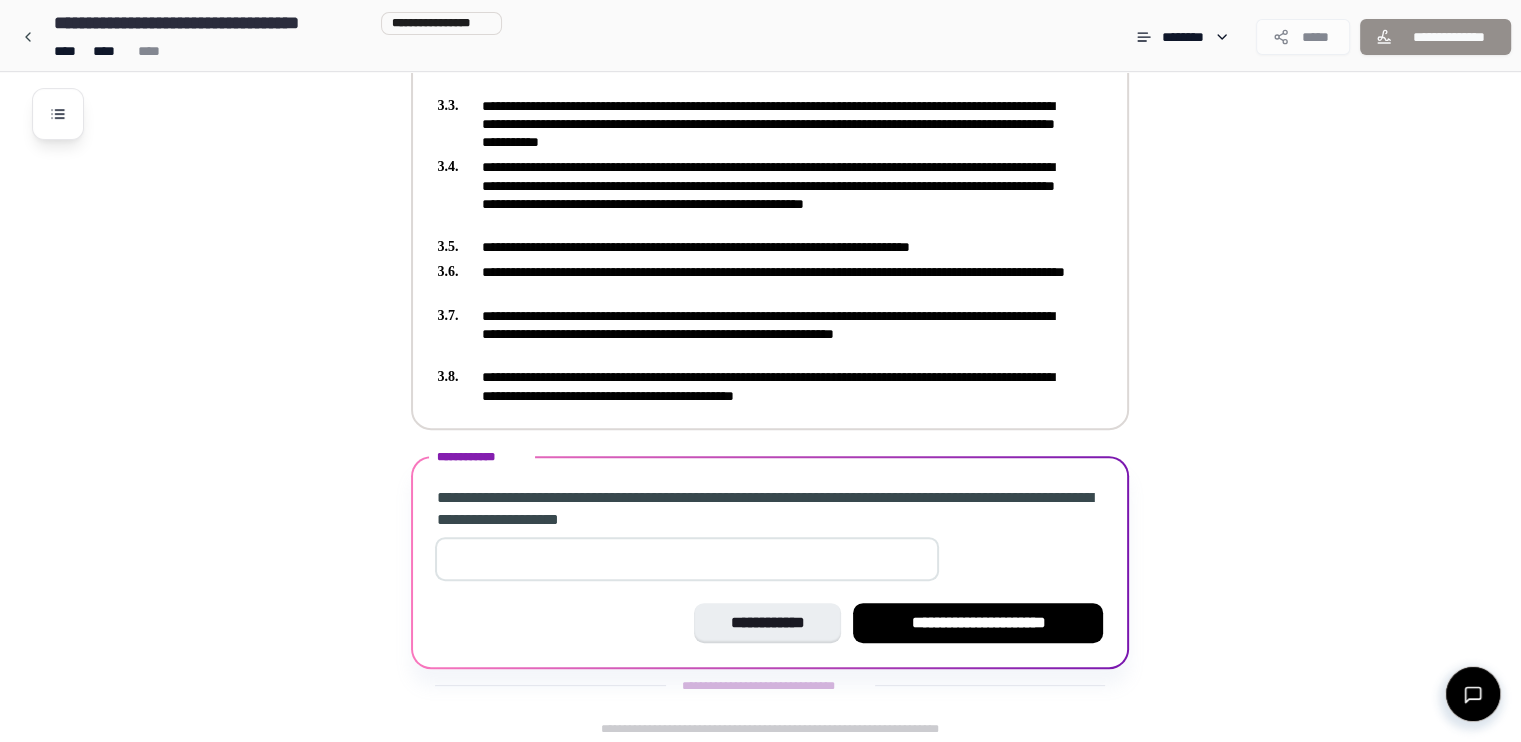 type on "*" 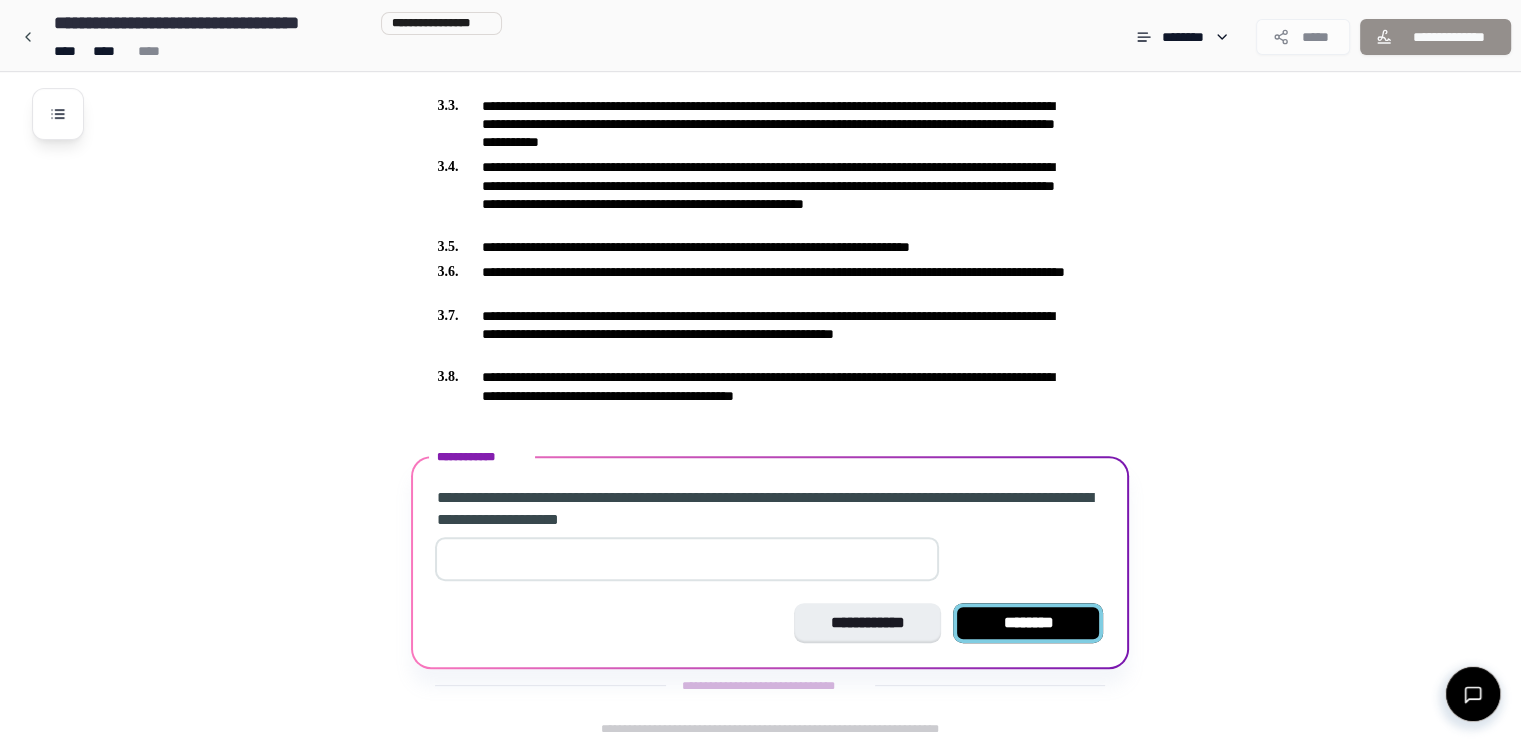 type on "*" 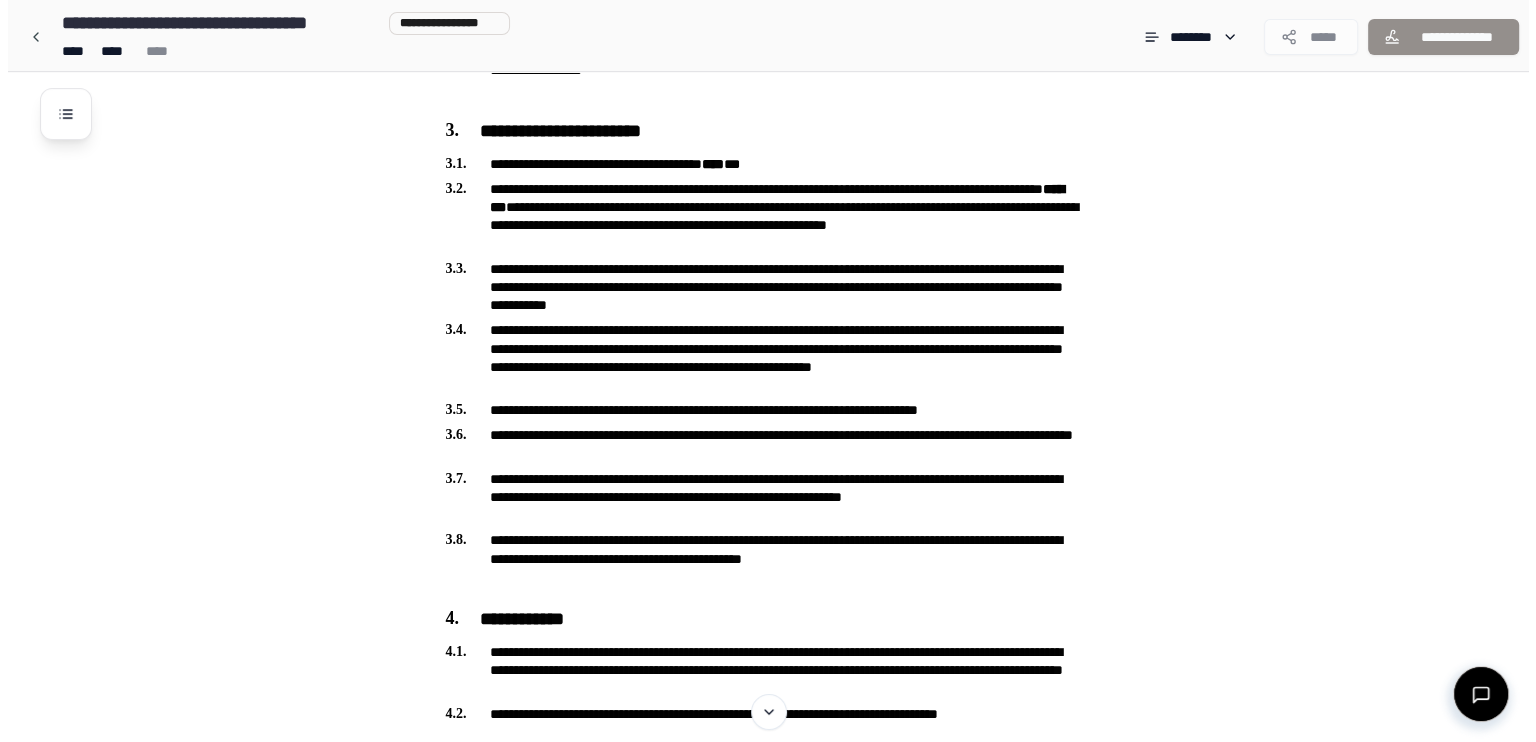 scroll, scrollTop: 410, scrollLeft: 0, axis: vertical 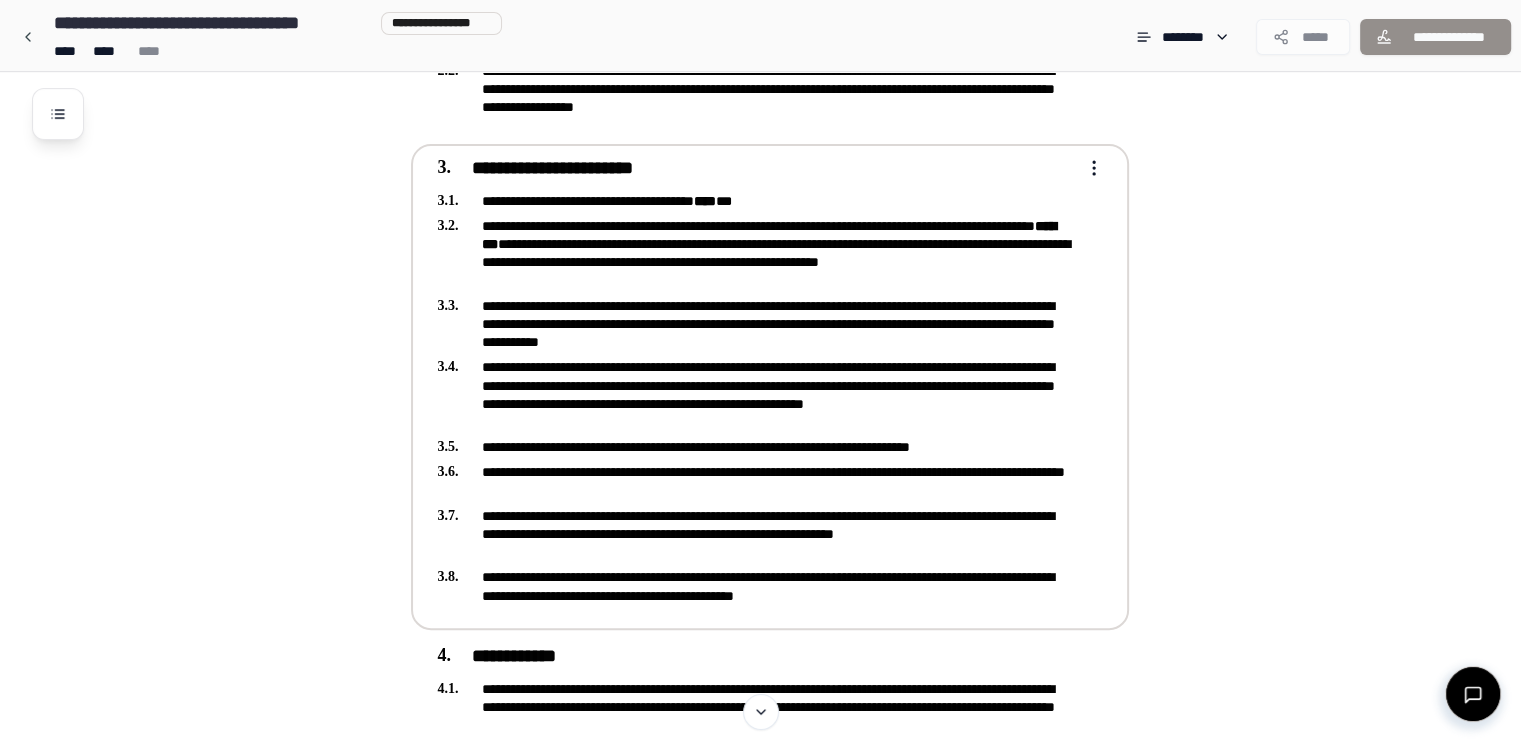 click on "**********" at bounding box center (756, 253) 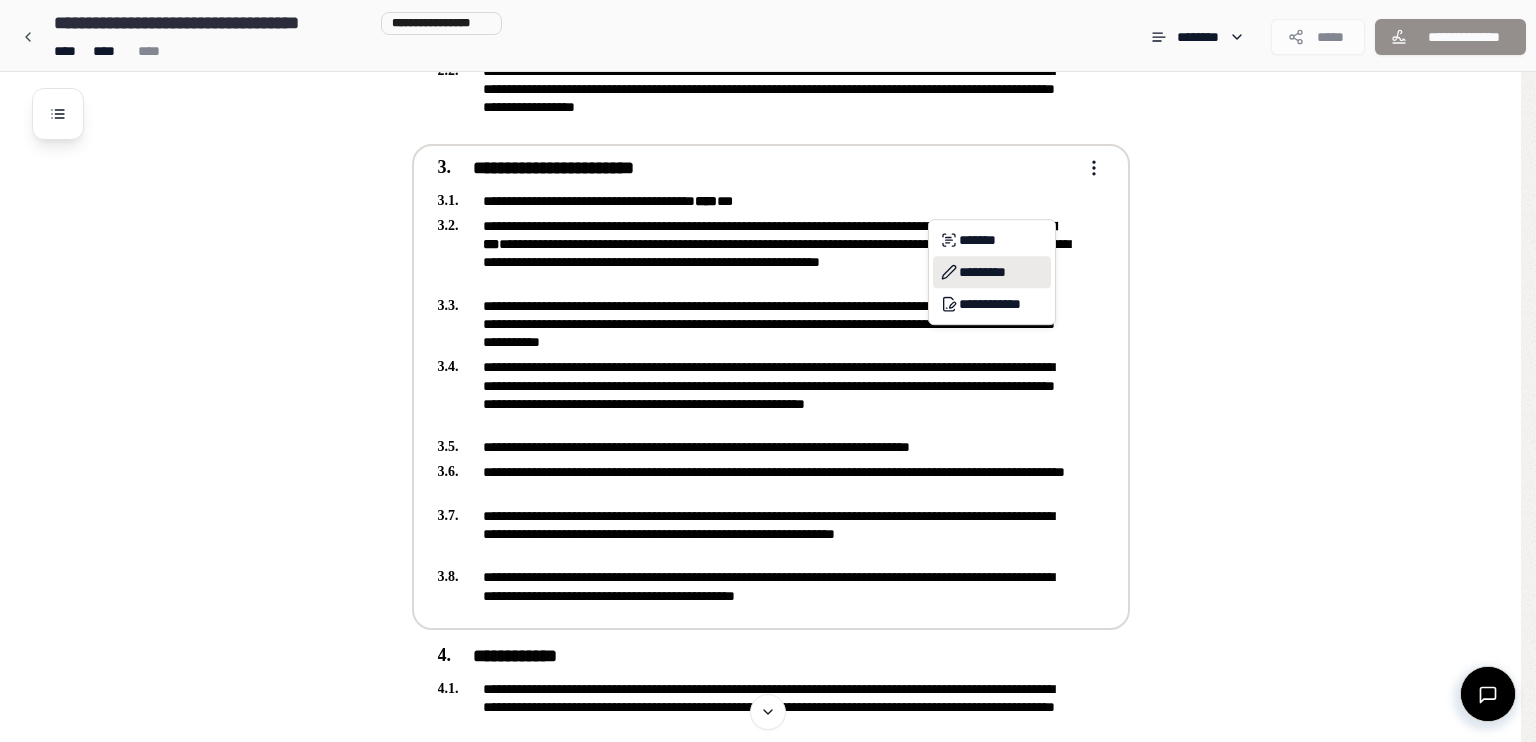 click on "*********" at bounding box center (992, 272) 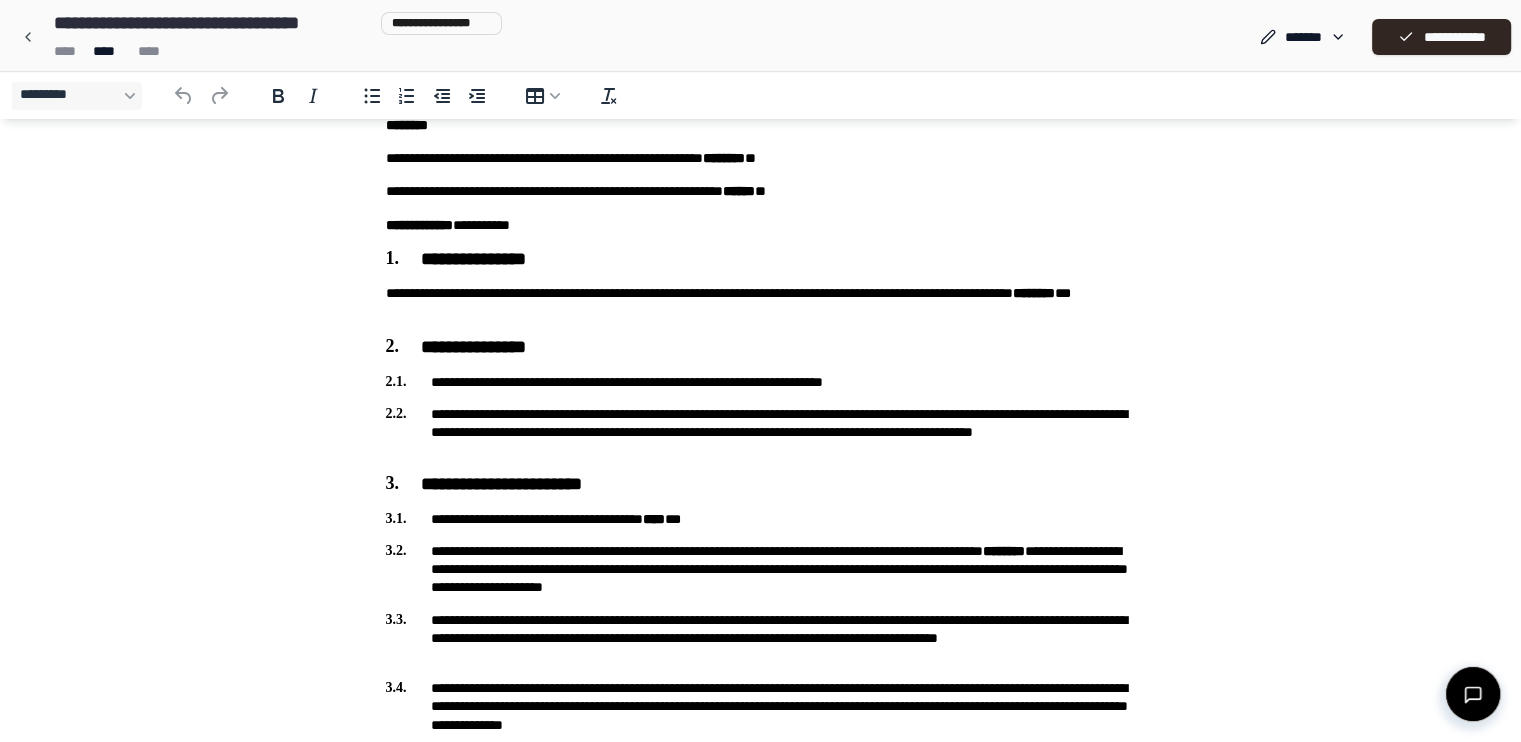 scroll, scrollTop: 100, scrollLeft: 0, axis: vertical 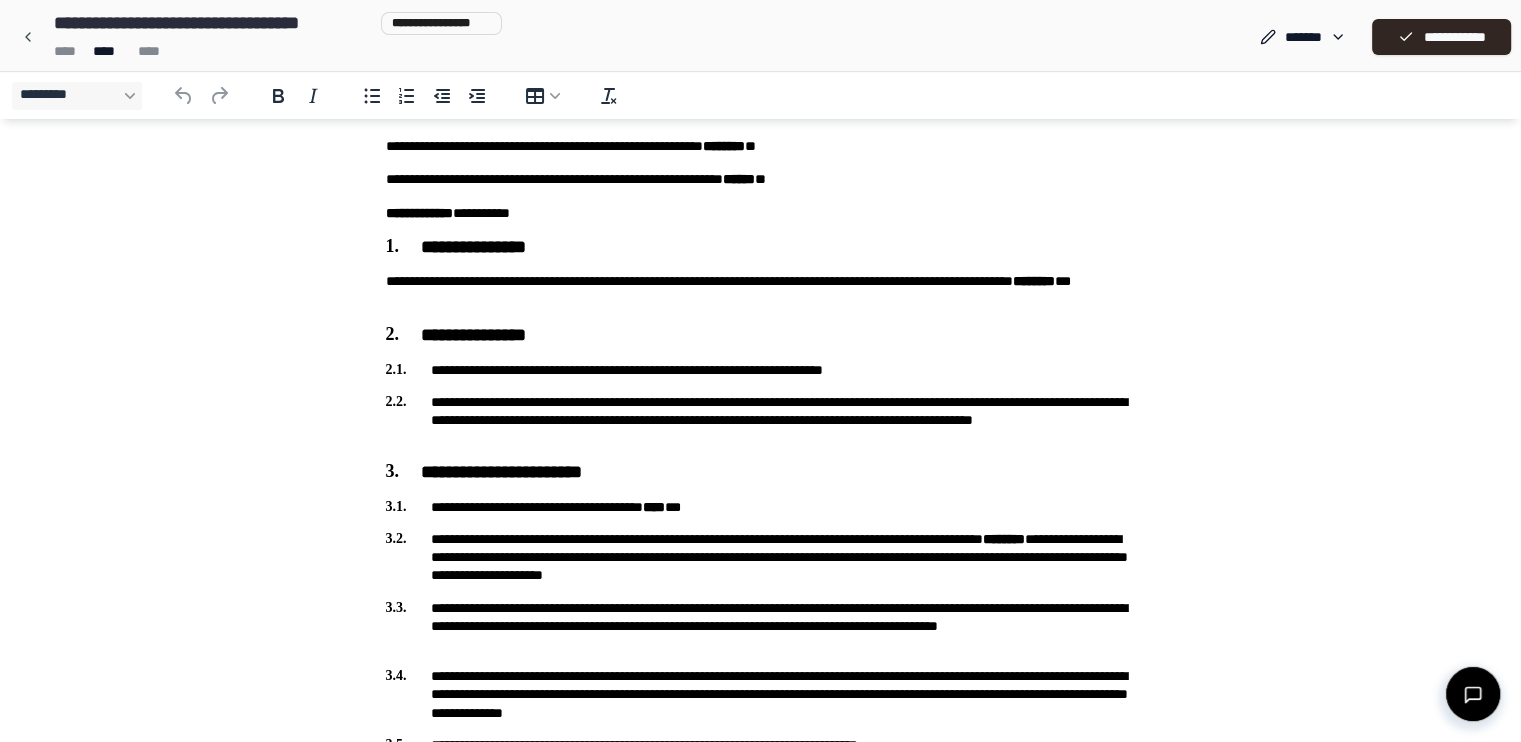 click on "**********" at bounding box center (761, 557) 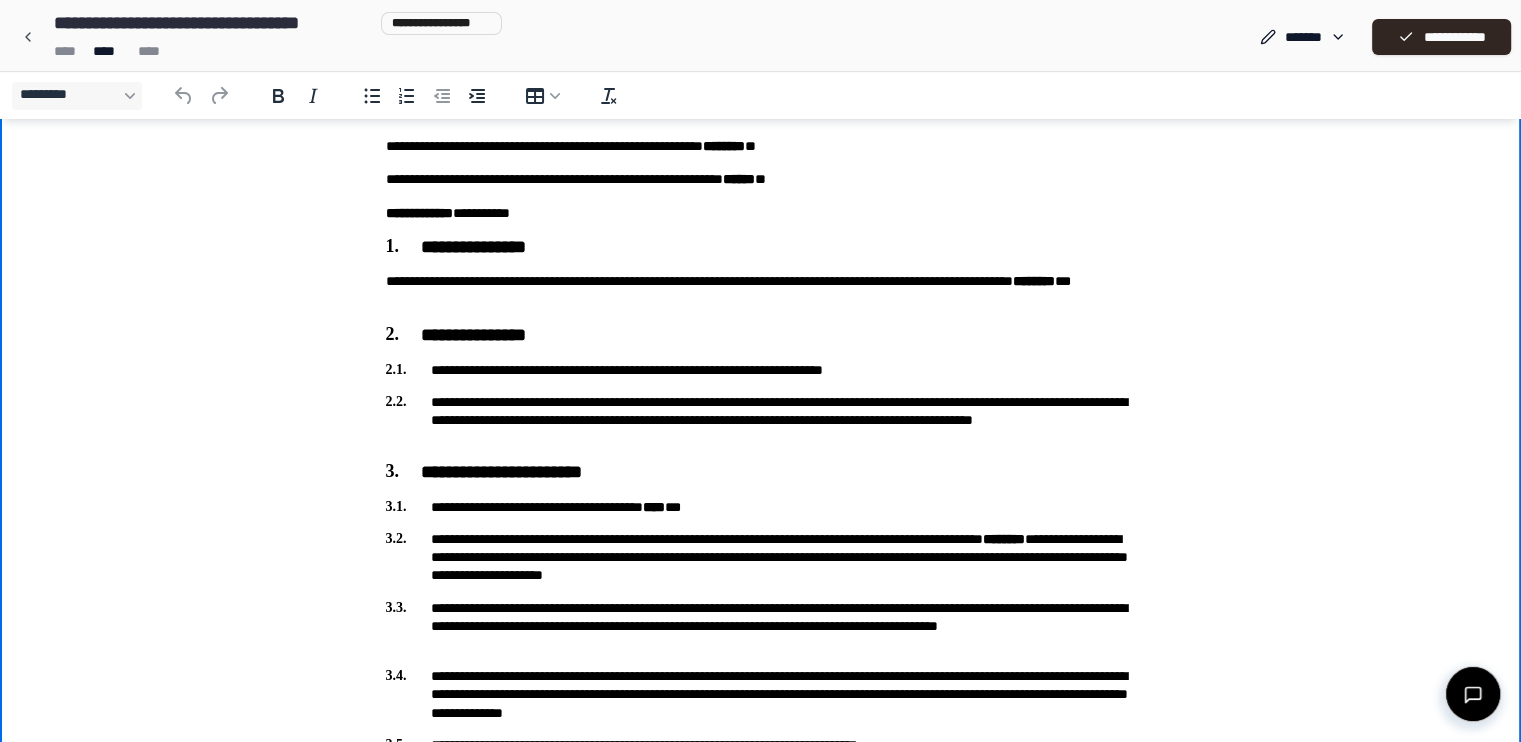 type 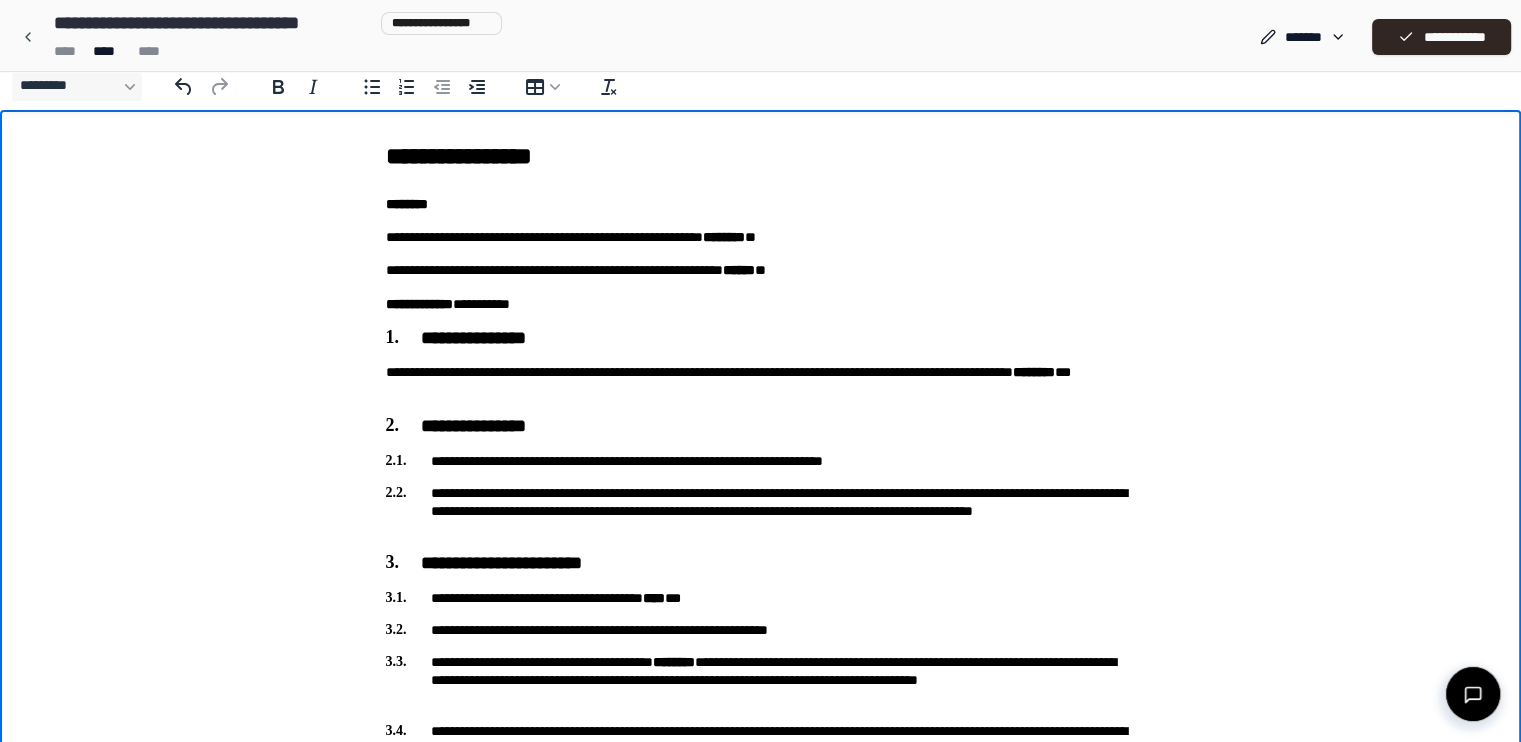 scroll, scrollTop: 0, scrollLeft: 0, axis: both 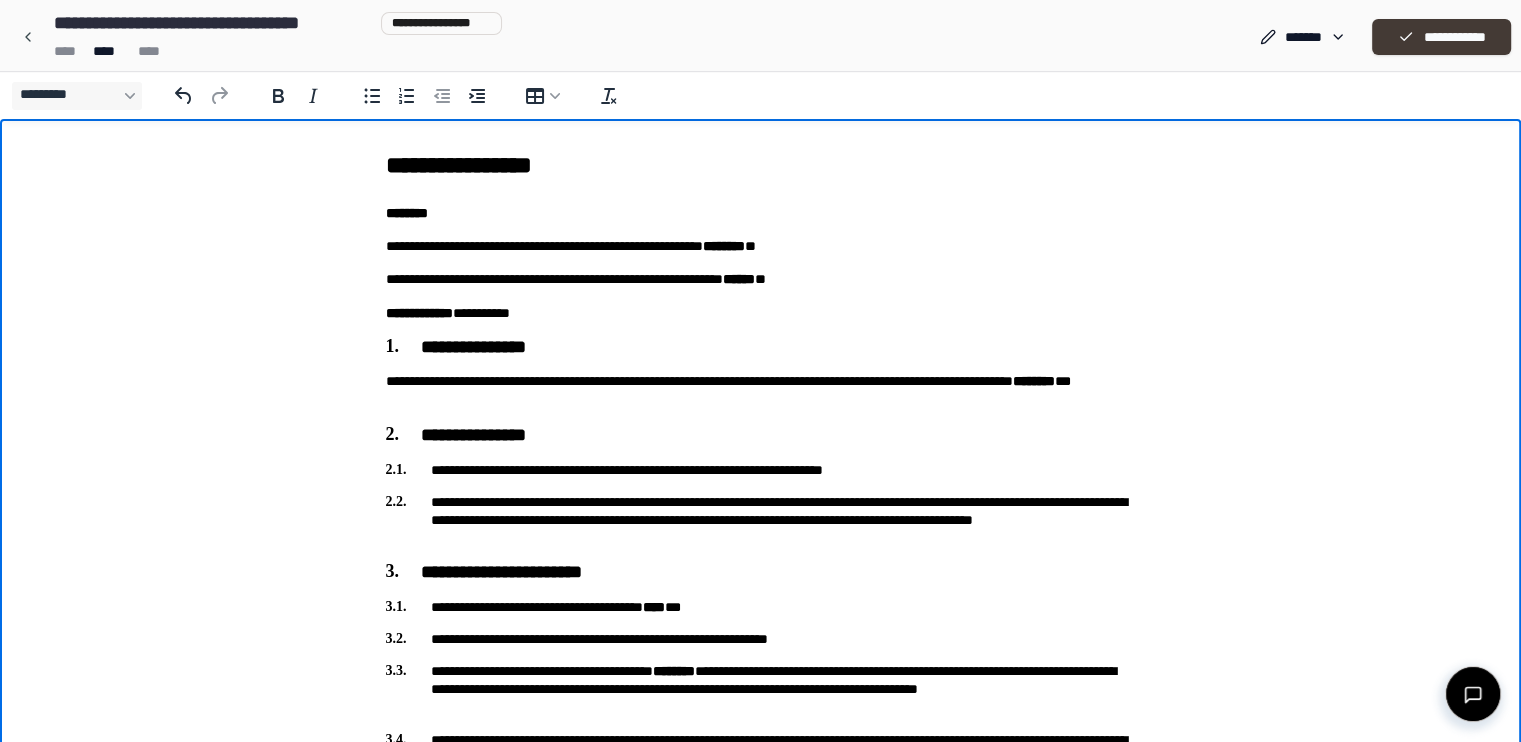 click on "**********" at bounding box center [1441, 37] 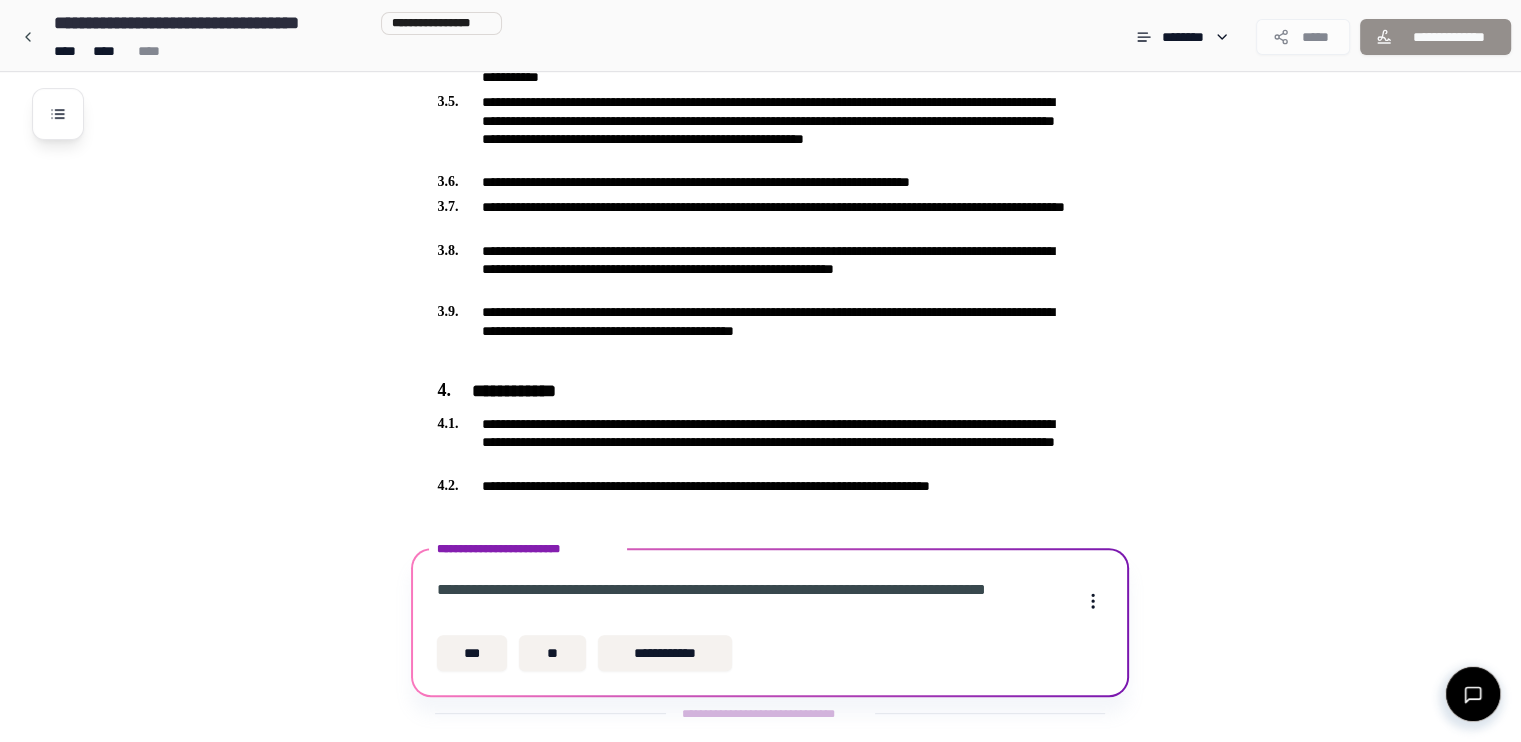 scroll, scrollTop: 709, scrollLeft: 0, axis: vertical 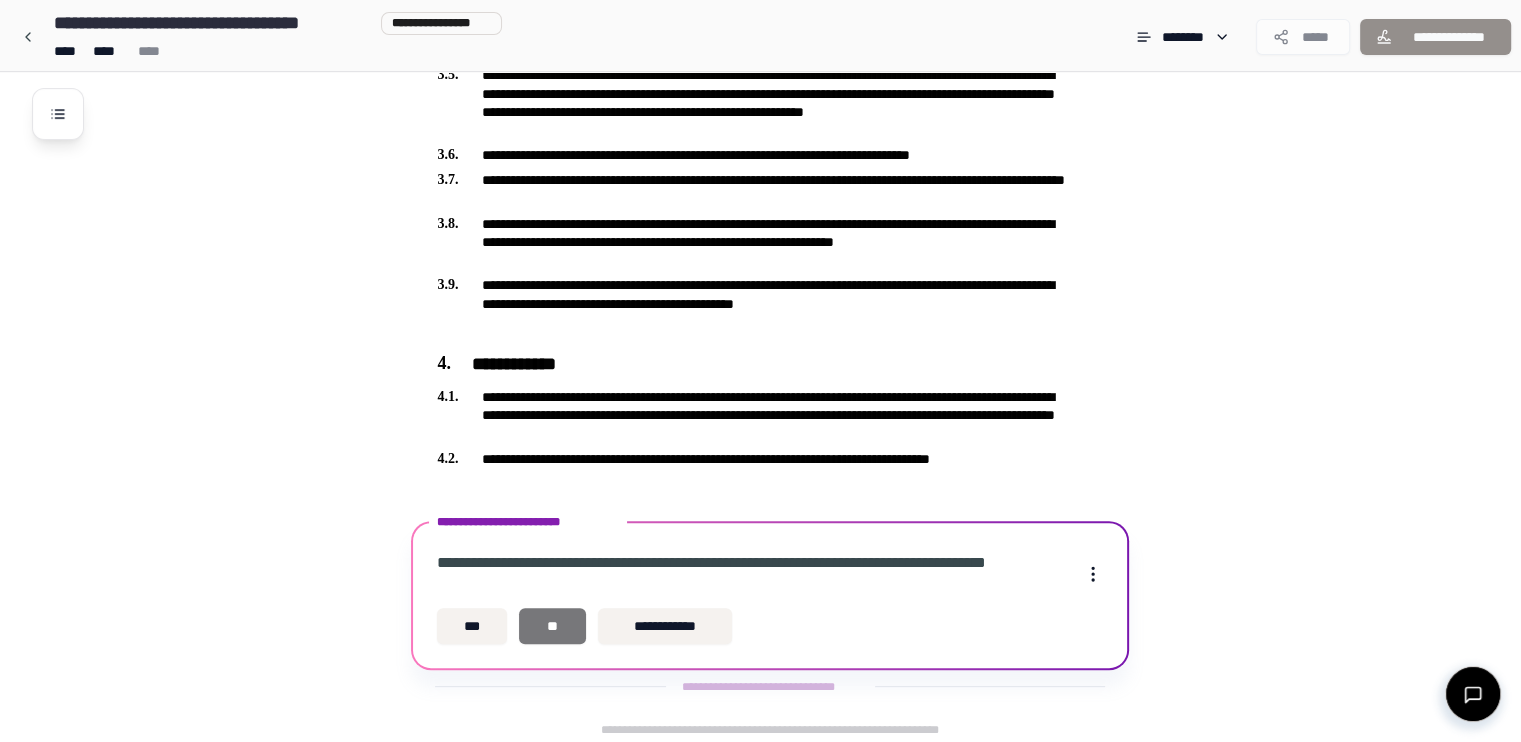 click on "**" at bounding box center (552, 626) 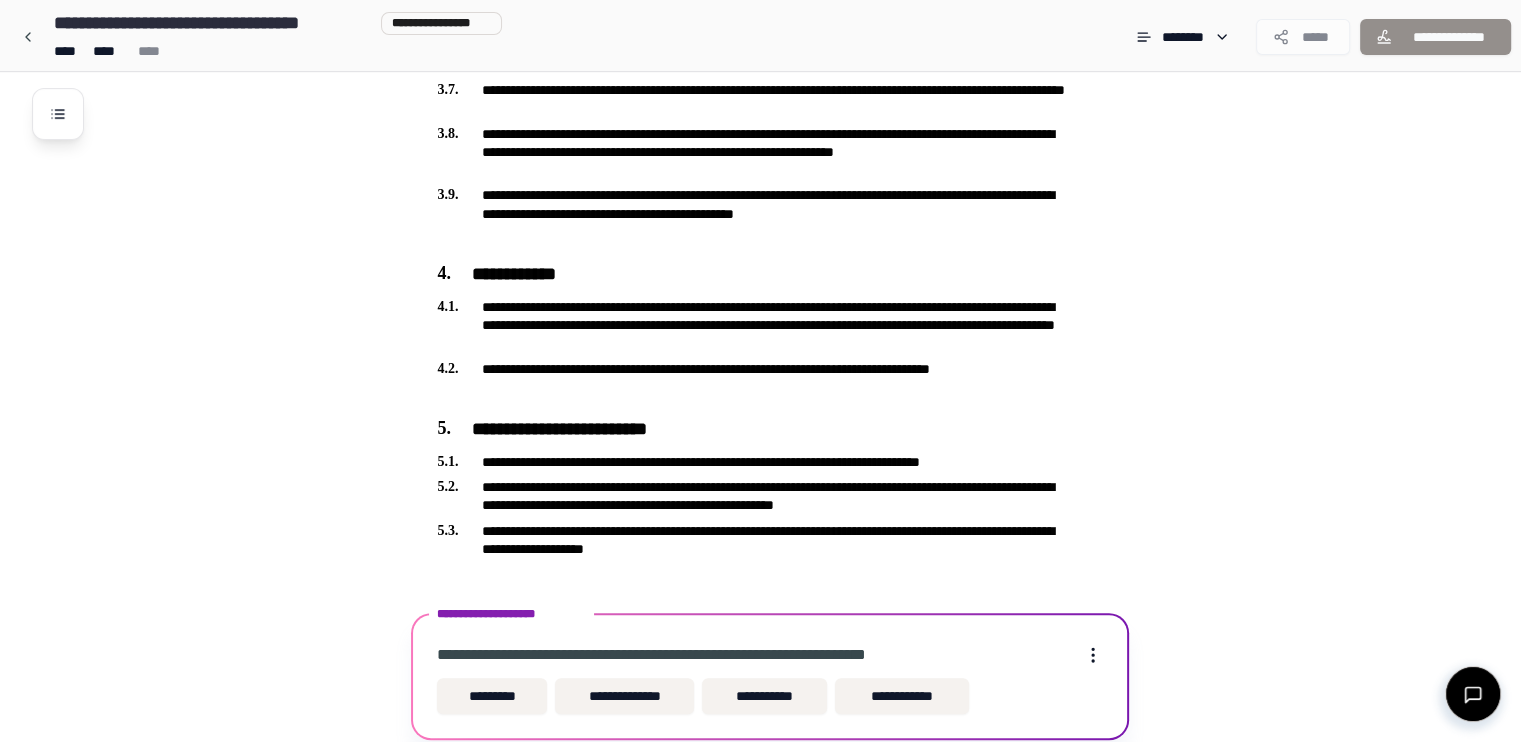 scroll, scrollTop: 868, scrollLeft: 0, axis: vertical 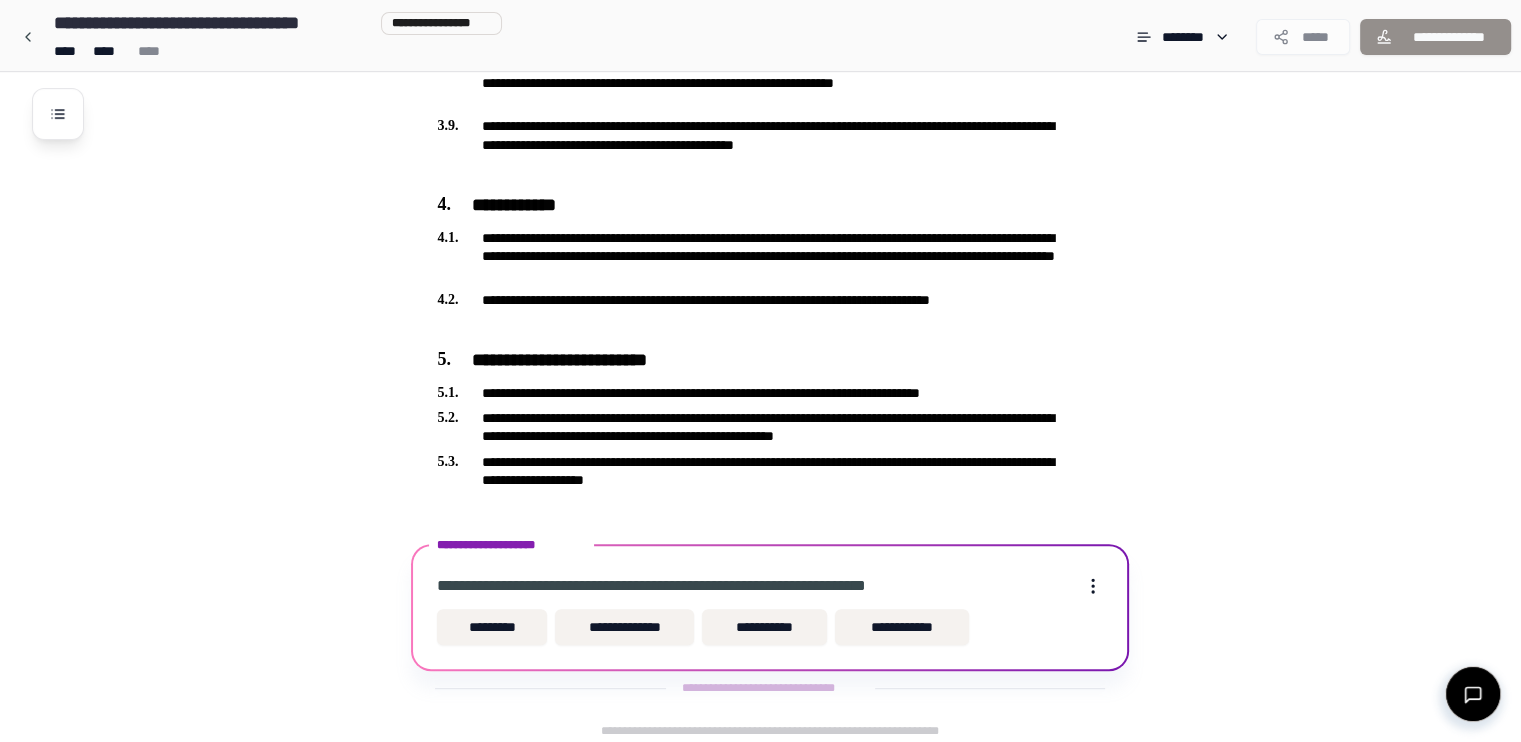 drag, startPoint x: 773, startPoint y: 625, endPoint x: 761, endPoint y: 623, distance: 12.165525 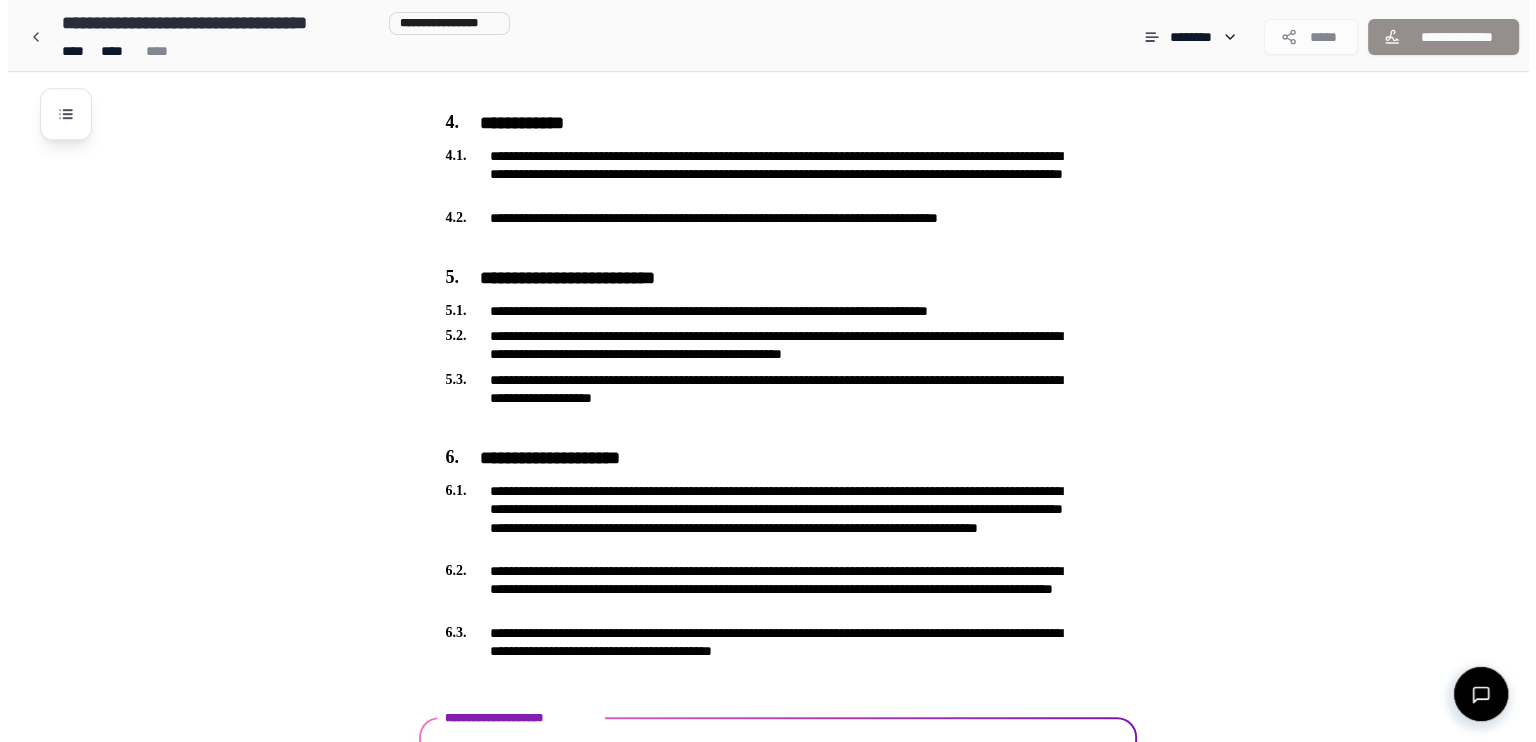 scroll, scrollTop: 1053, scrollLeft: 0, axis: vertical 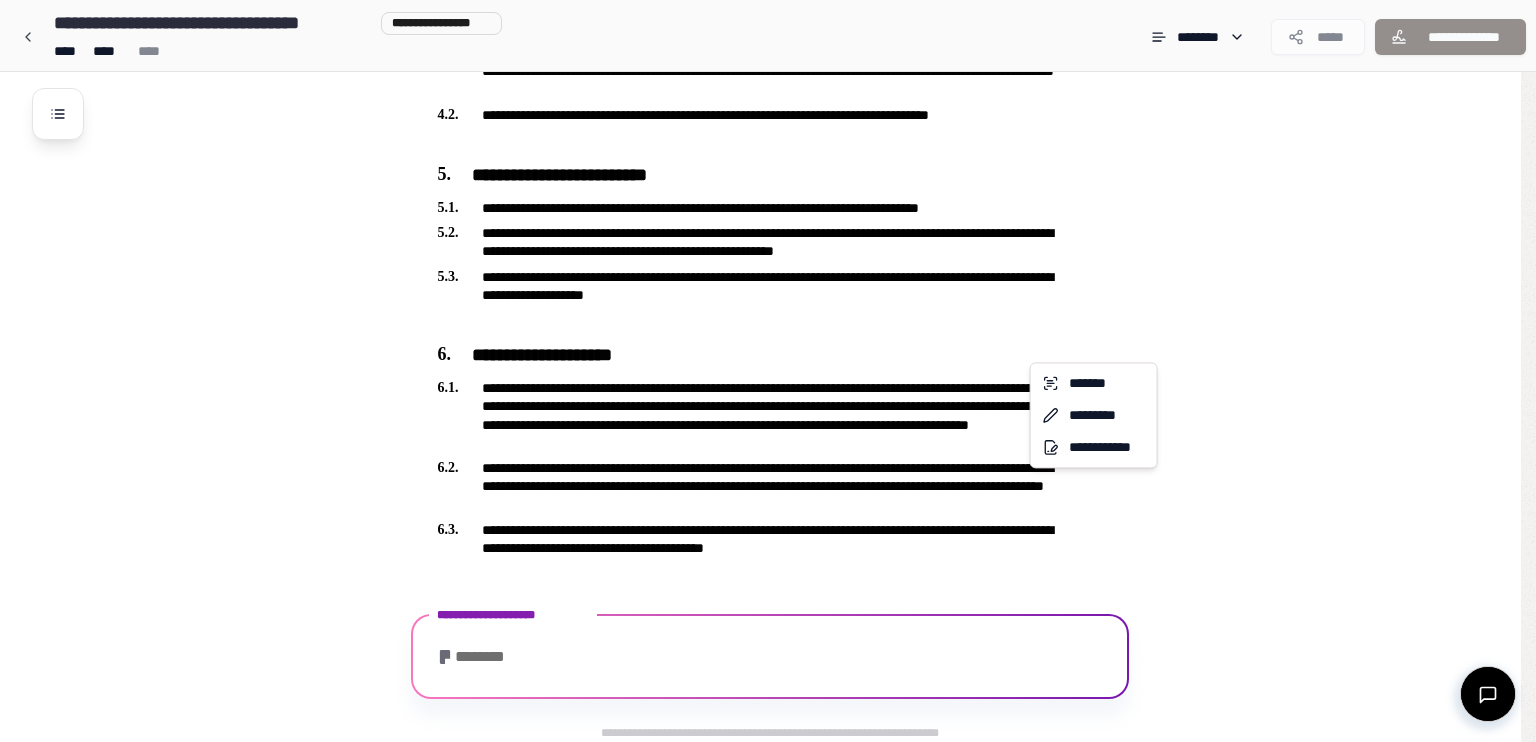 click on "**********" at bounding box center (760, -155) 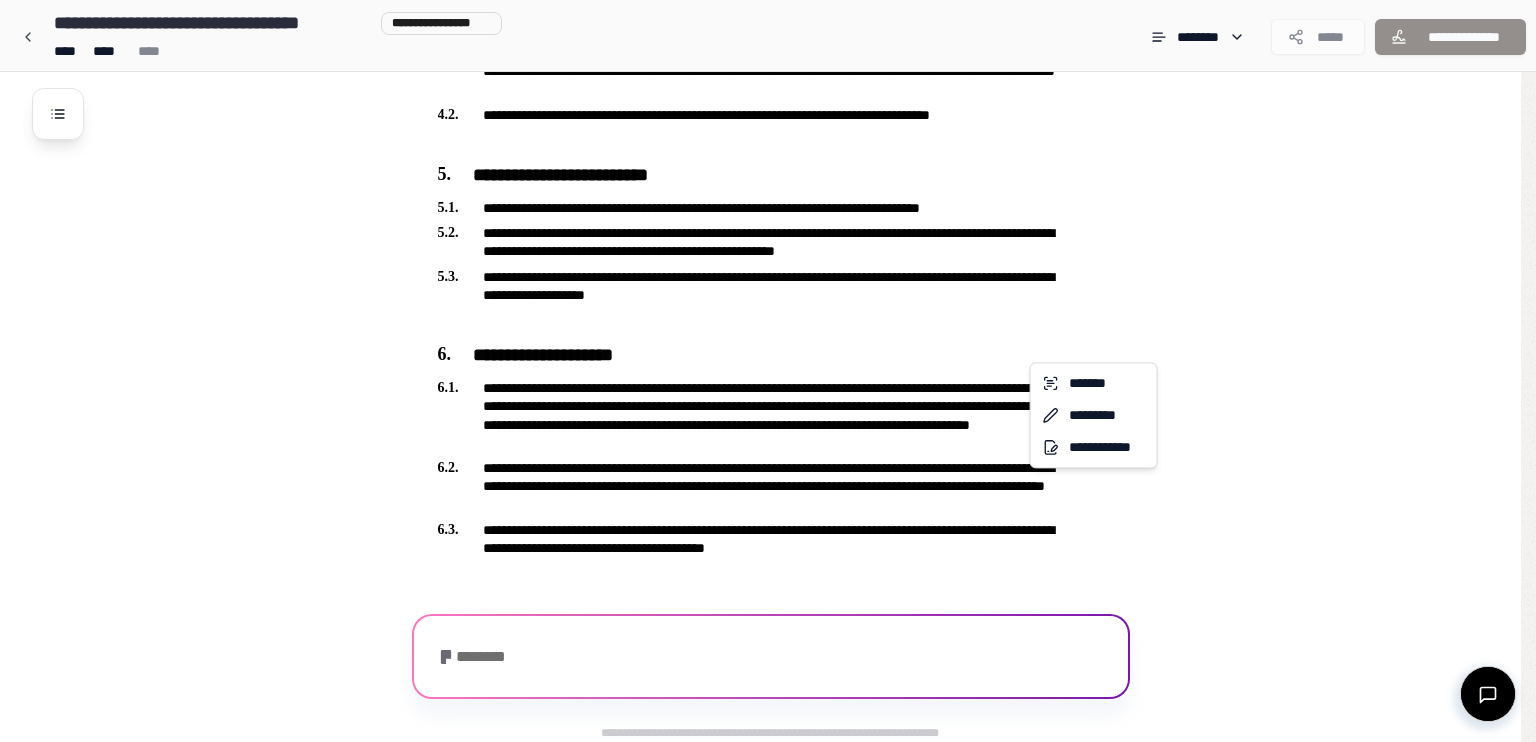click on "**********" at bounding box center [768, -155] 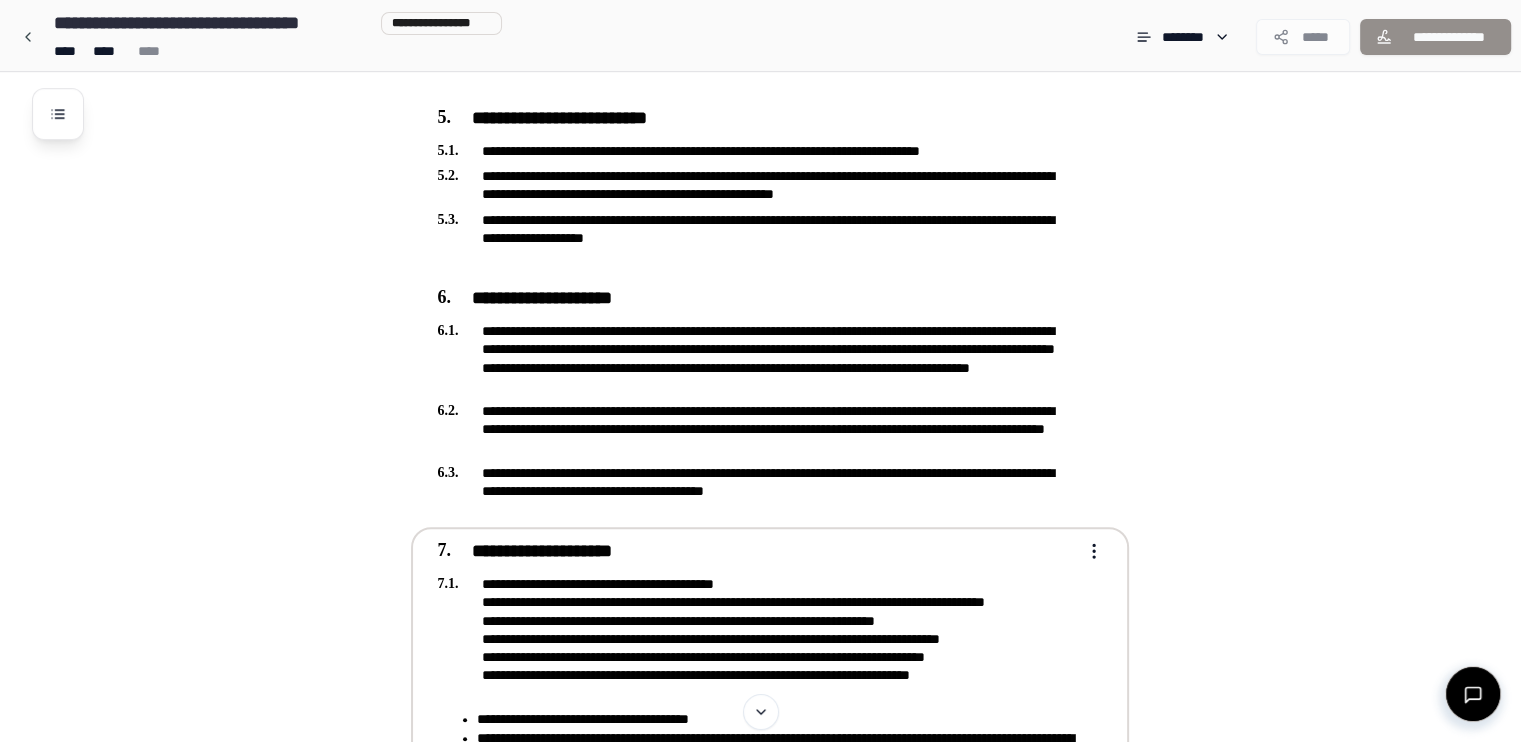 scroll, scrollTop: 1106, scrollLeft: 0, axis: vertical 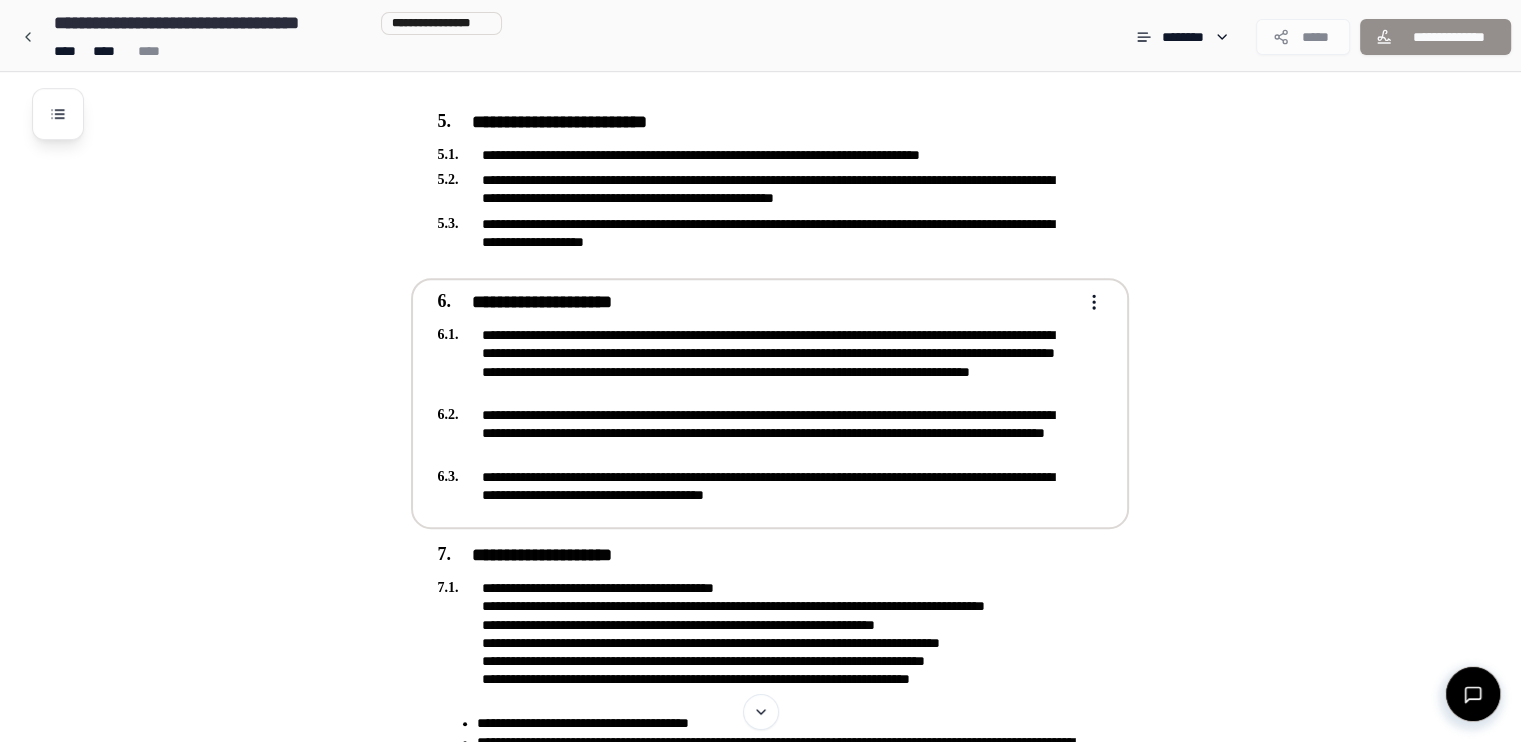 click on "**********" at bounding box center [756, 362] 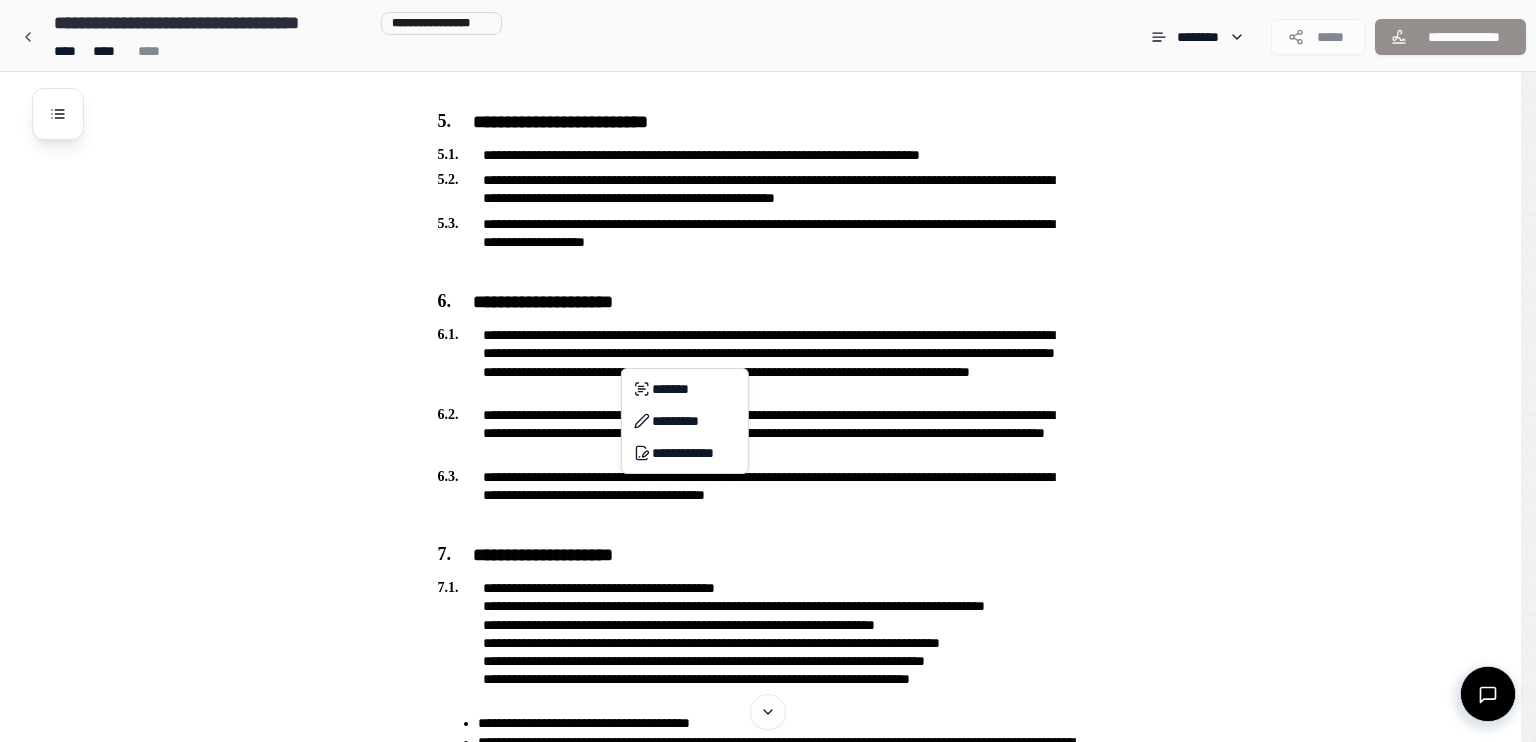 click on "**********" at bounding box center (768, -30) 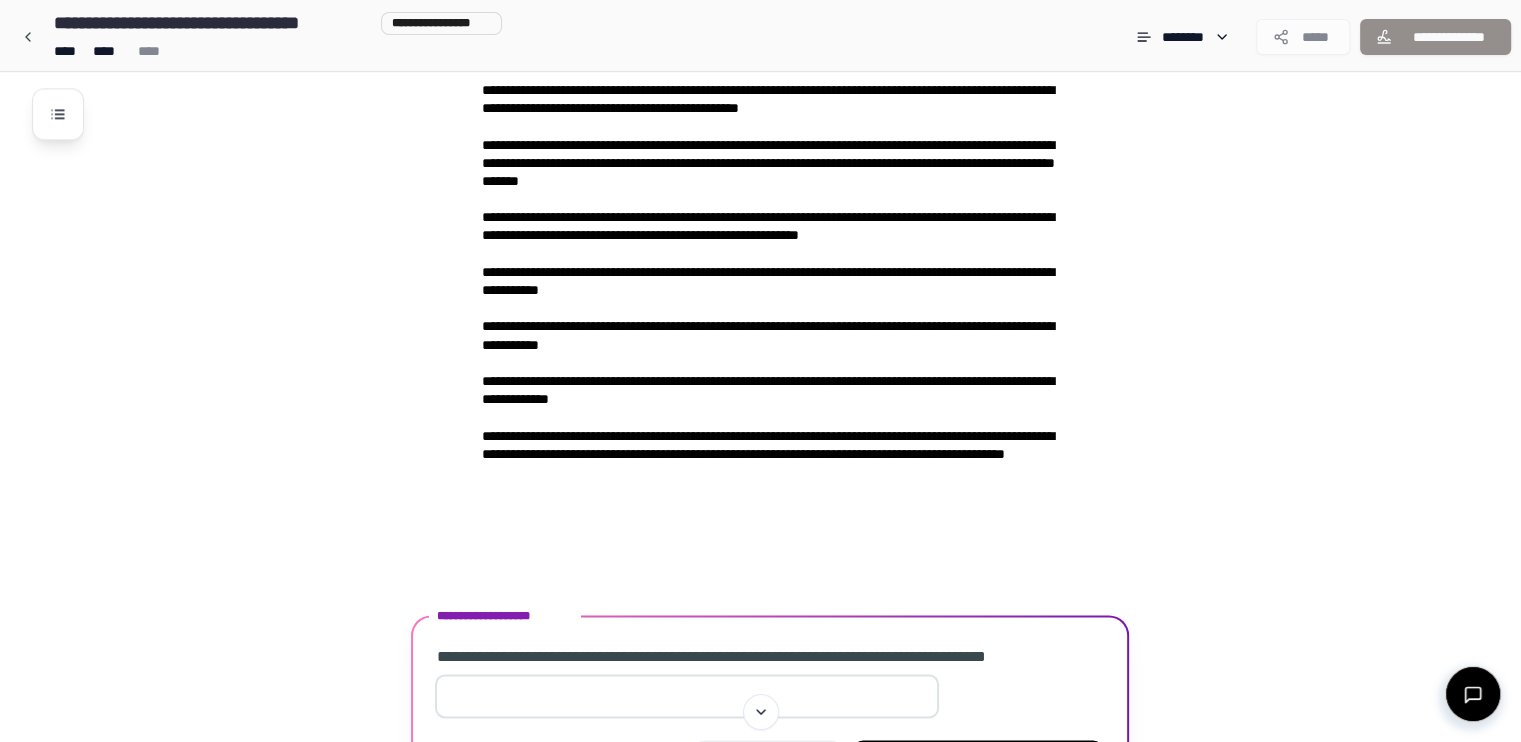 scroll, scrollTop: 2530, scrollLeft: 0, axis: vertical 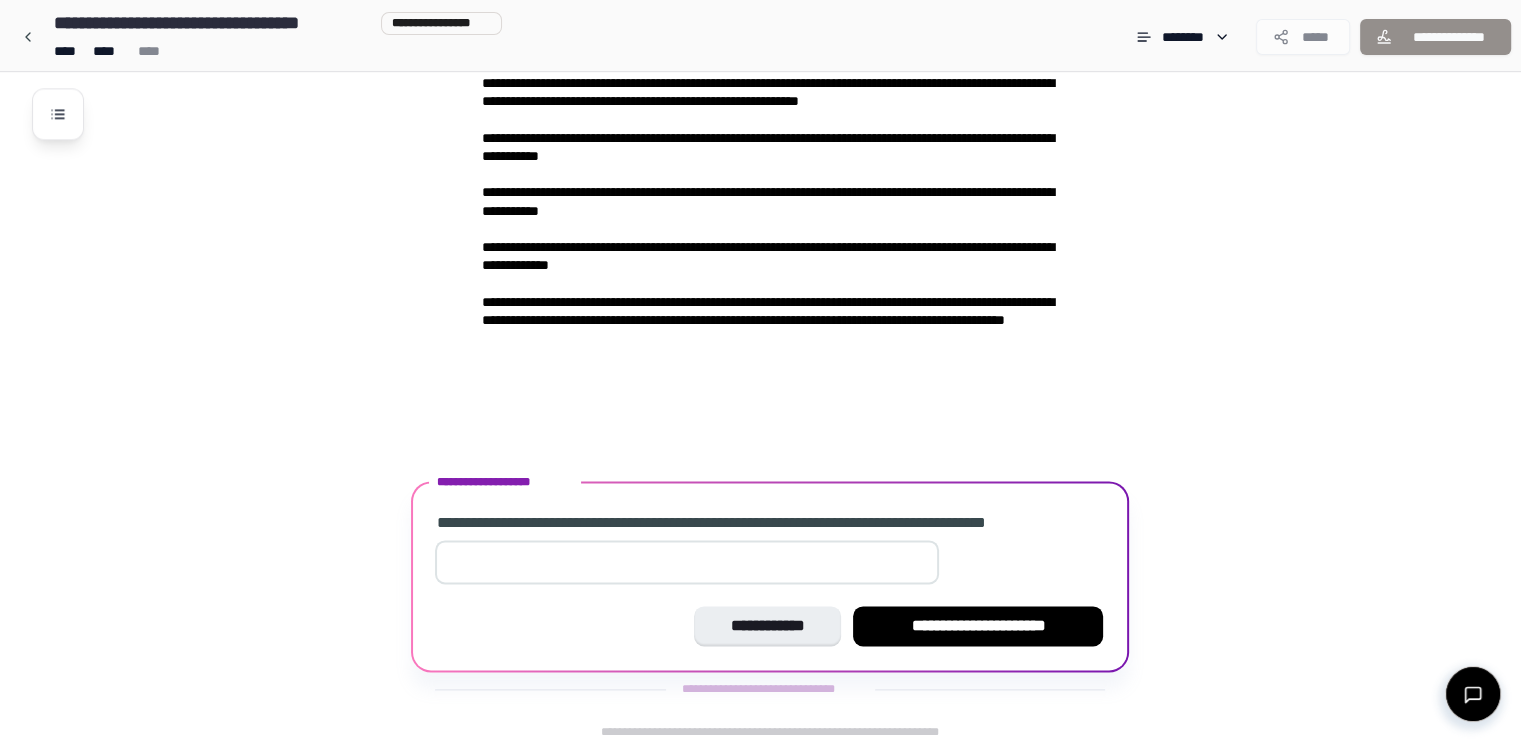 click at bounding box center [687, 562] 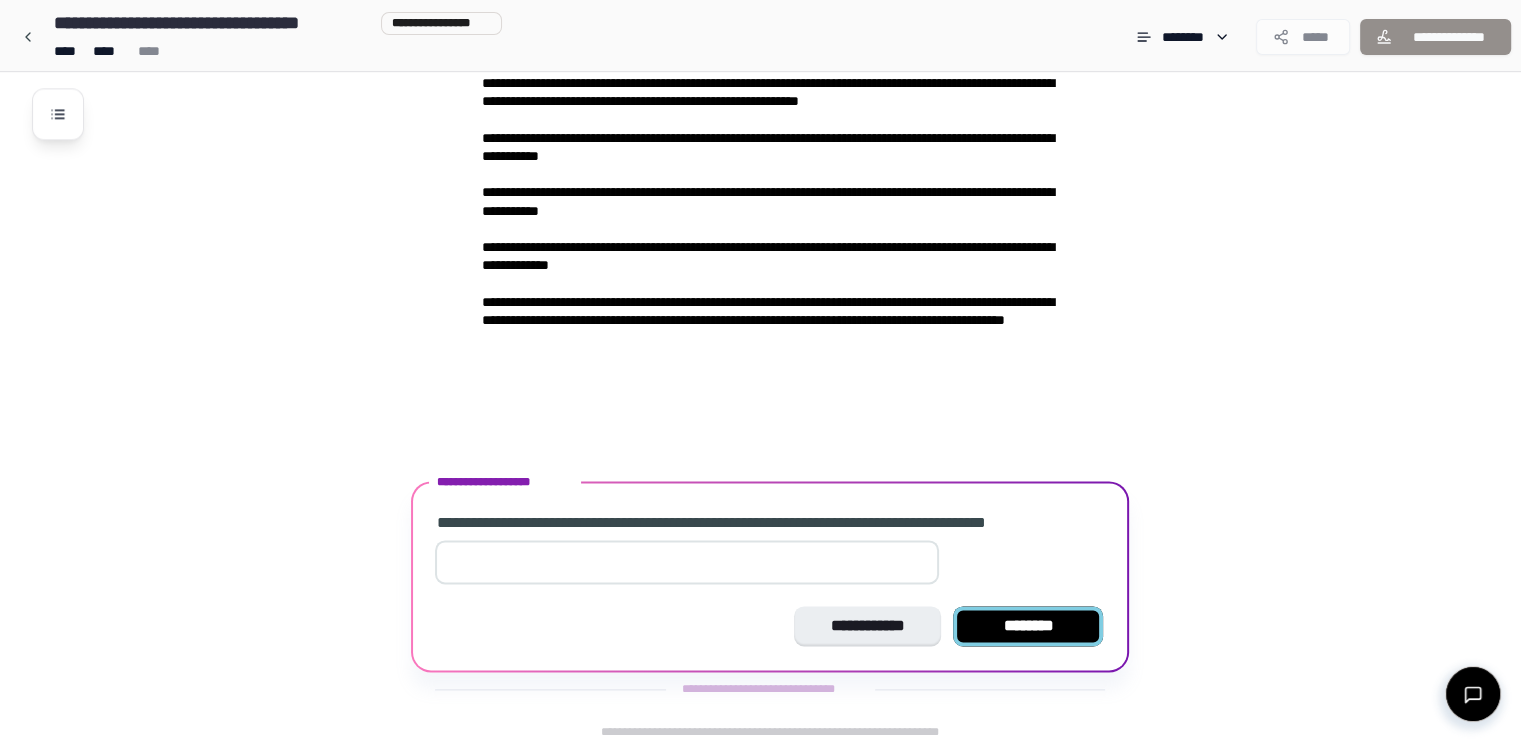 type on "*" 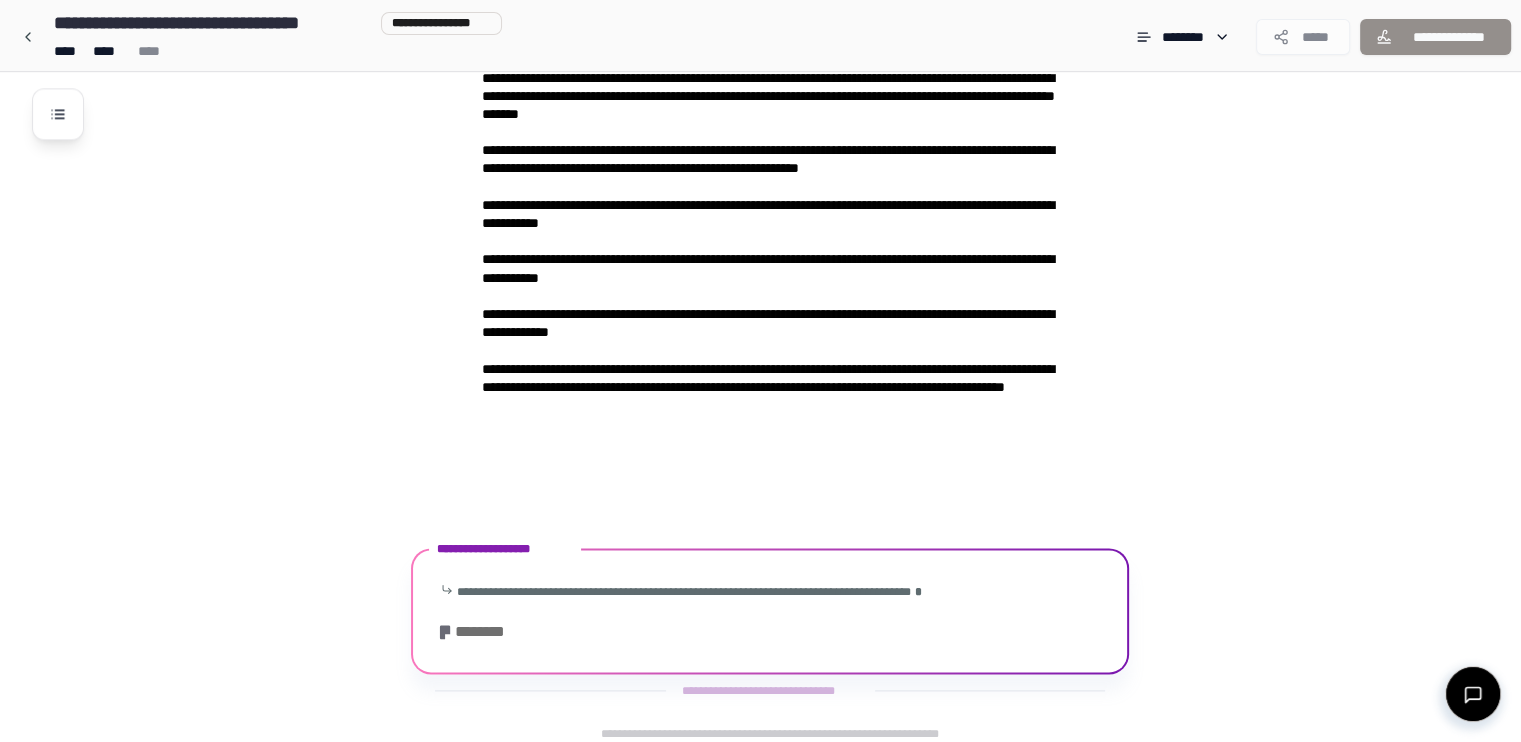 scroll, scrollTop: 2595, scrollLeft: 0, axis: vertical 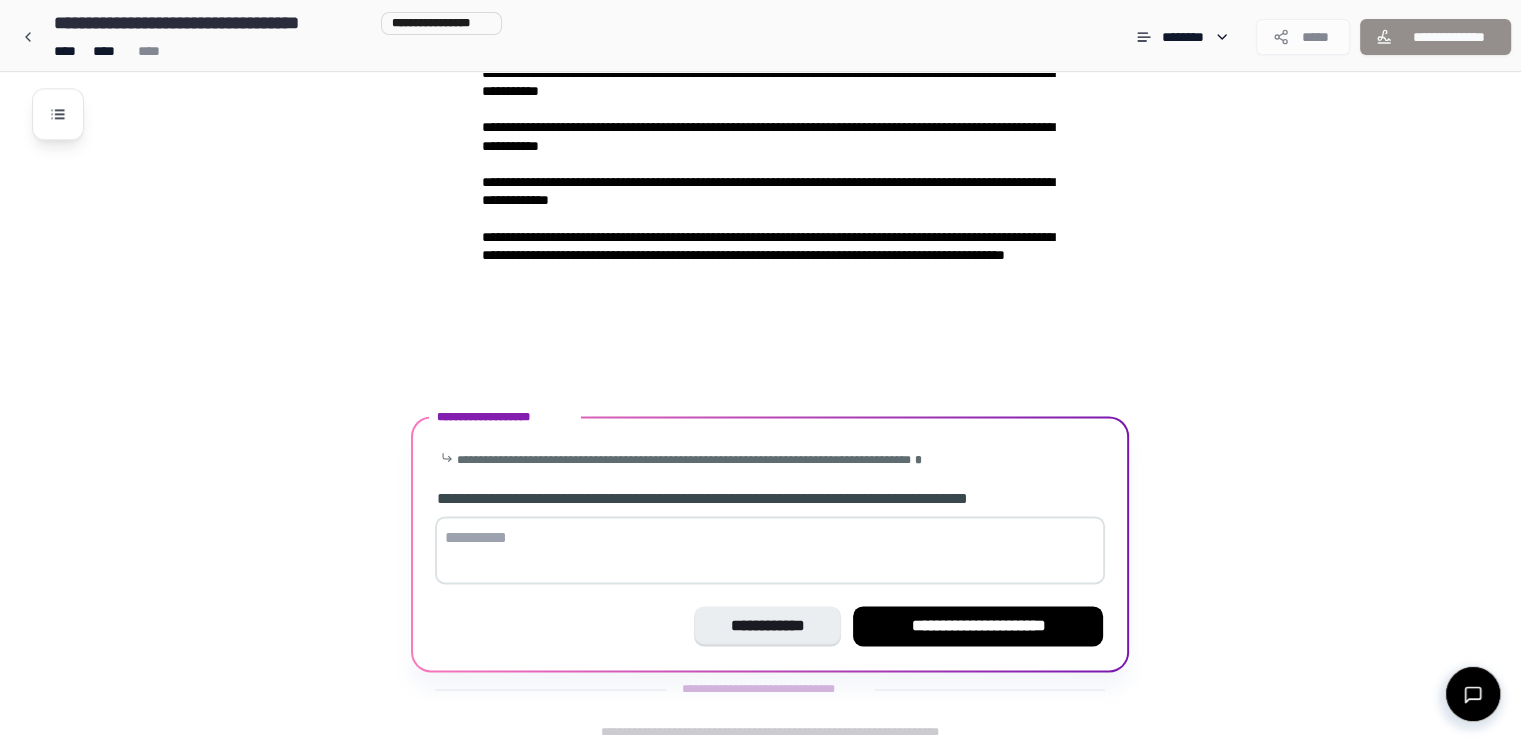 drag, startPoint x: 917, startPoint y: 519, endPoint x: 923, endPoint y: 528, distance: 10.816654 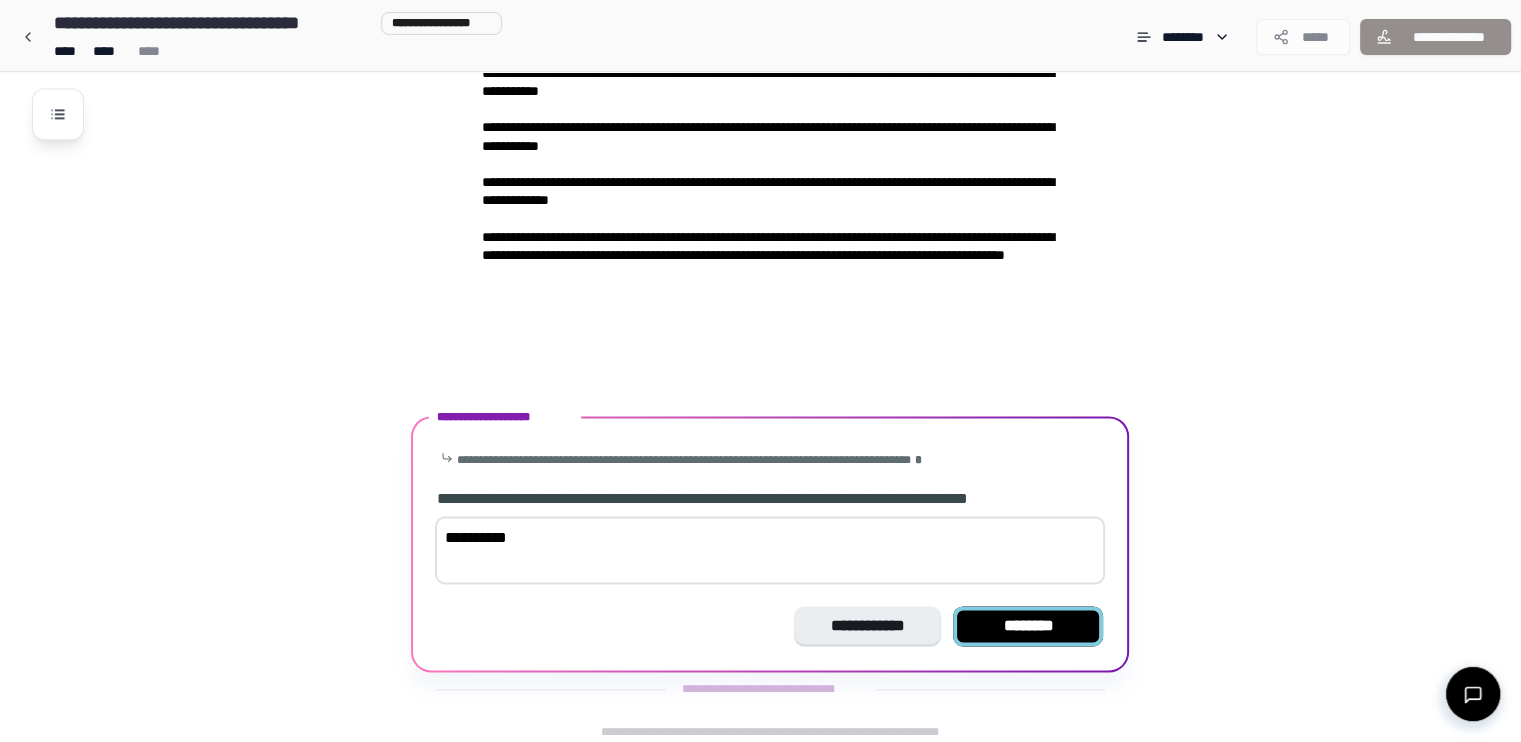 type on "**********" 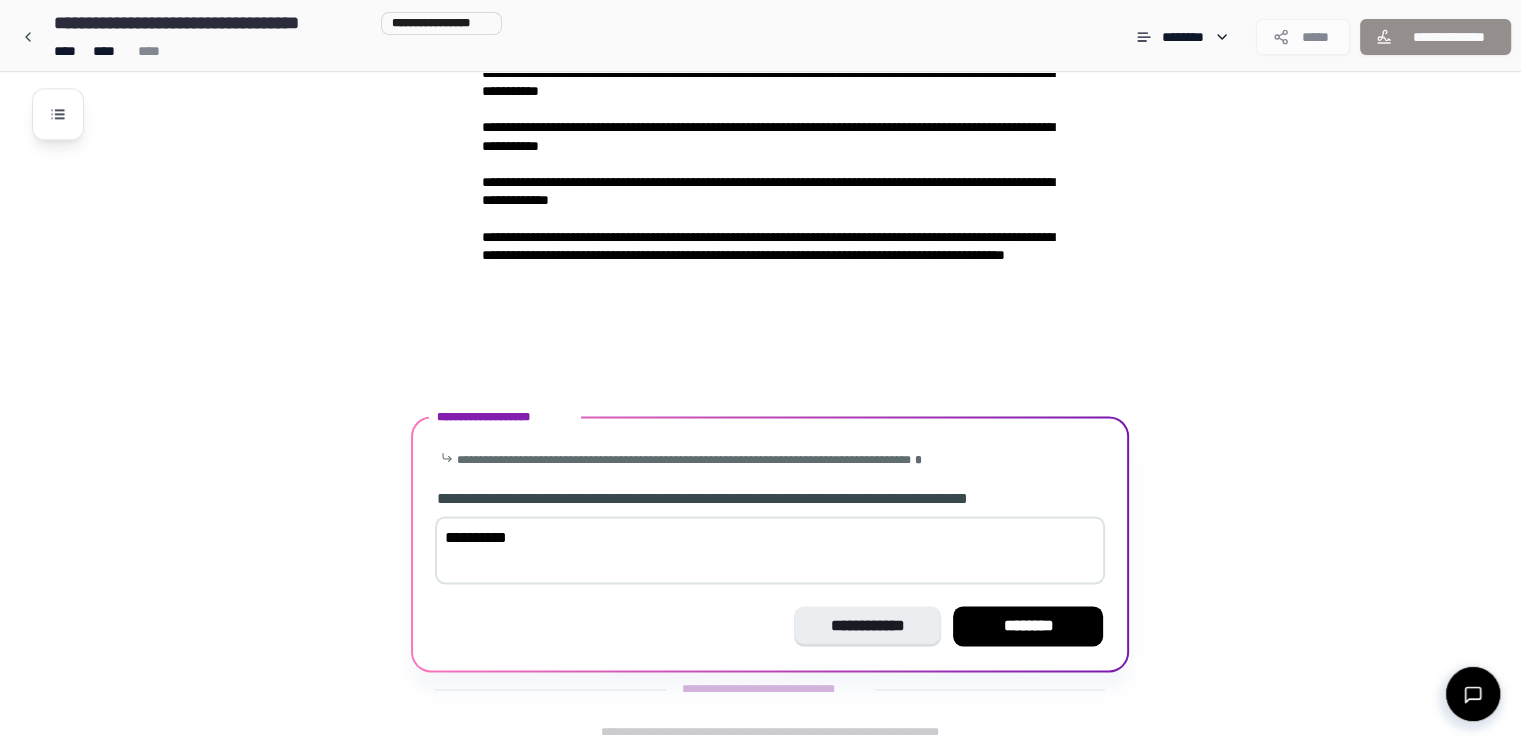 click on "********" at bounding box center [1028, 626] 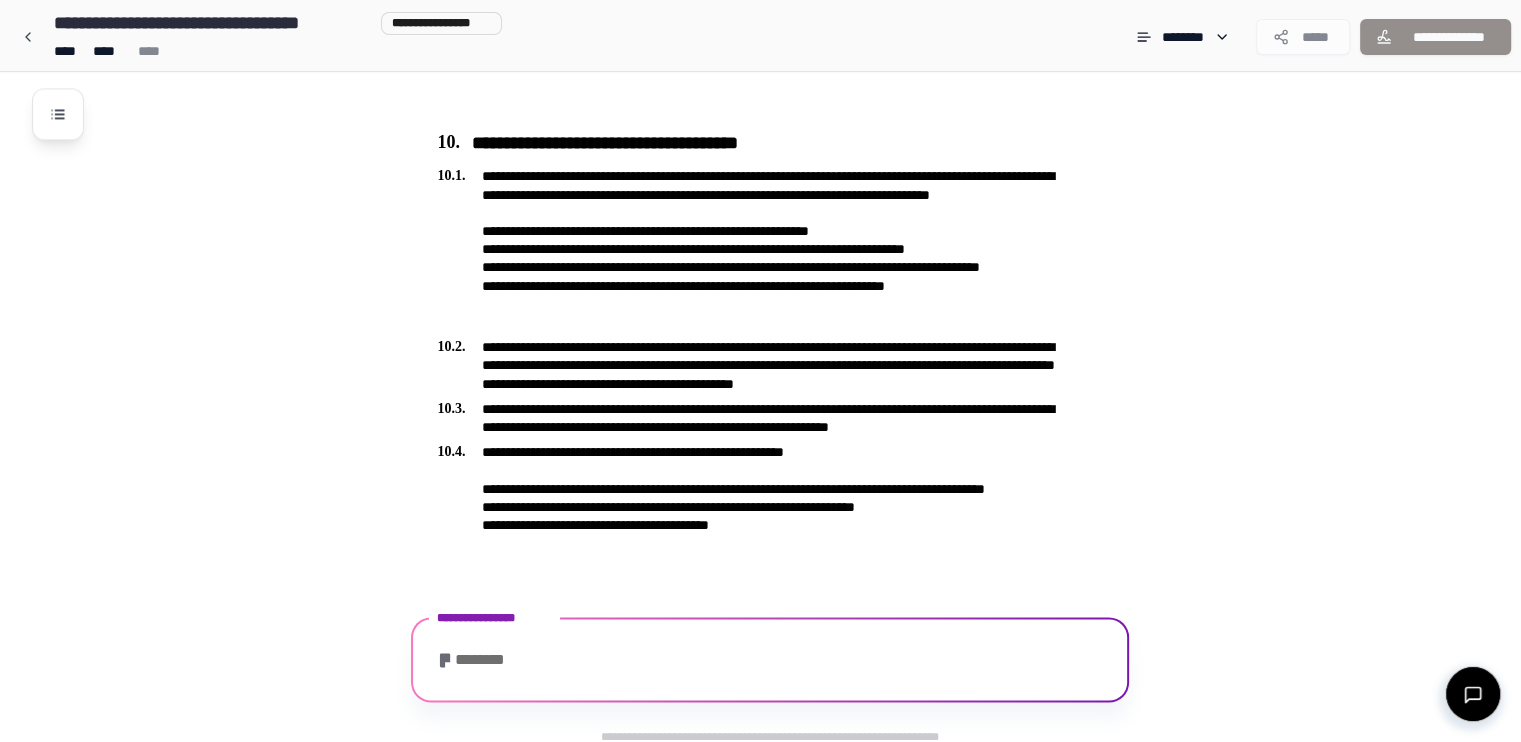 scroll, scrollTop: 3216, scrollLeft: 0, axis: vertical 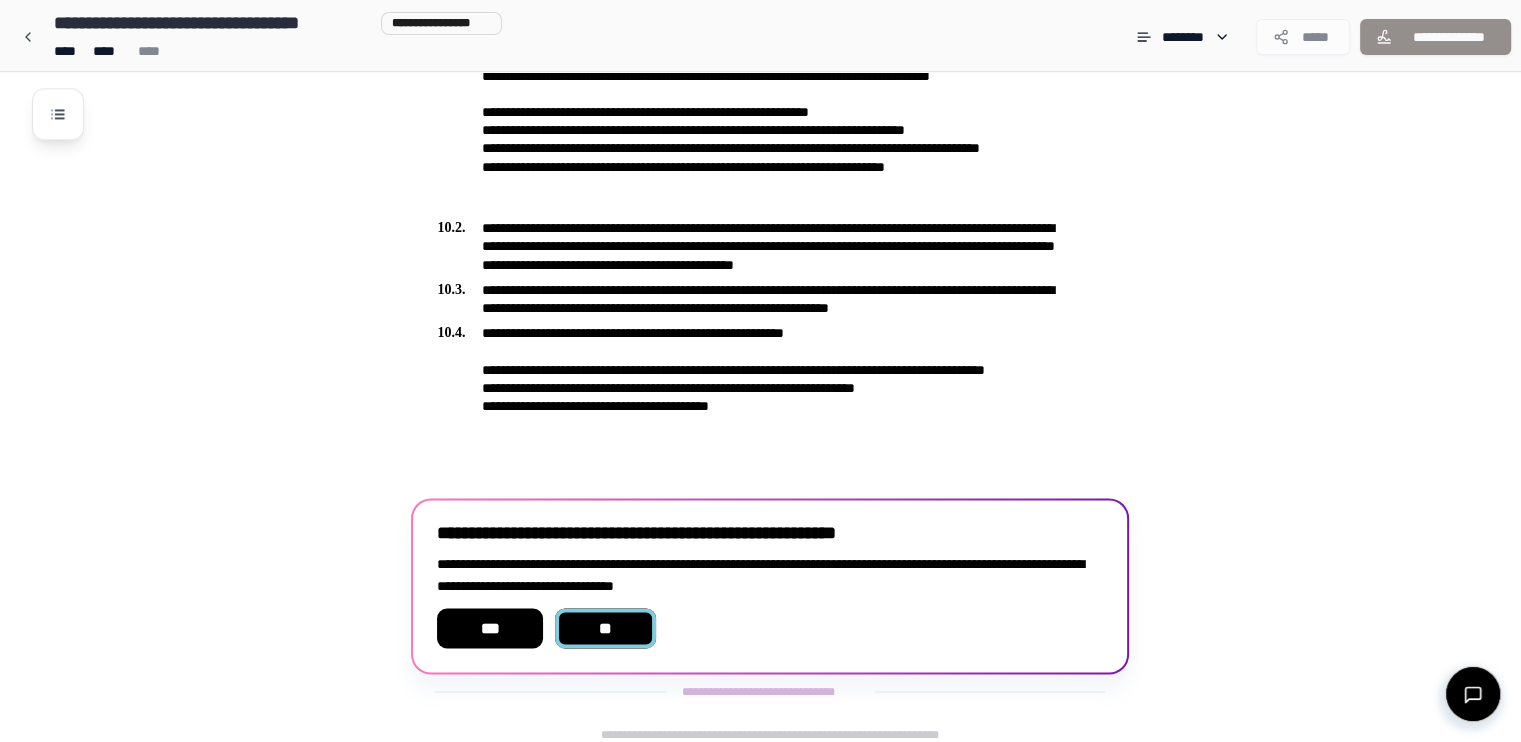 click on "**" at bounding box center [606, 628] 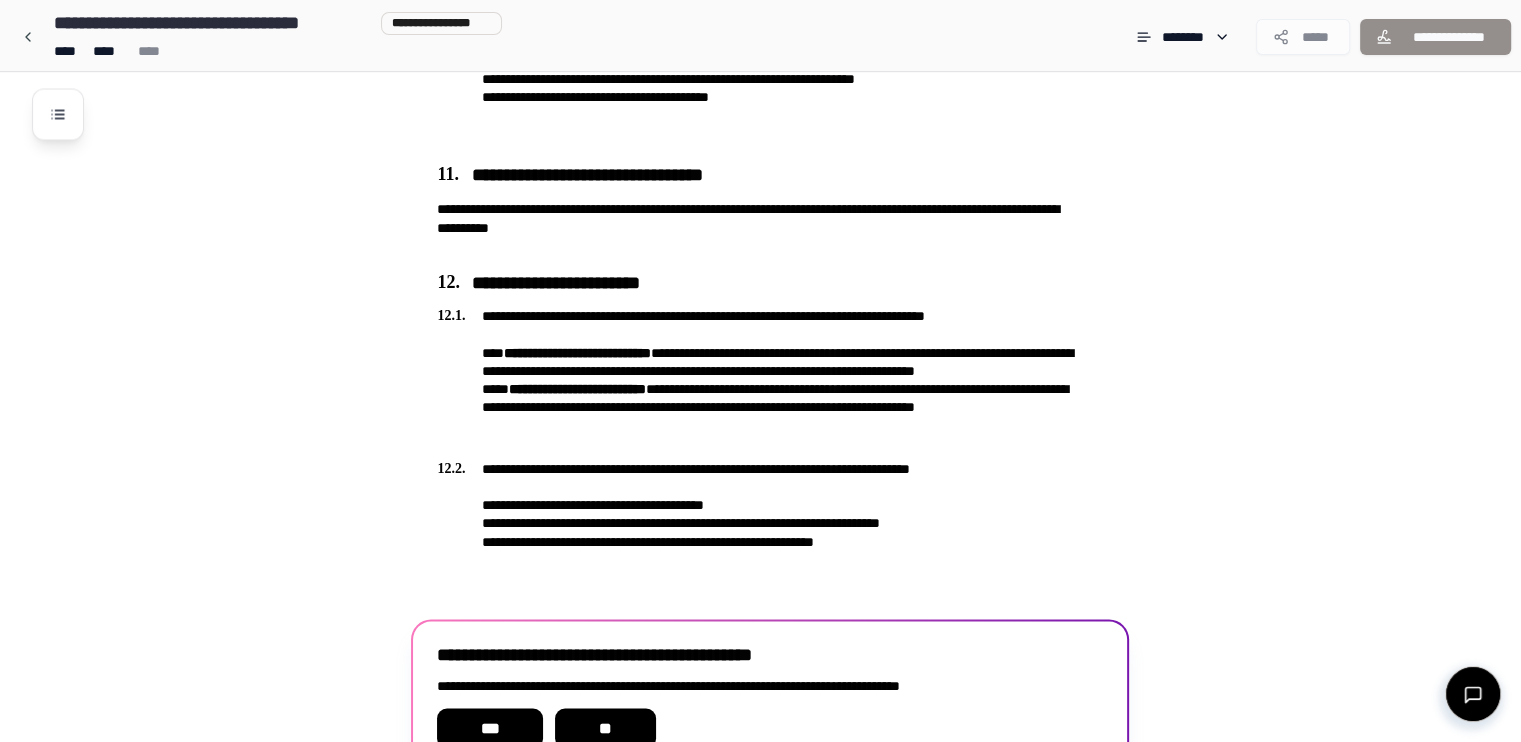 scroll, scrollTop: 3623, scrollLeft: 0, axis: vertical 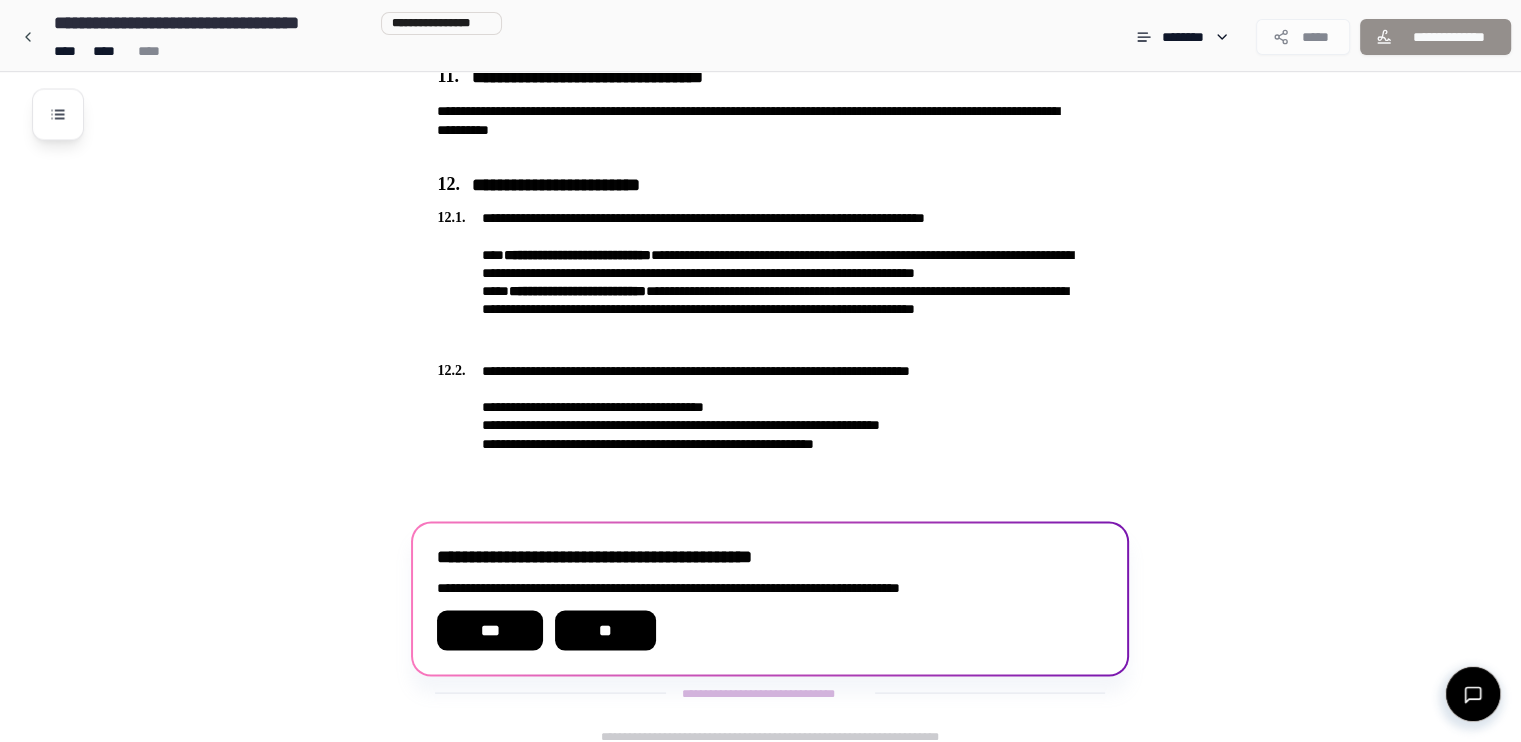click on "**" at bounding box center [606, 630] 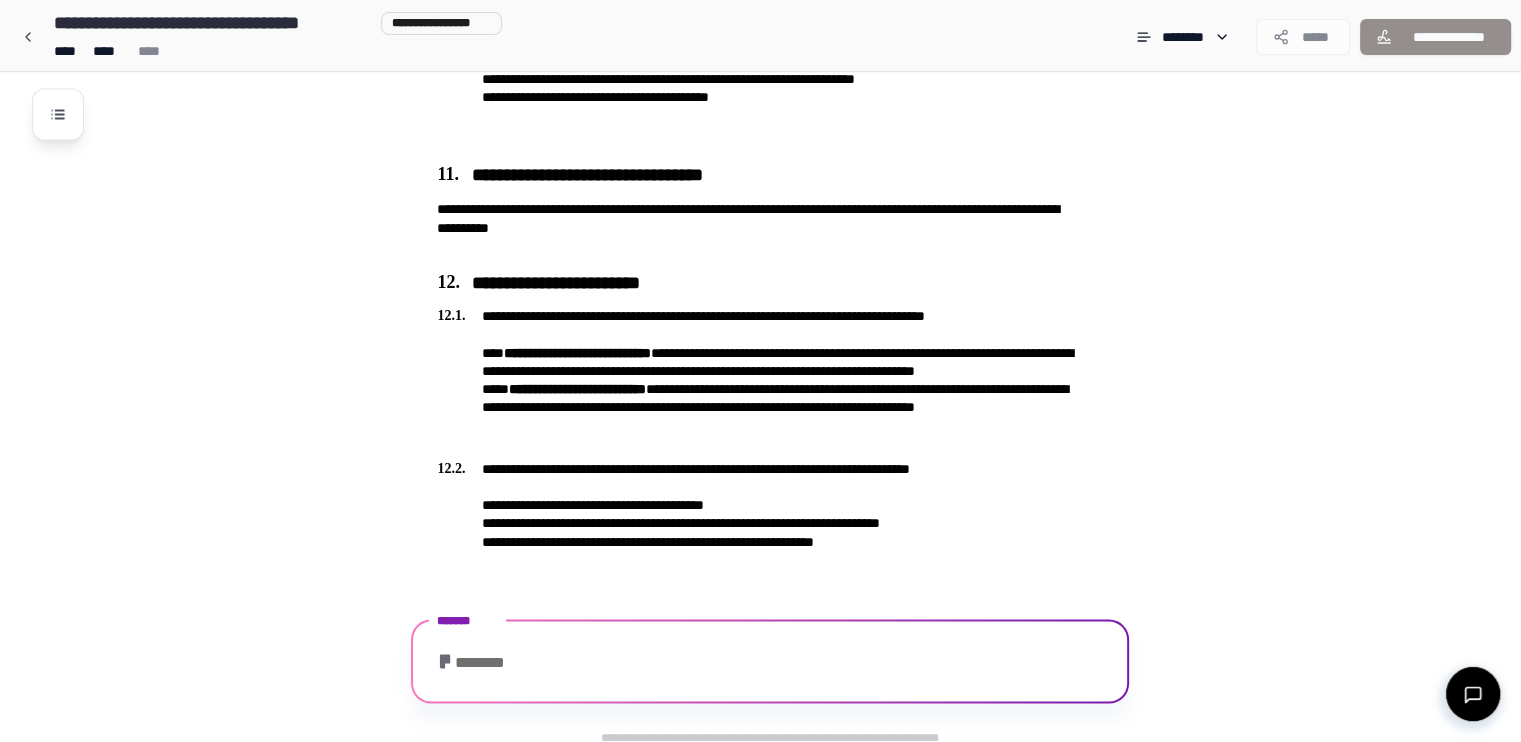 scroll, scrollTop: 3623, scrollLeft: 0, axis: vertical 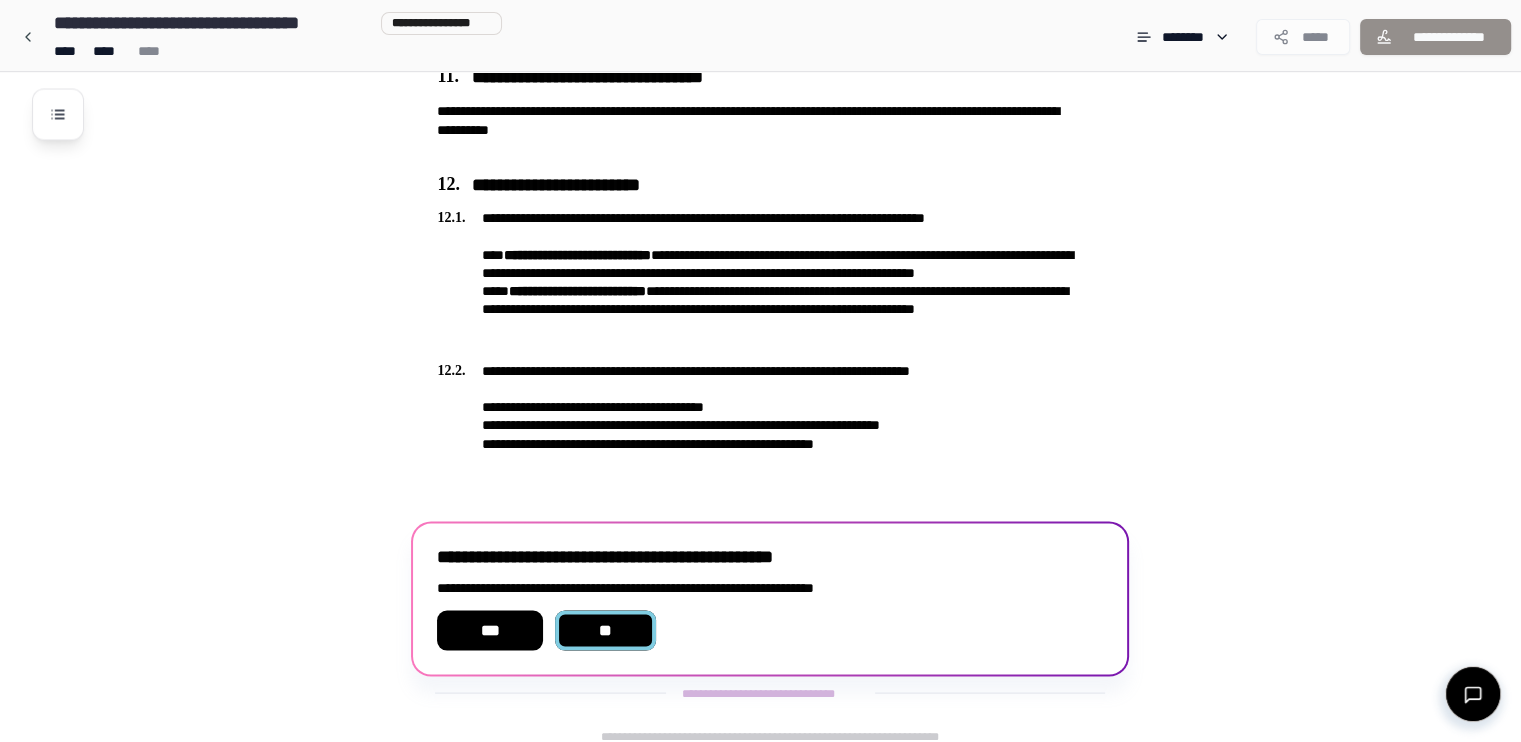 click on "**" at bounding box center [606, 630] 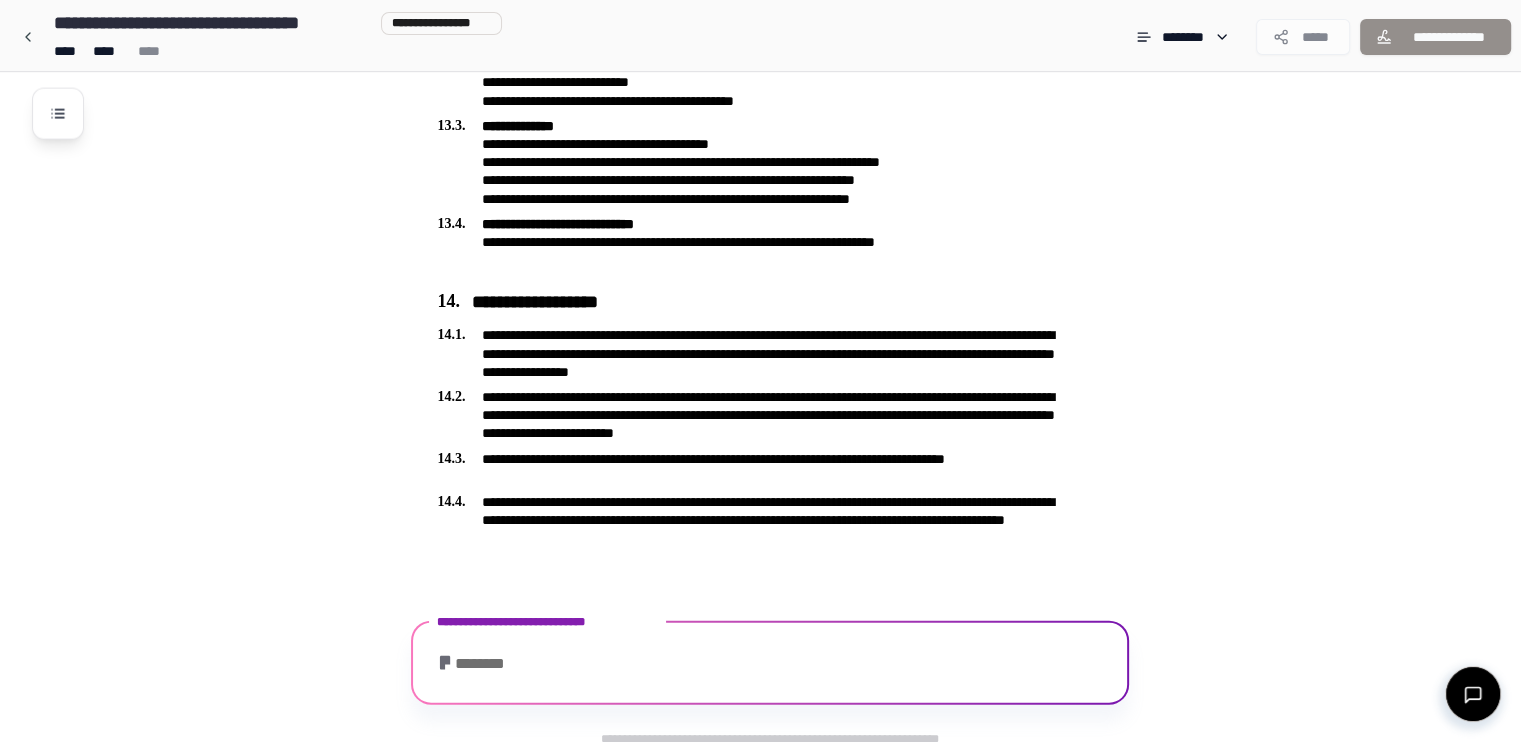 scroll, scrollTop: 4465, scrollLeft: 0, axis: vertical 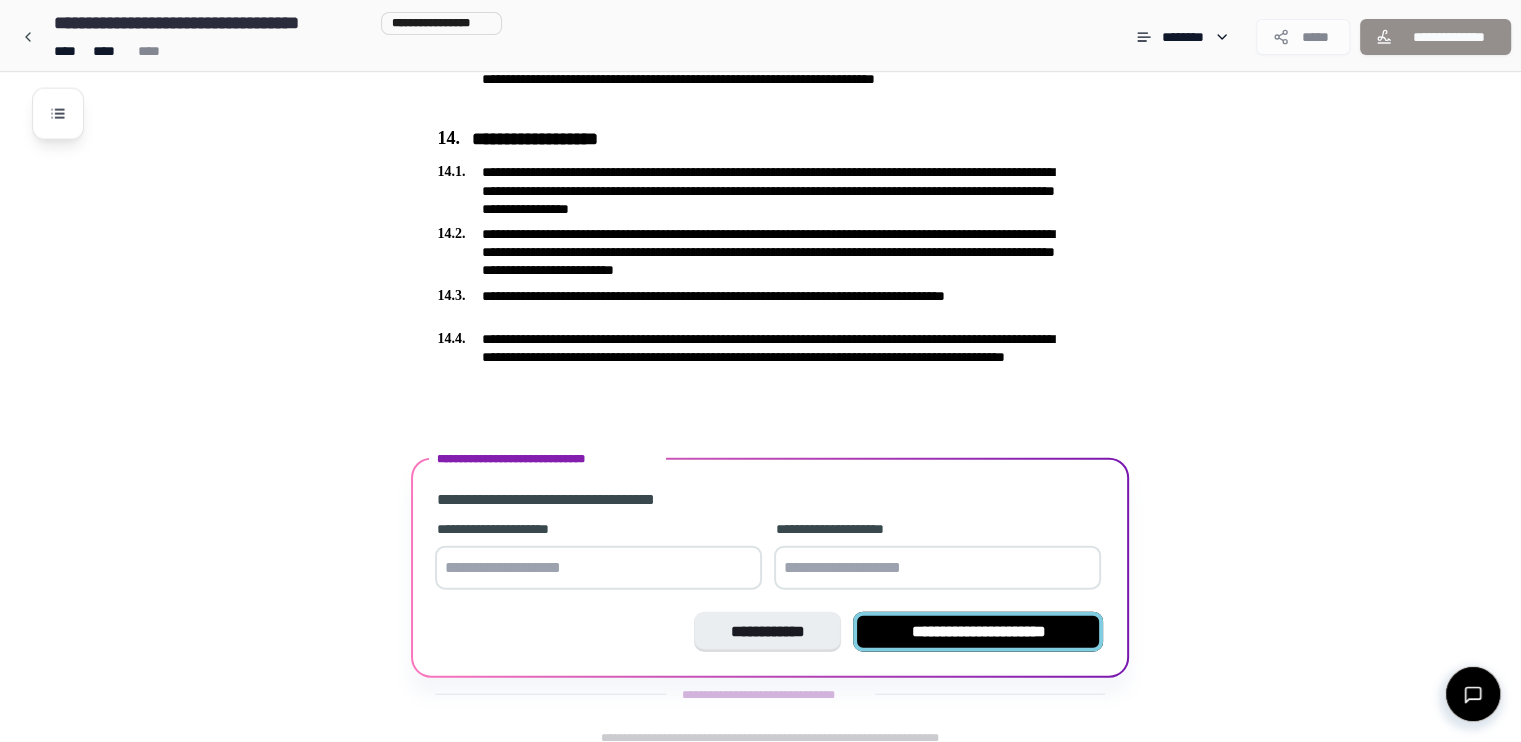 click on "**********" at bounding box center (978, 632) 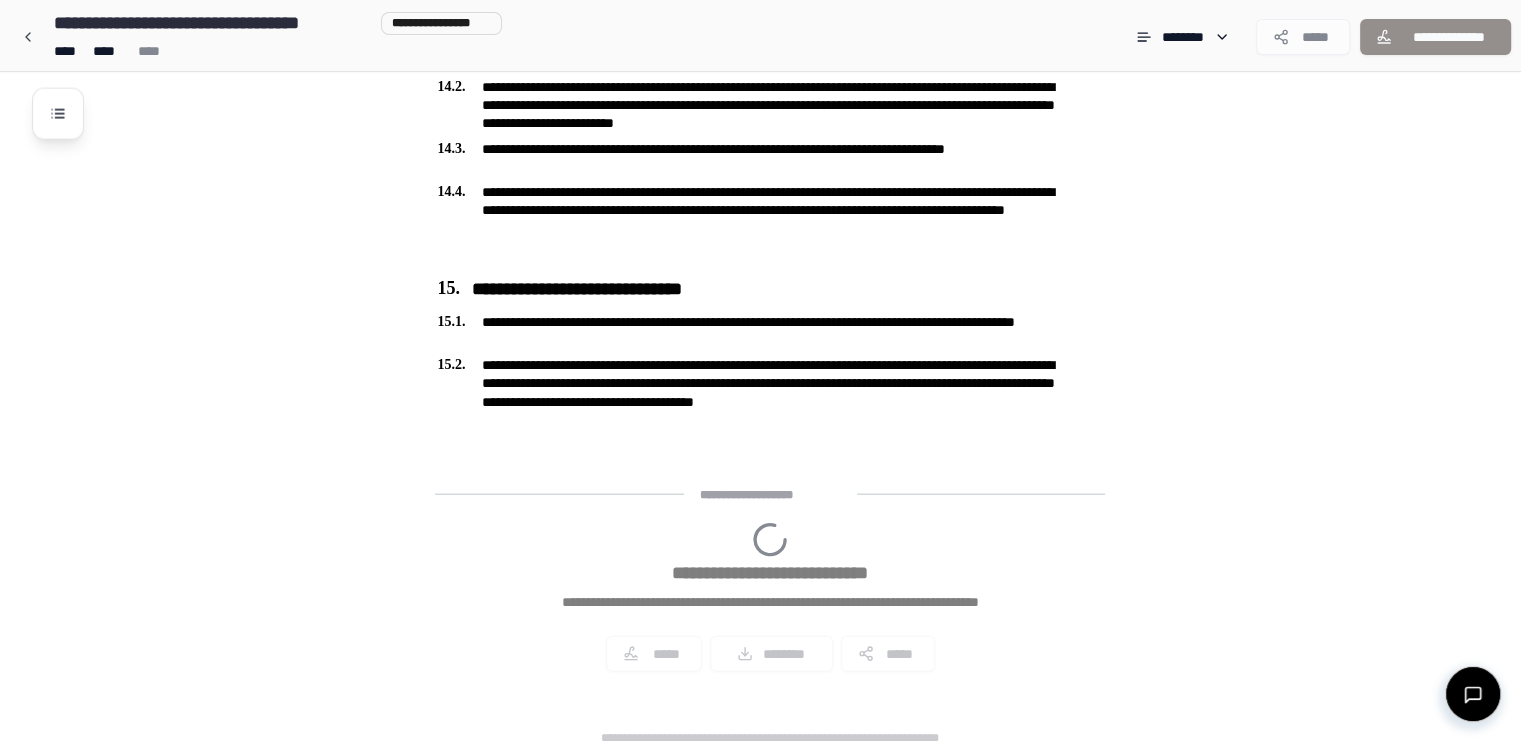 scroll, scrollTop: 4745, scrollLeft: 0, axis: vertical 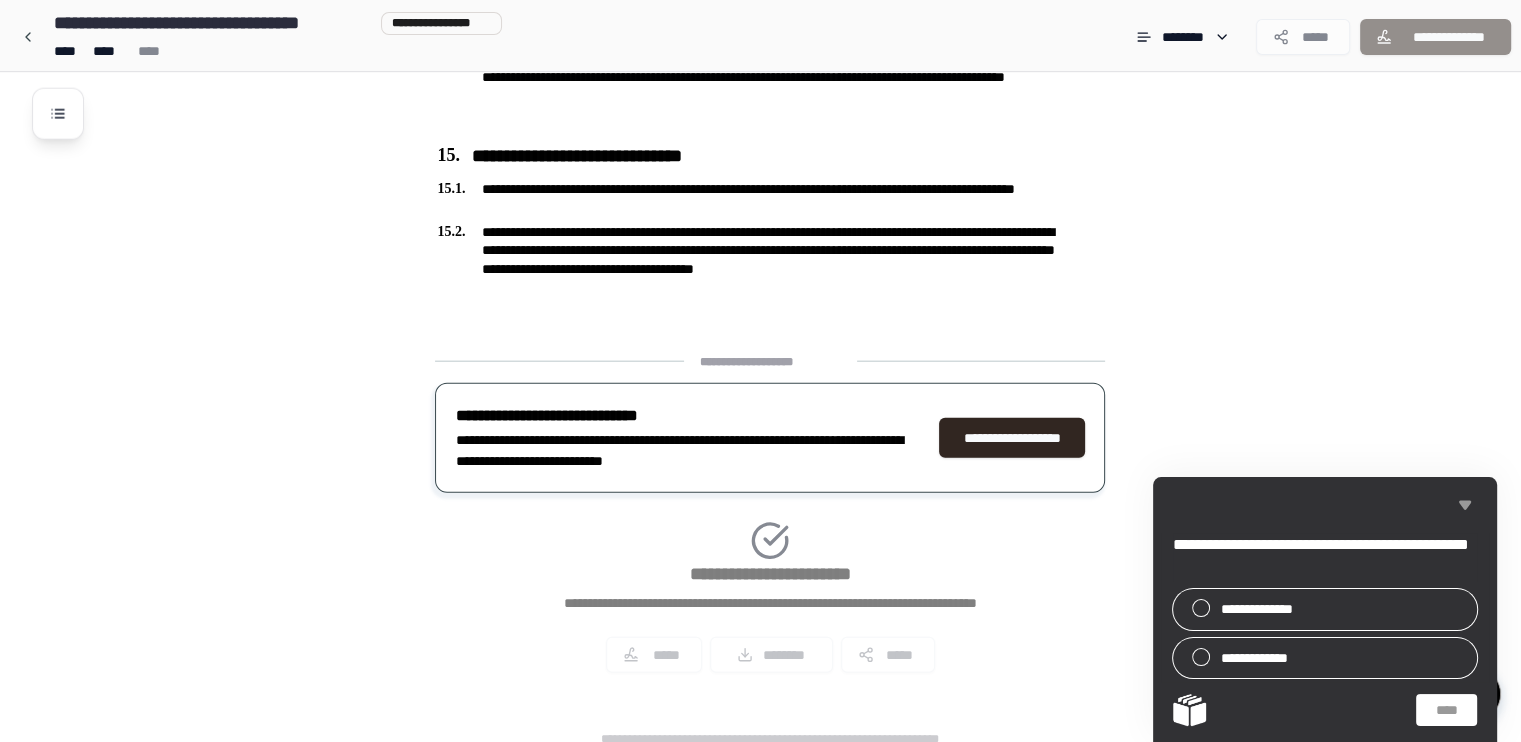 click 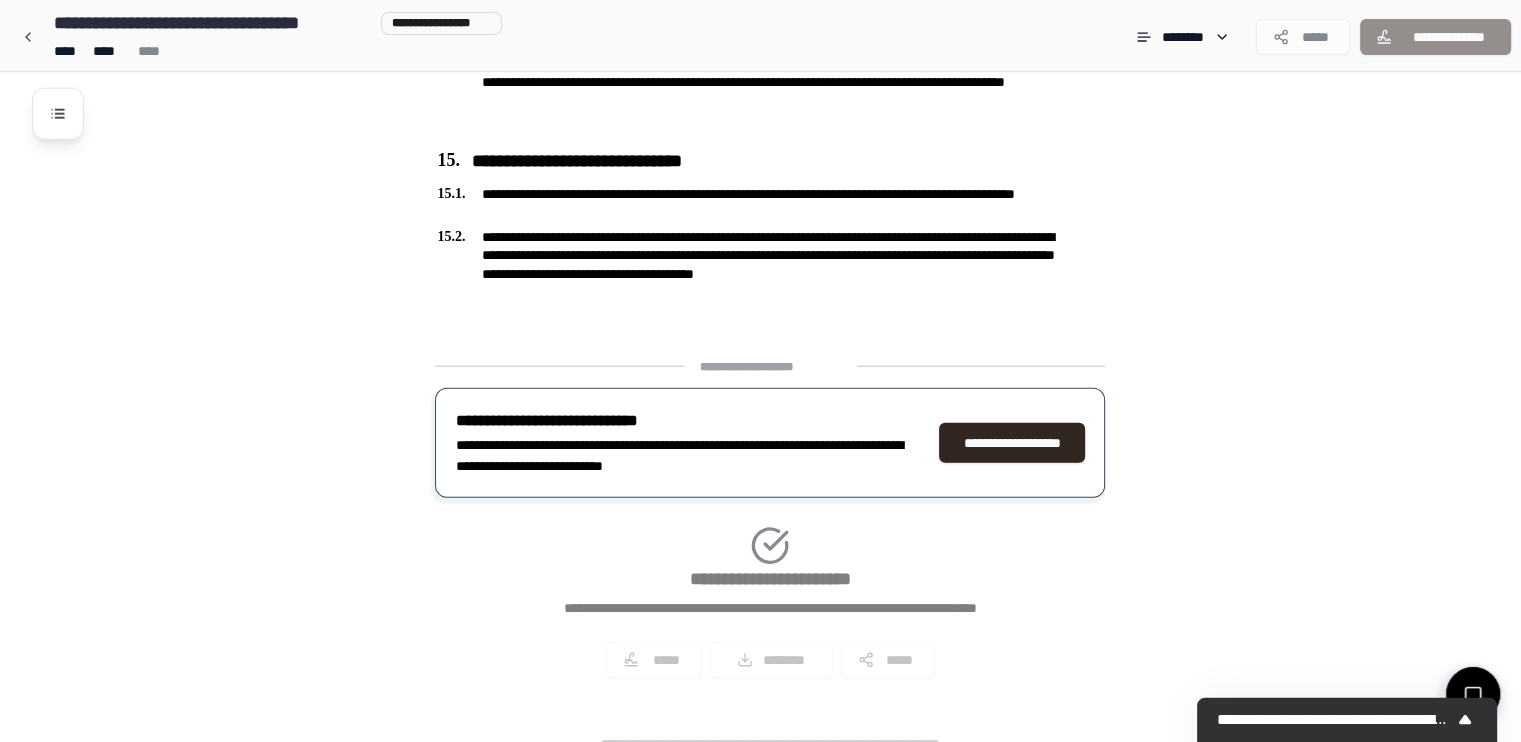 scroll, scrollTop: 4745, scrollLeft: 0, axis: vertical 